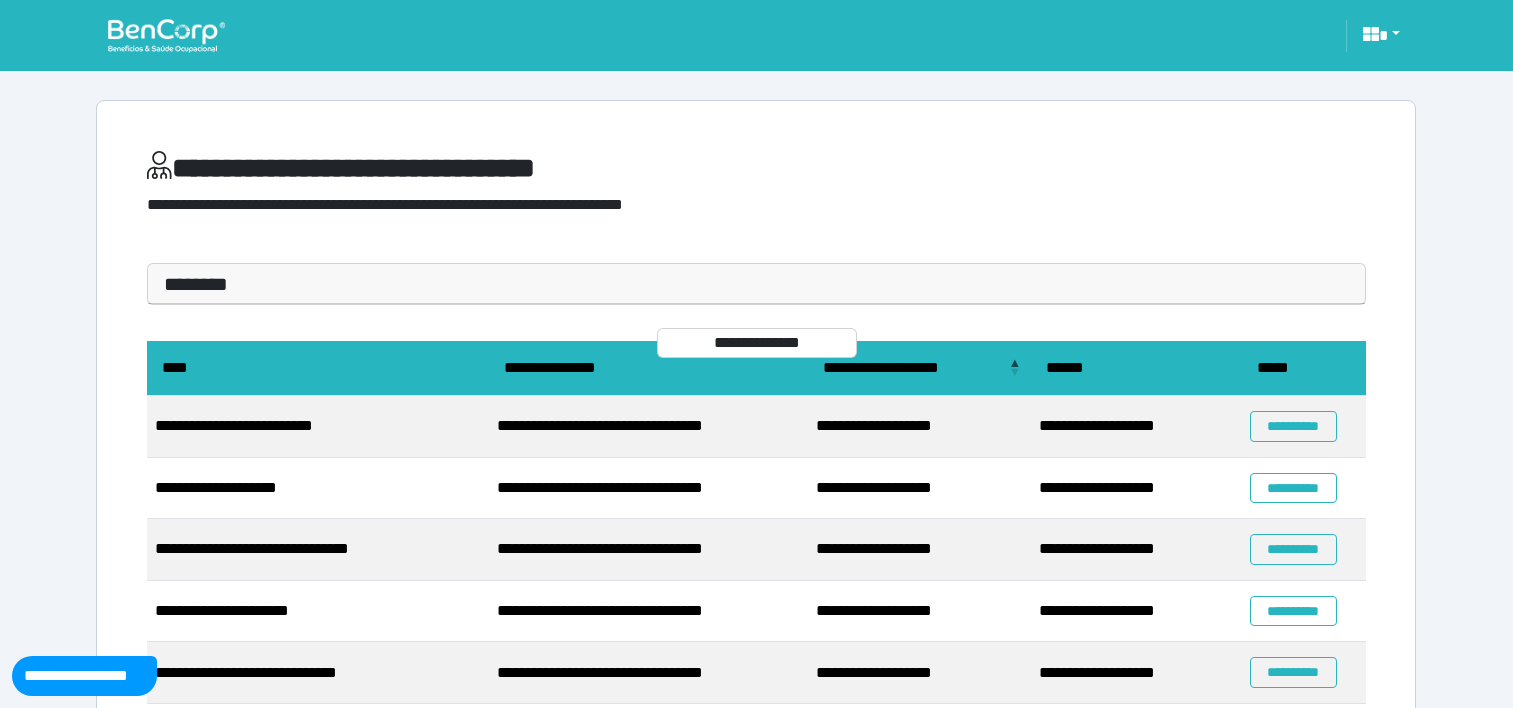 scroll, scrollTop: 200, scrollLeft: 0, axis: vertical 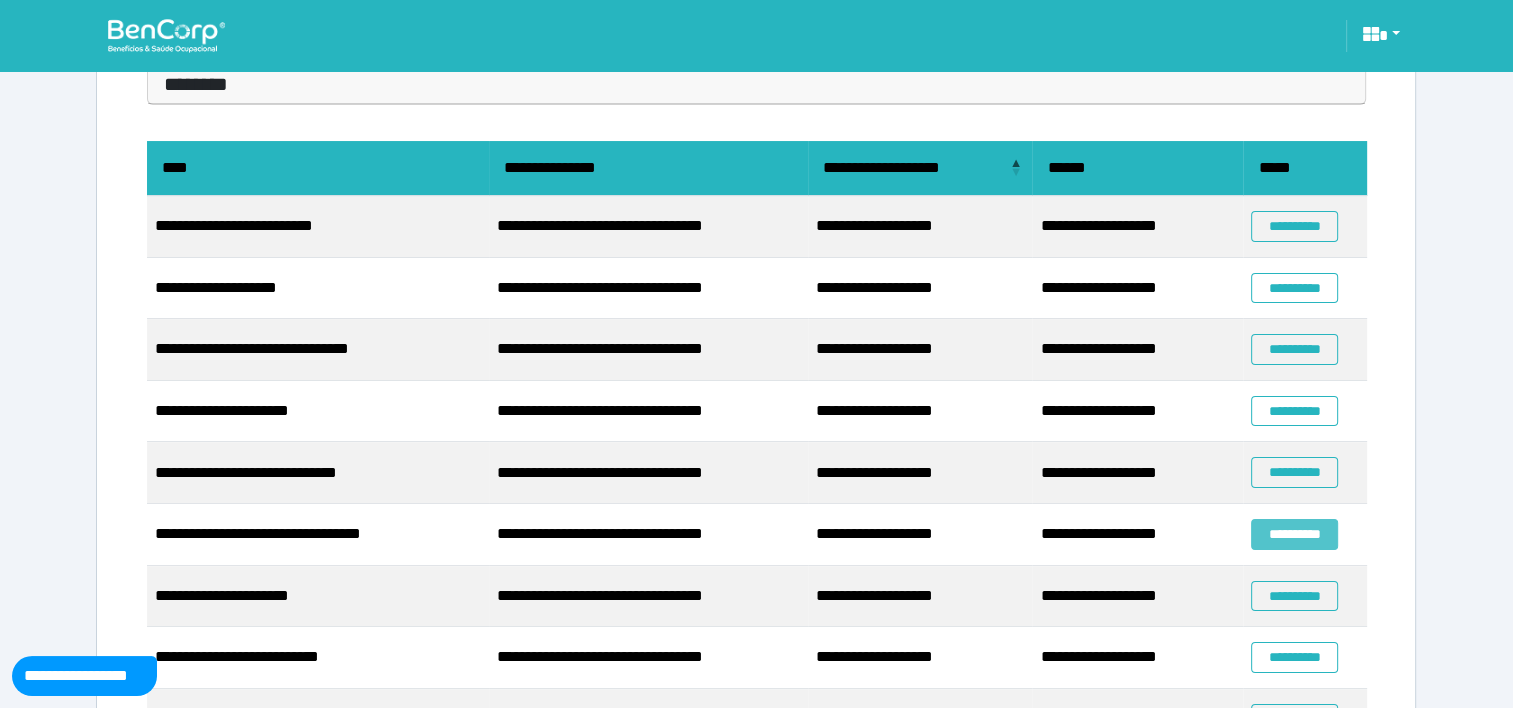click on "**********" at bounding box center (1294, 534) 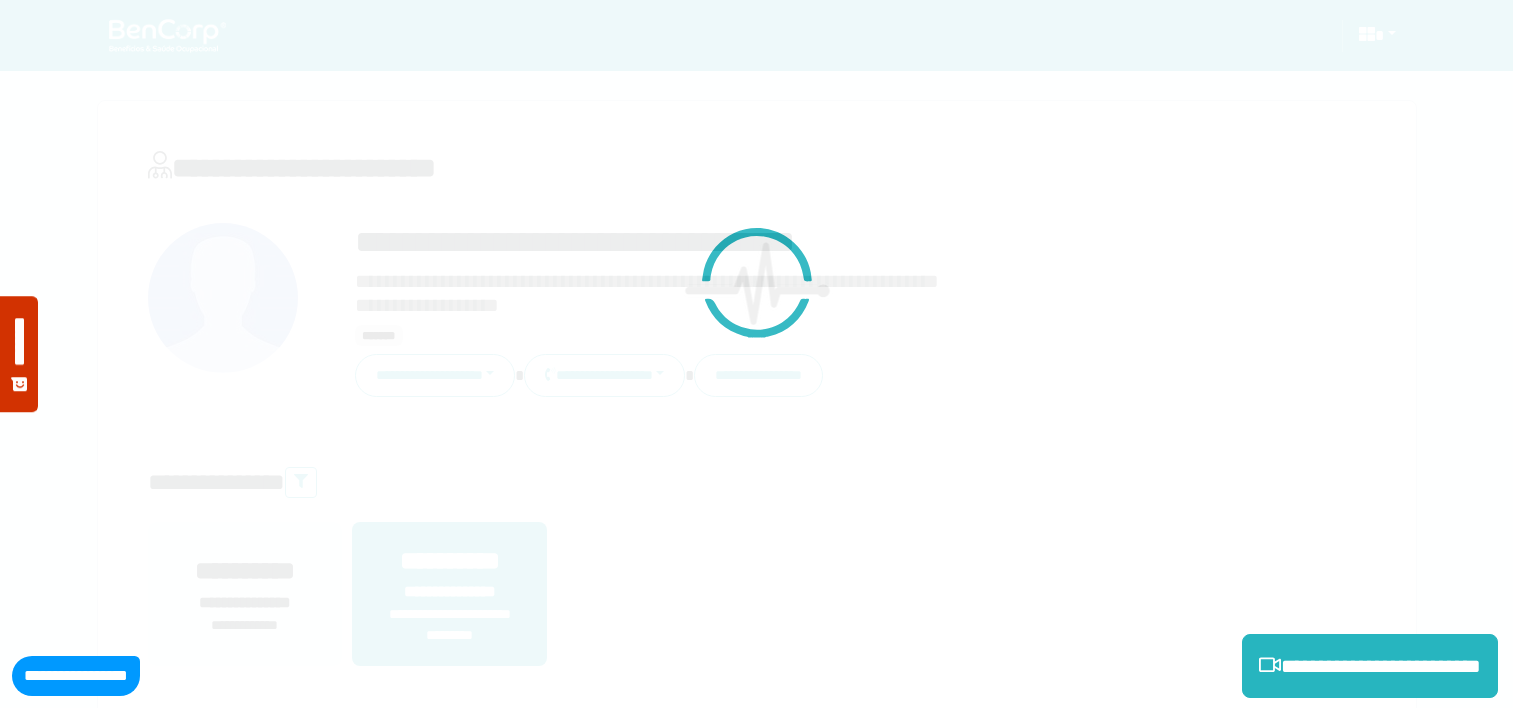scroll, scrollTop: 0, scrollLeft: 0, axis: both 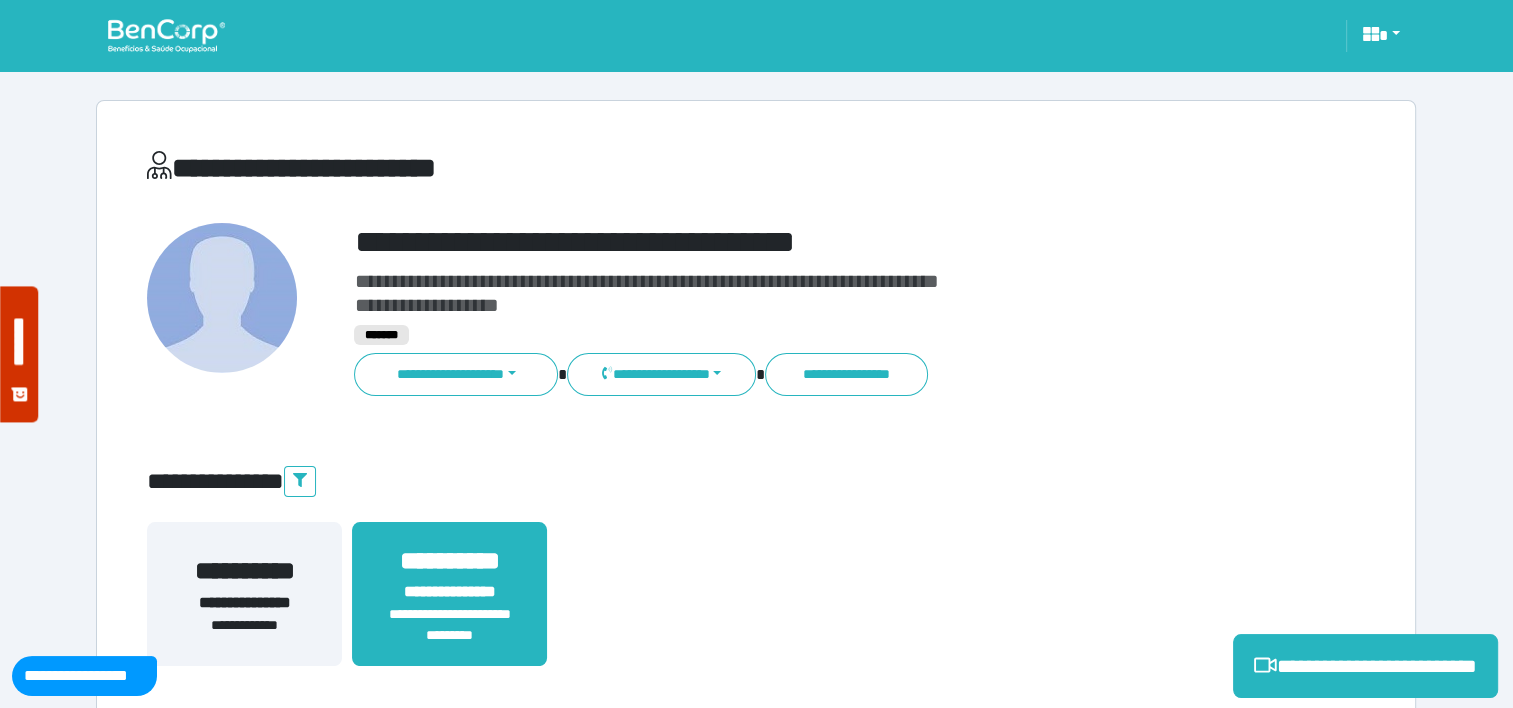 click on "**********" at bounding box center [449, 561] 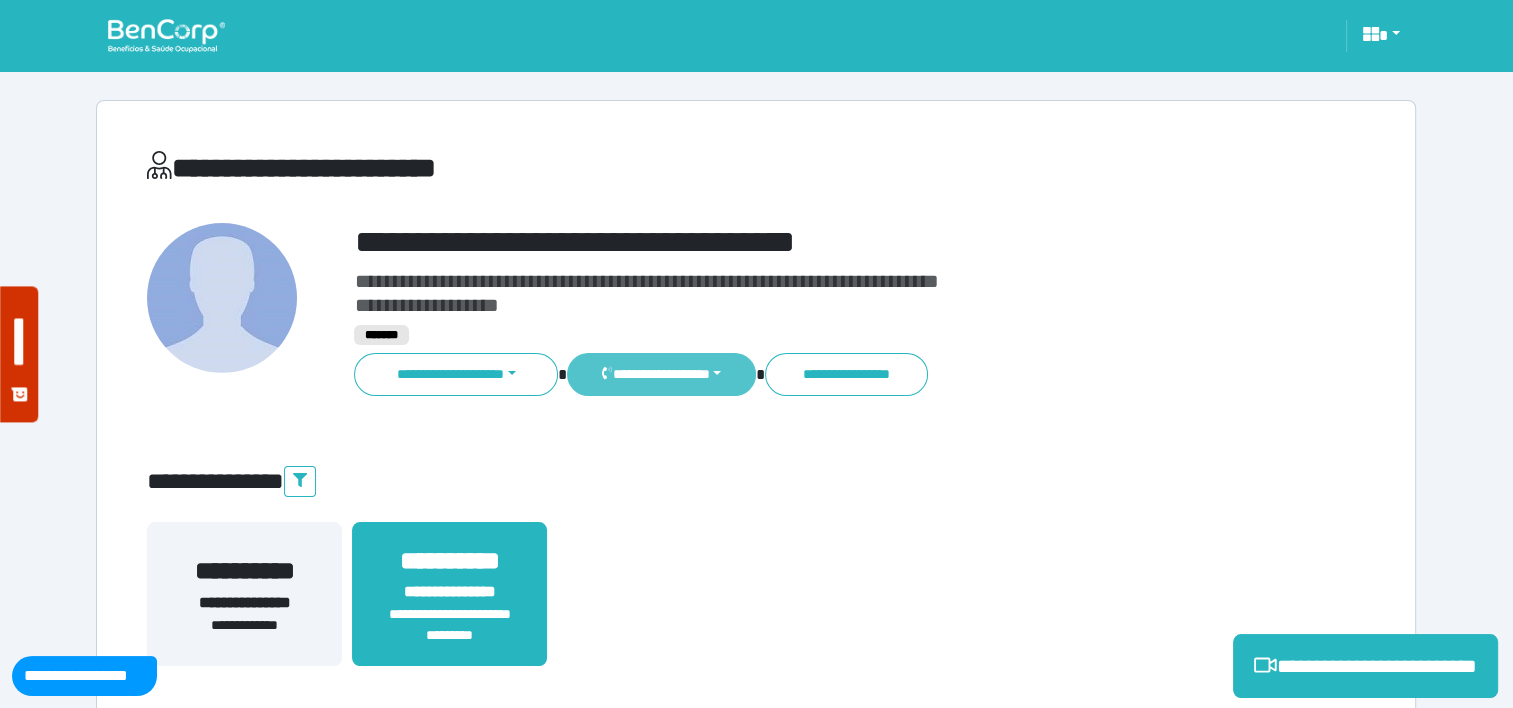 click on "**********" at bounding box center (661, 374) 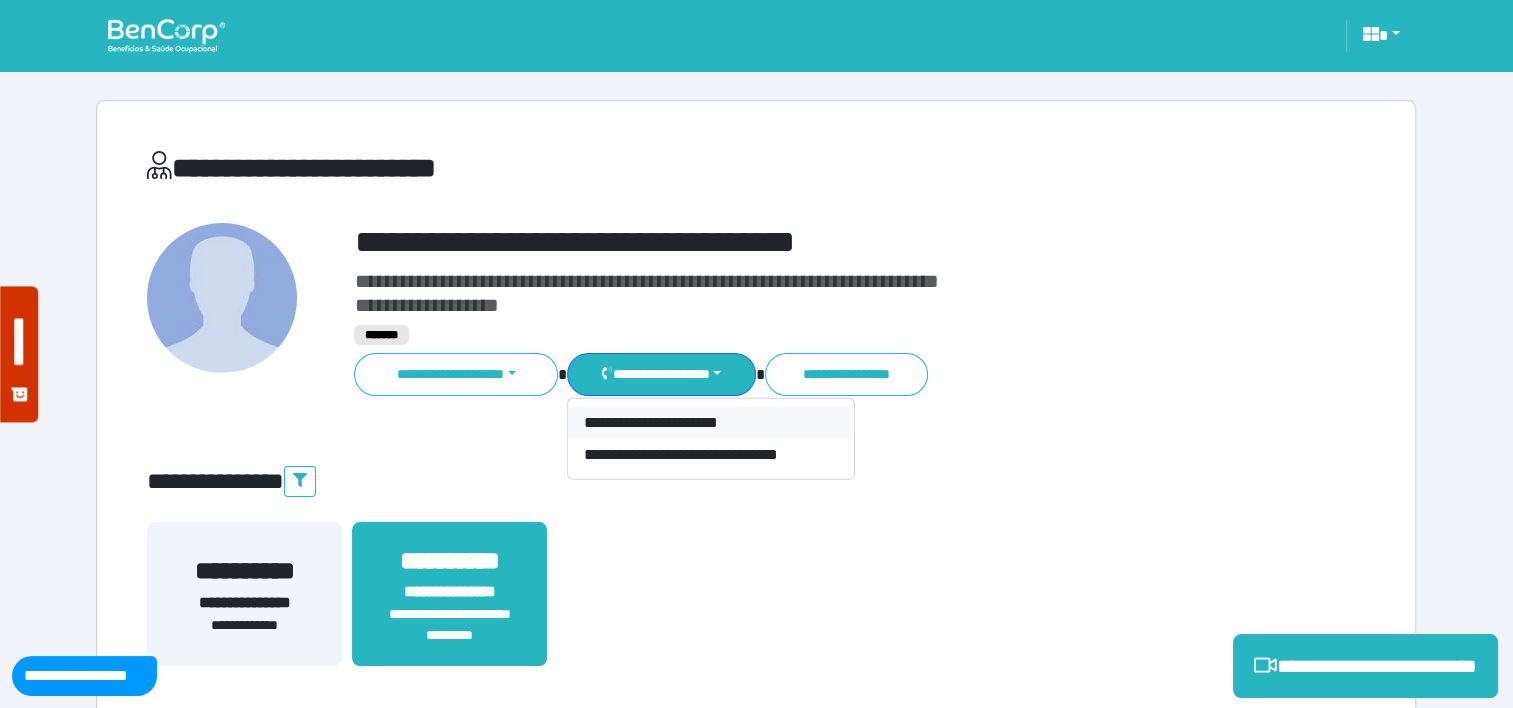 click on "**********" at bounding box center [711, 423] 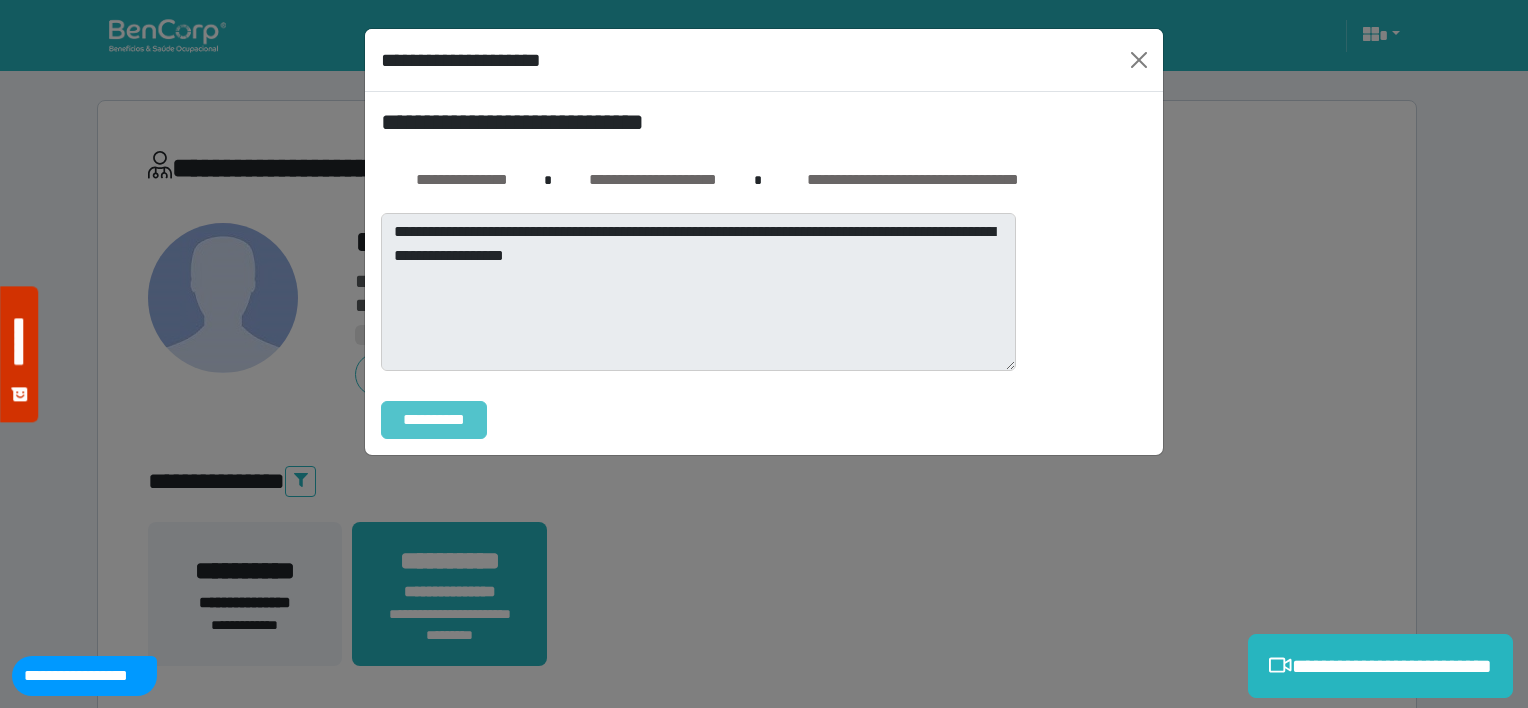 click on "**********" at bounding box center (434, 420) 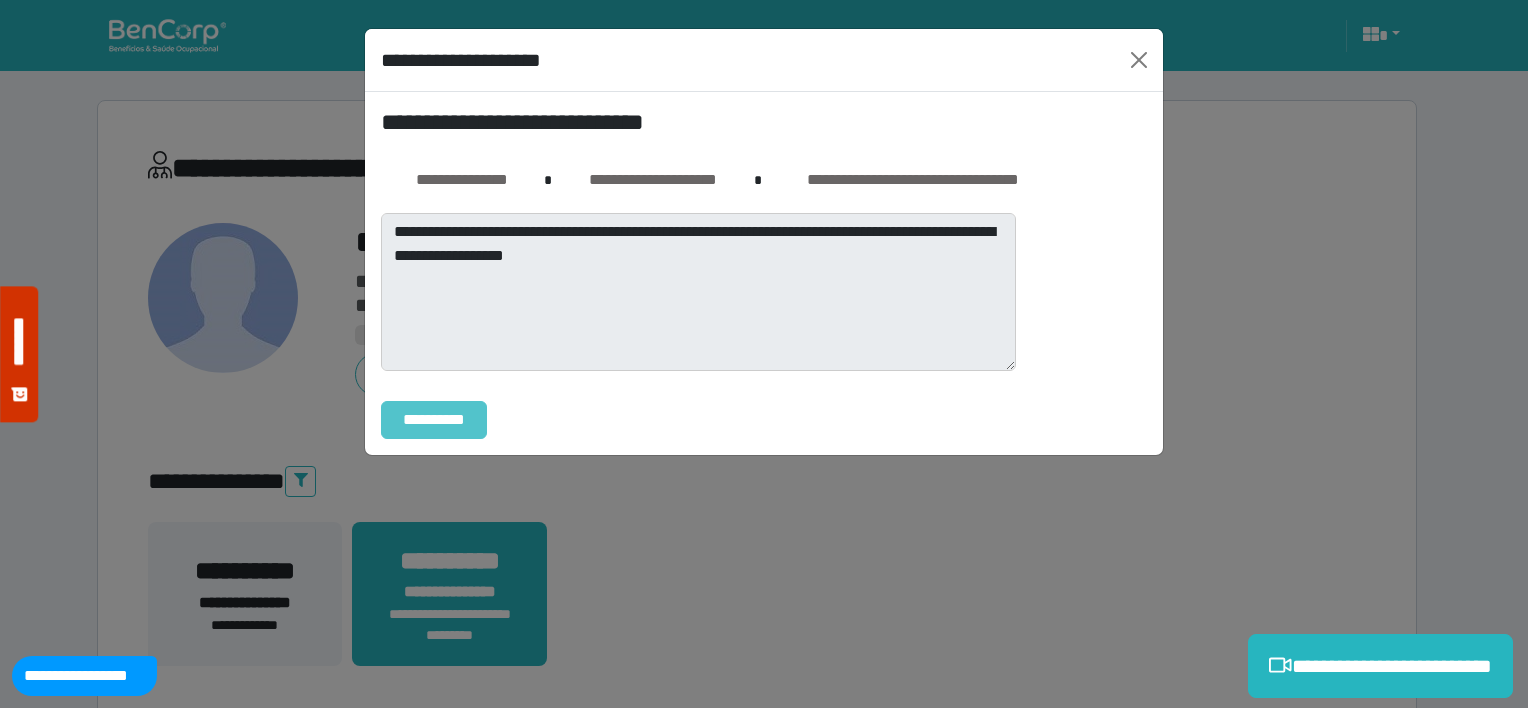 click on "**********" at bounding box center (434, 420) 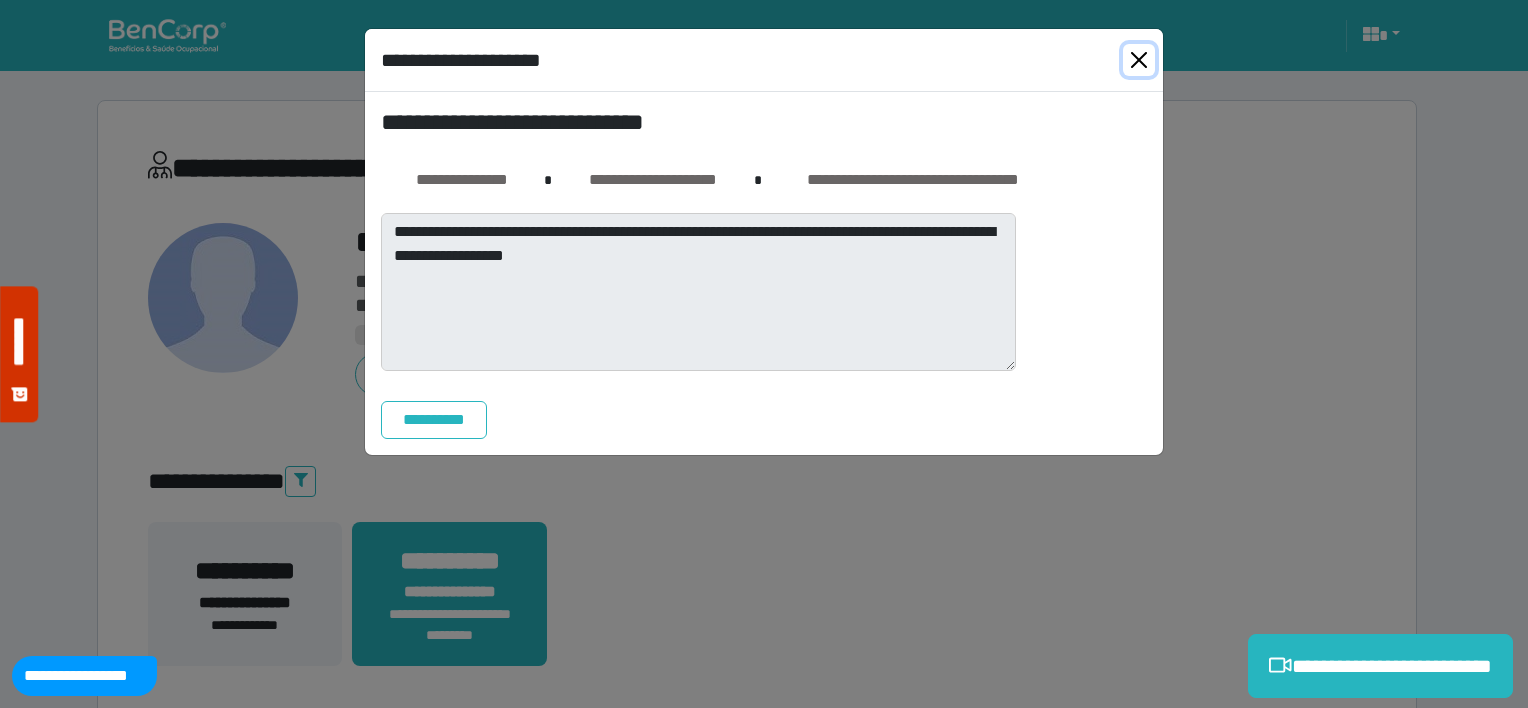 click at bounding box center (1139, 60) 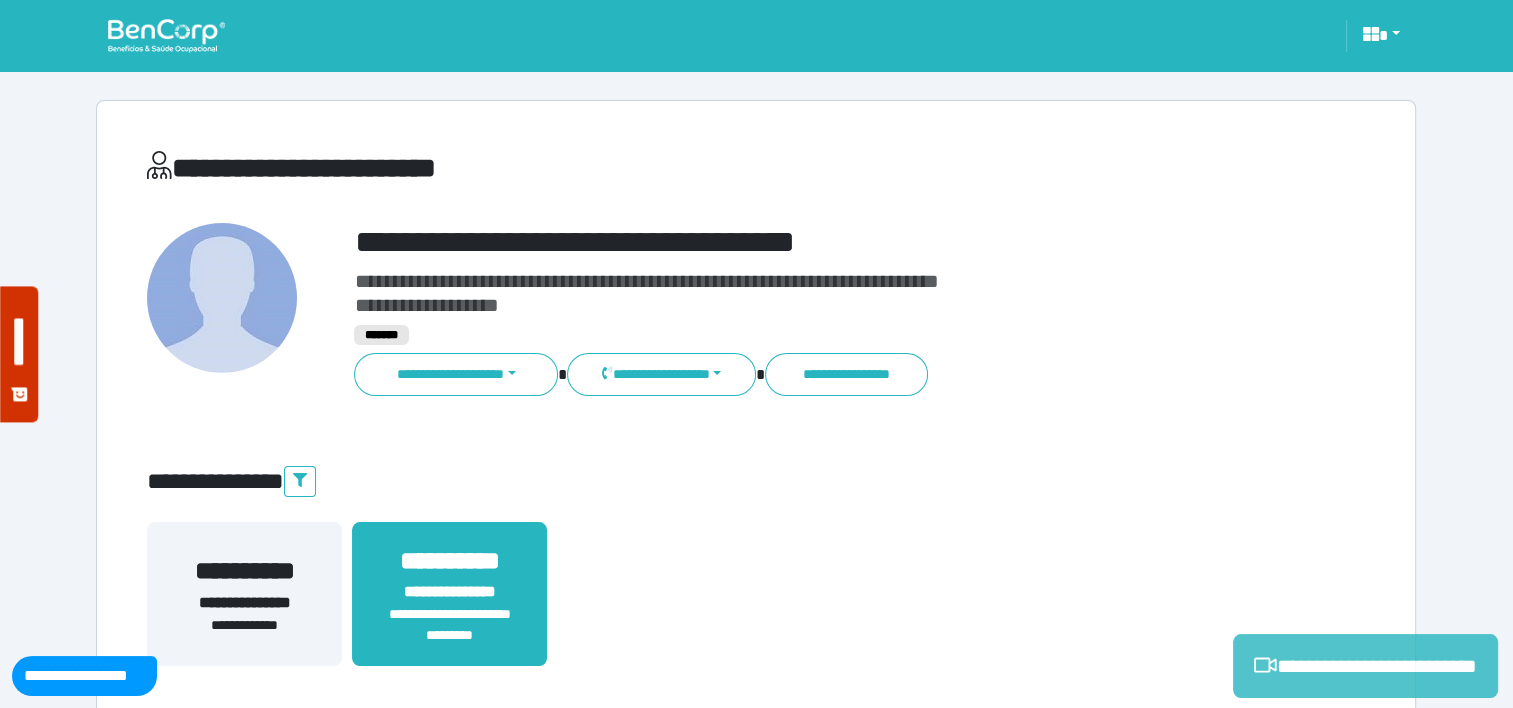 click on "**********" at bounding box center (1365, 666) 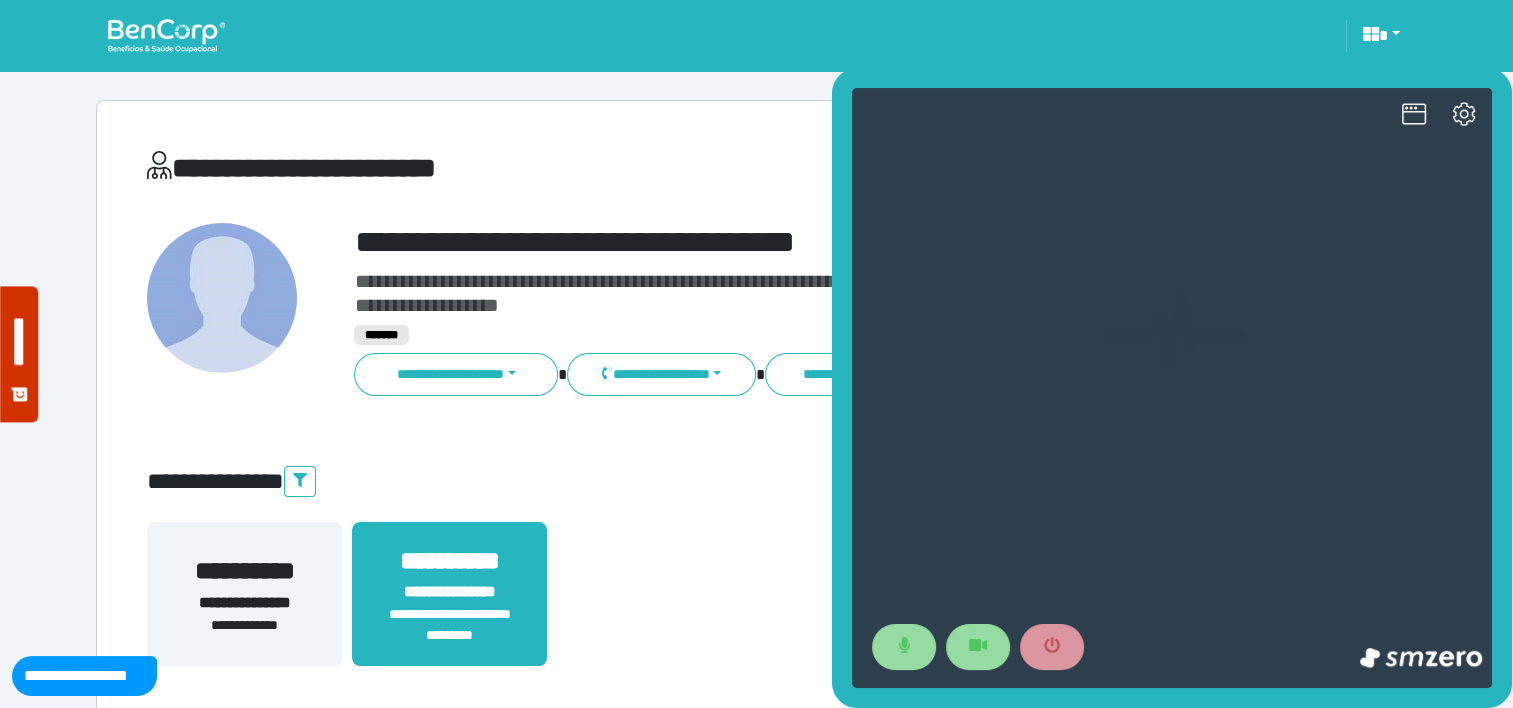 scroll, scrollTop: 0, scrollLeft: 0, axis: both 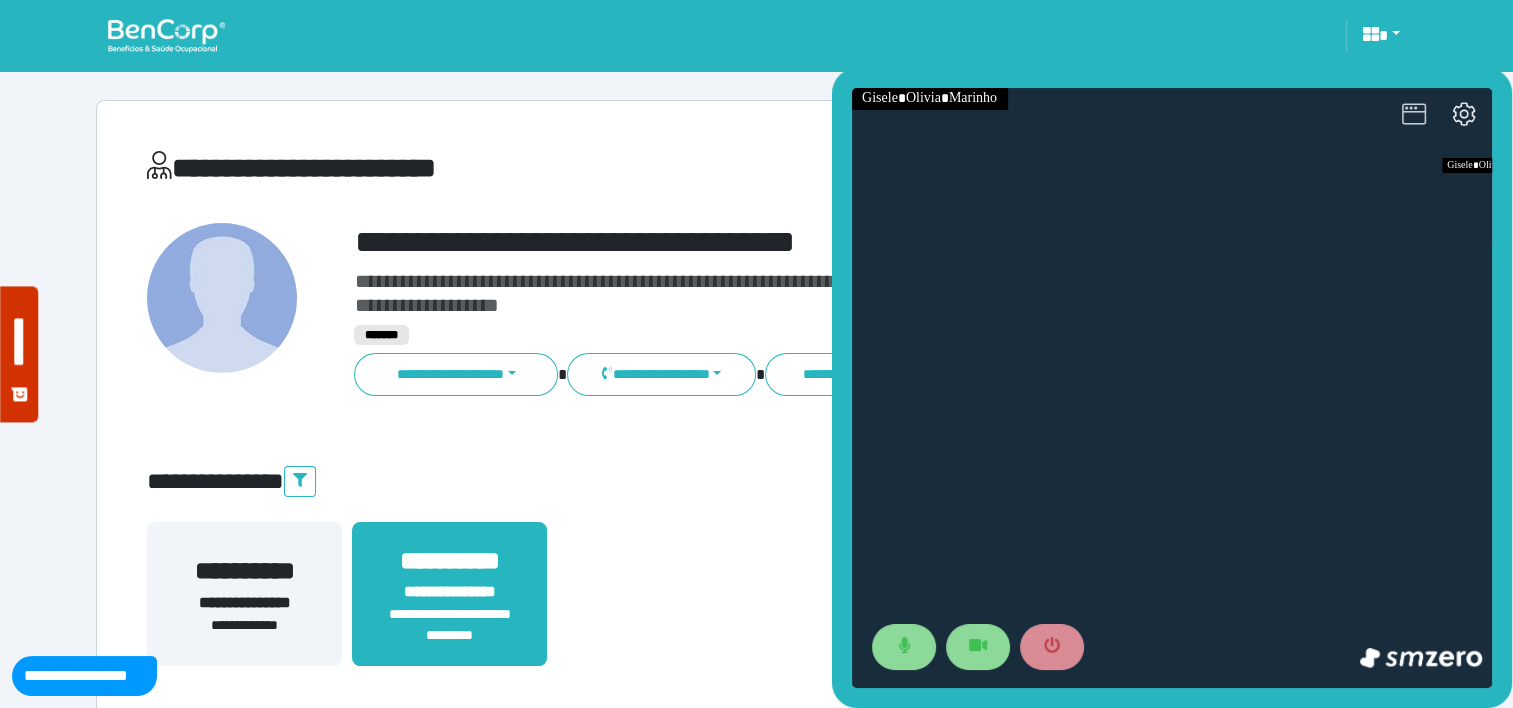 click 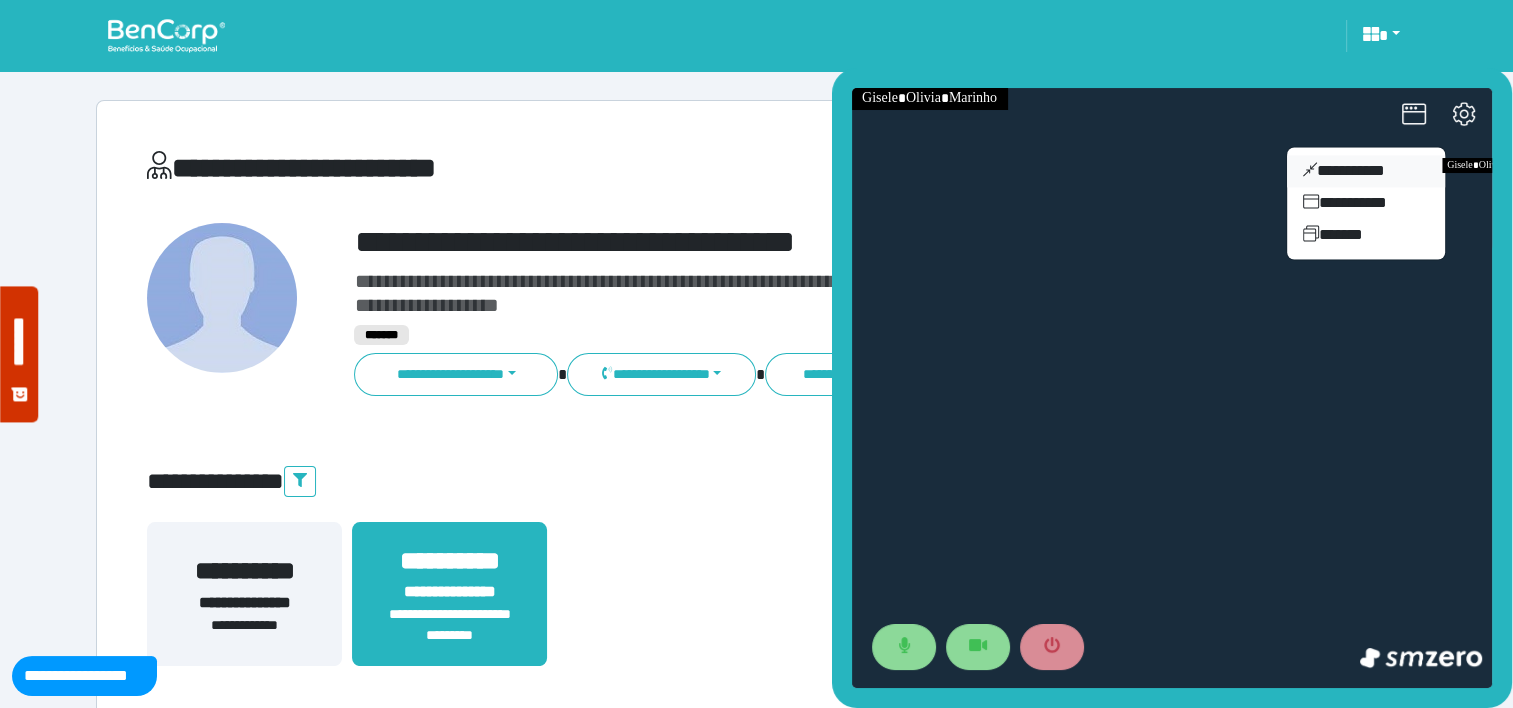 click on "**********" at bounding box center [1366, 171] 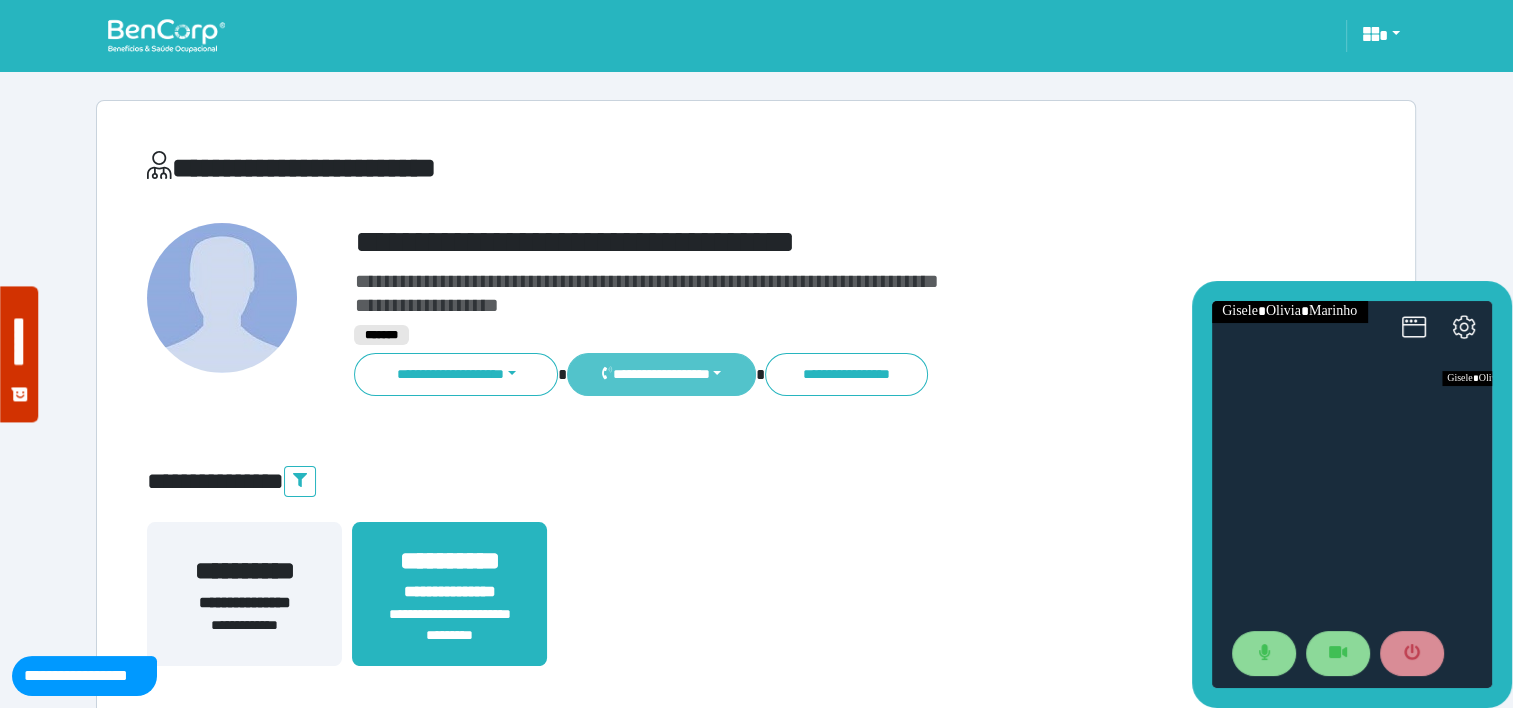 click on "**********" at bounding box center [661, 374] 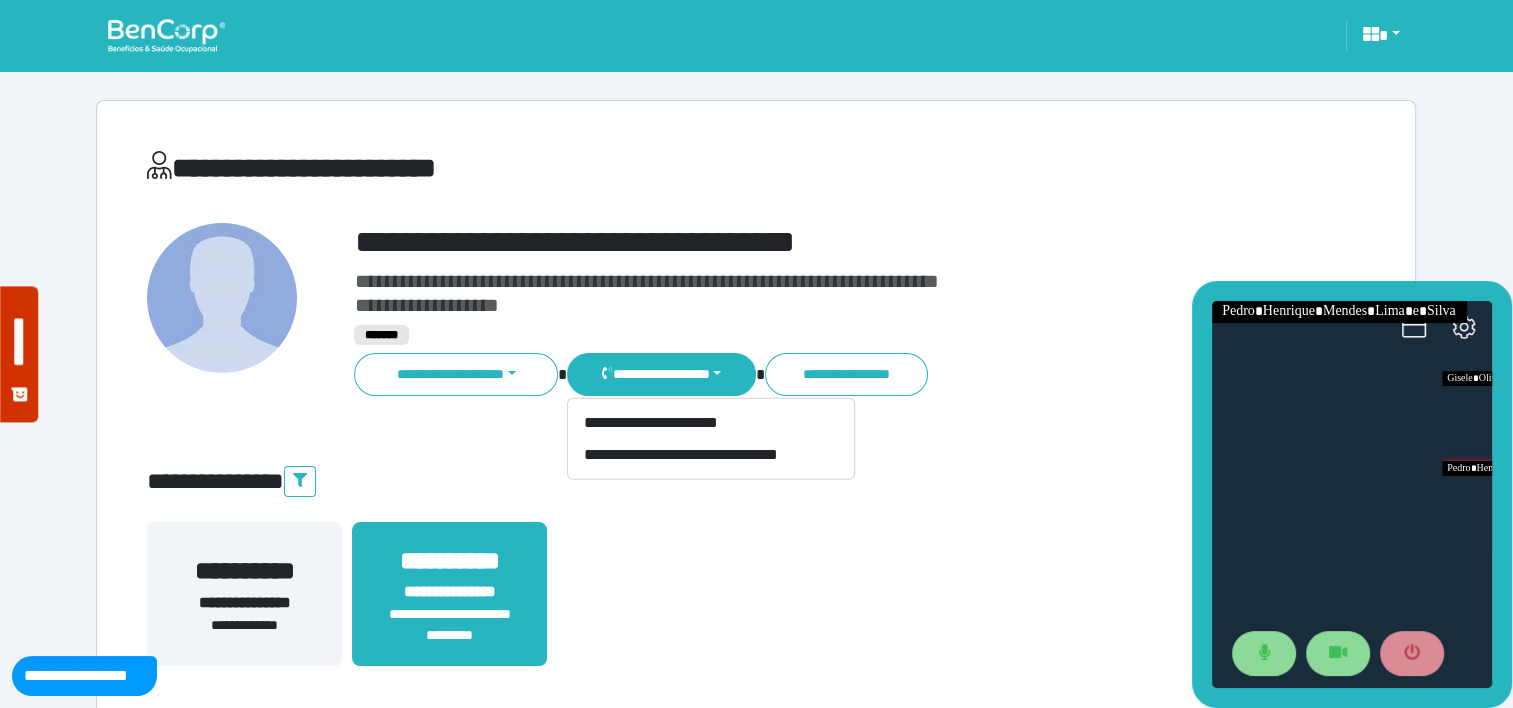 drag, startPoint x: 662, startPoint y: 373, endPoint x: 1029, endPoint y: 376, distance: 367.01227 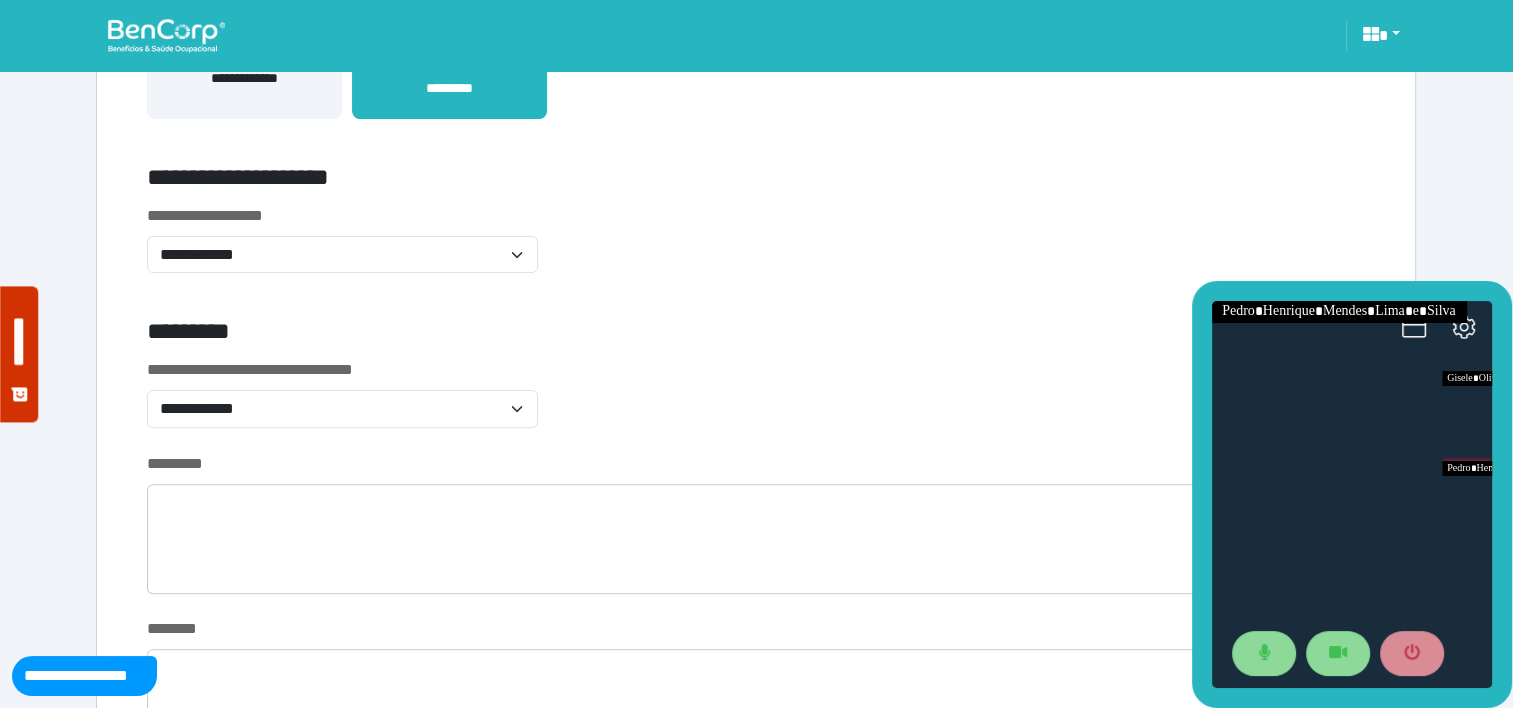 scroll, scrollTop: 567, scrollLeft: 0, axis: vertical 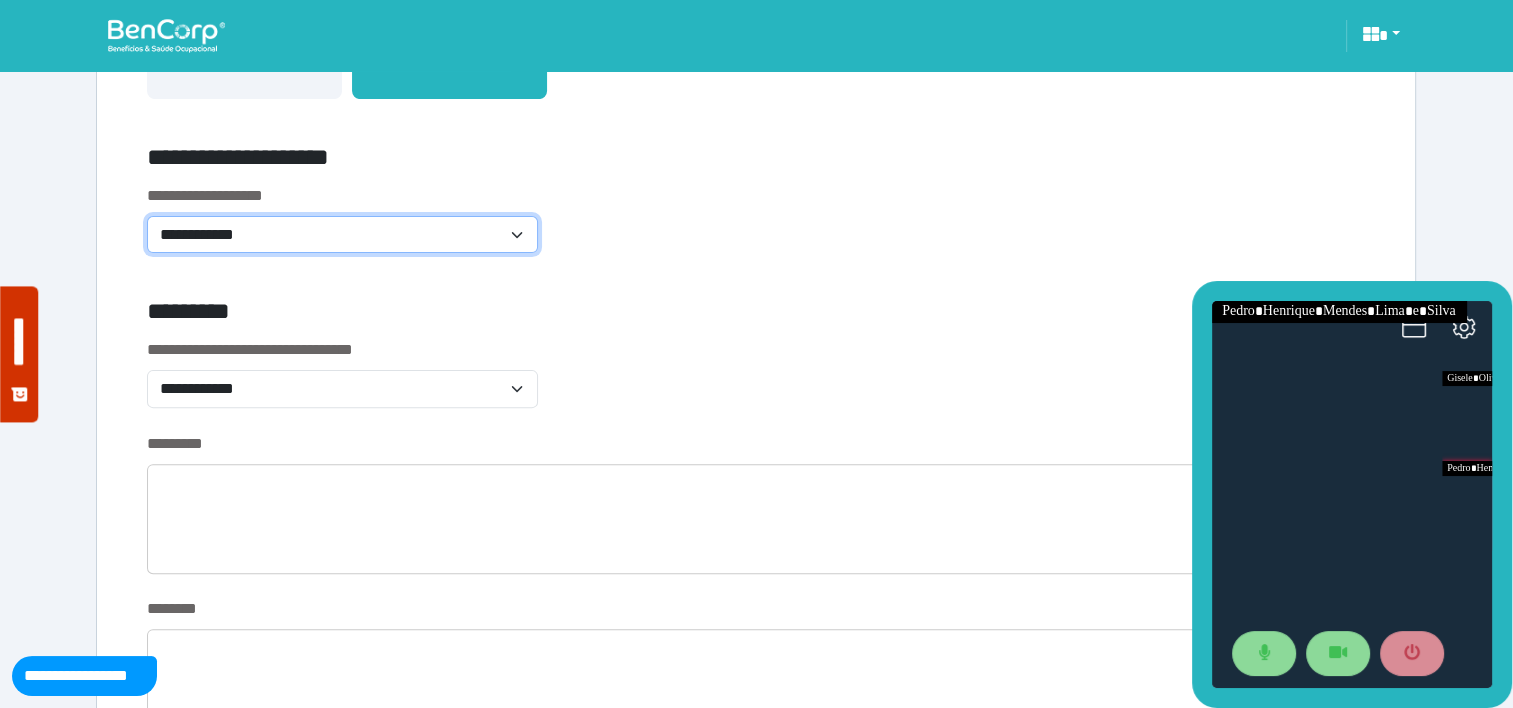 click on "**********" at bounding box center (342, 235) 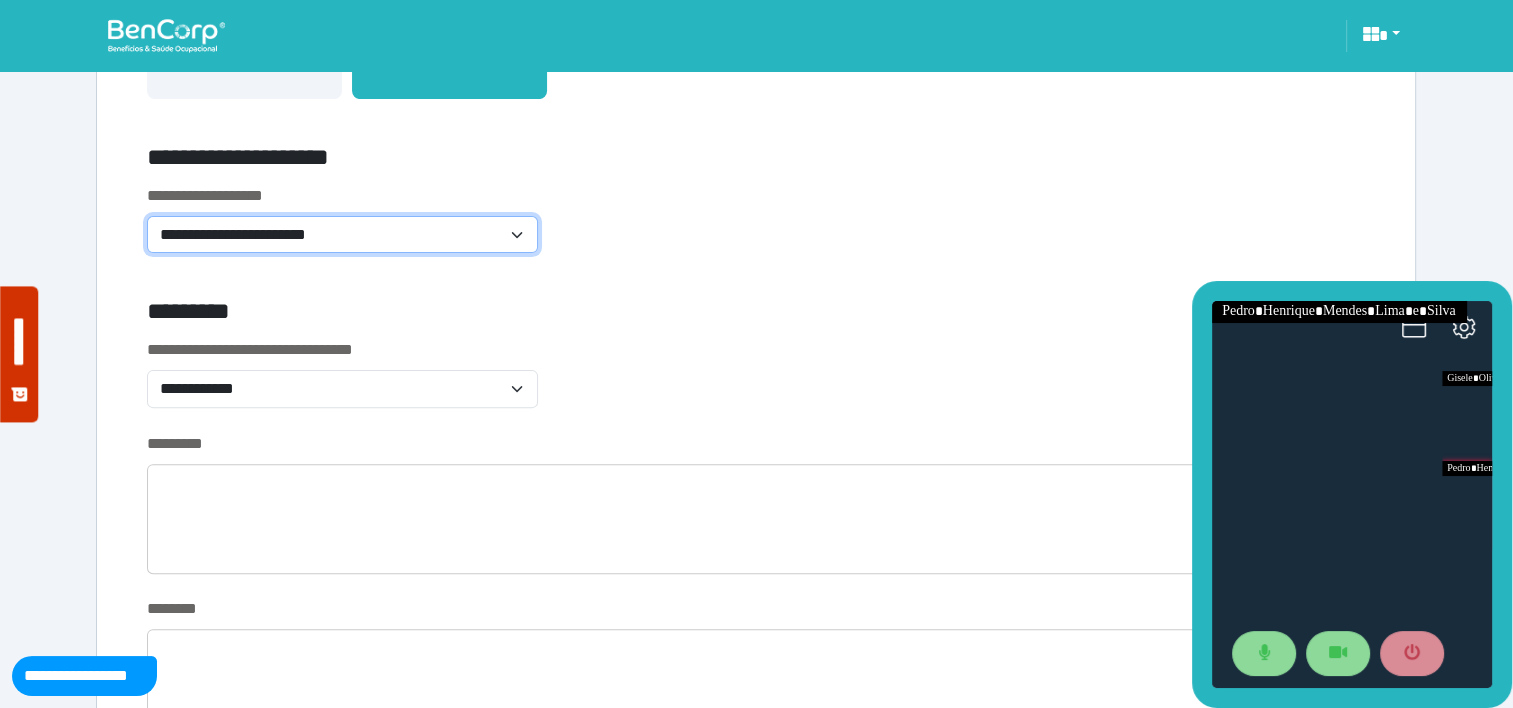 click on "**********" at bounding box center (342, 235) 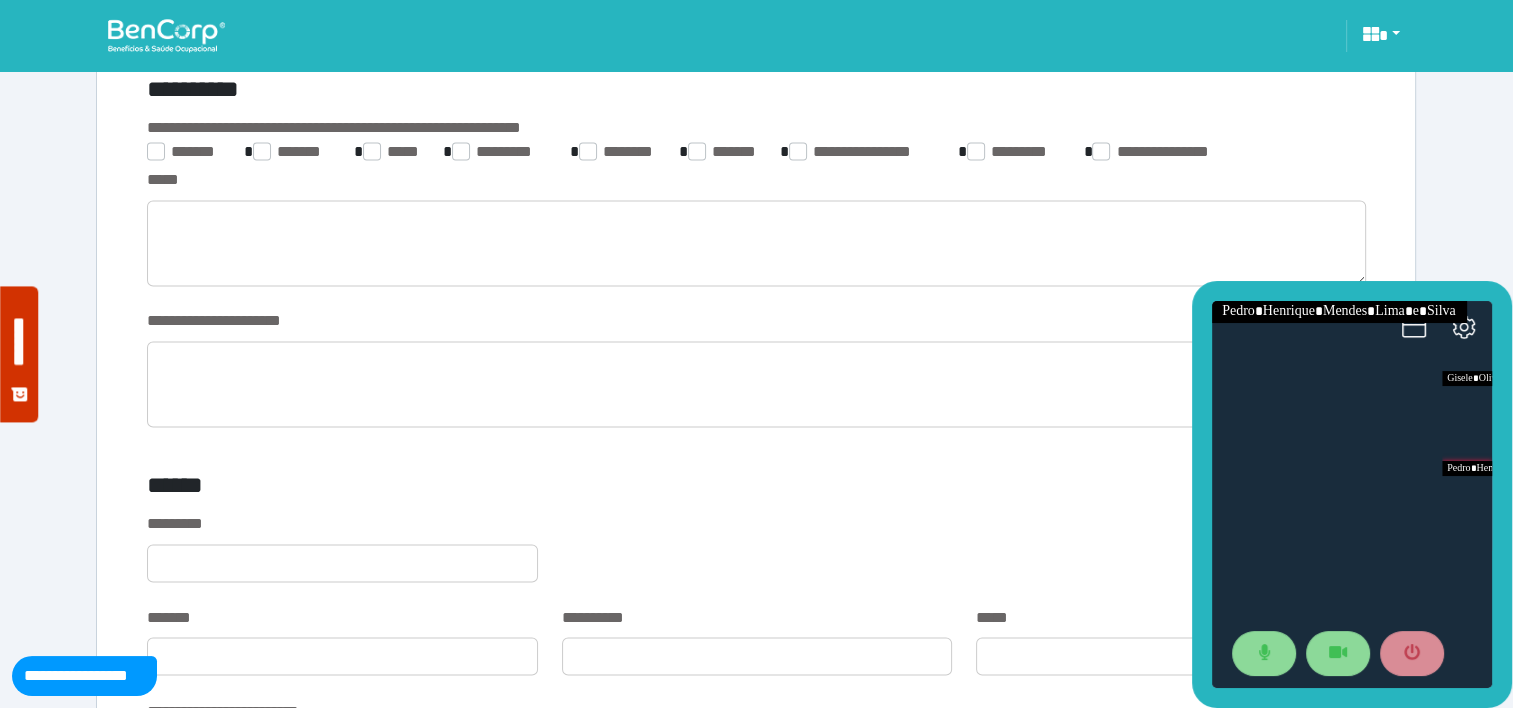 scroll, scrollTop: 3250, scrollLeft: 0, axis: vertical 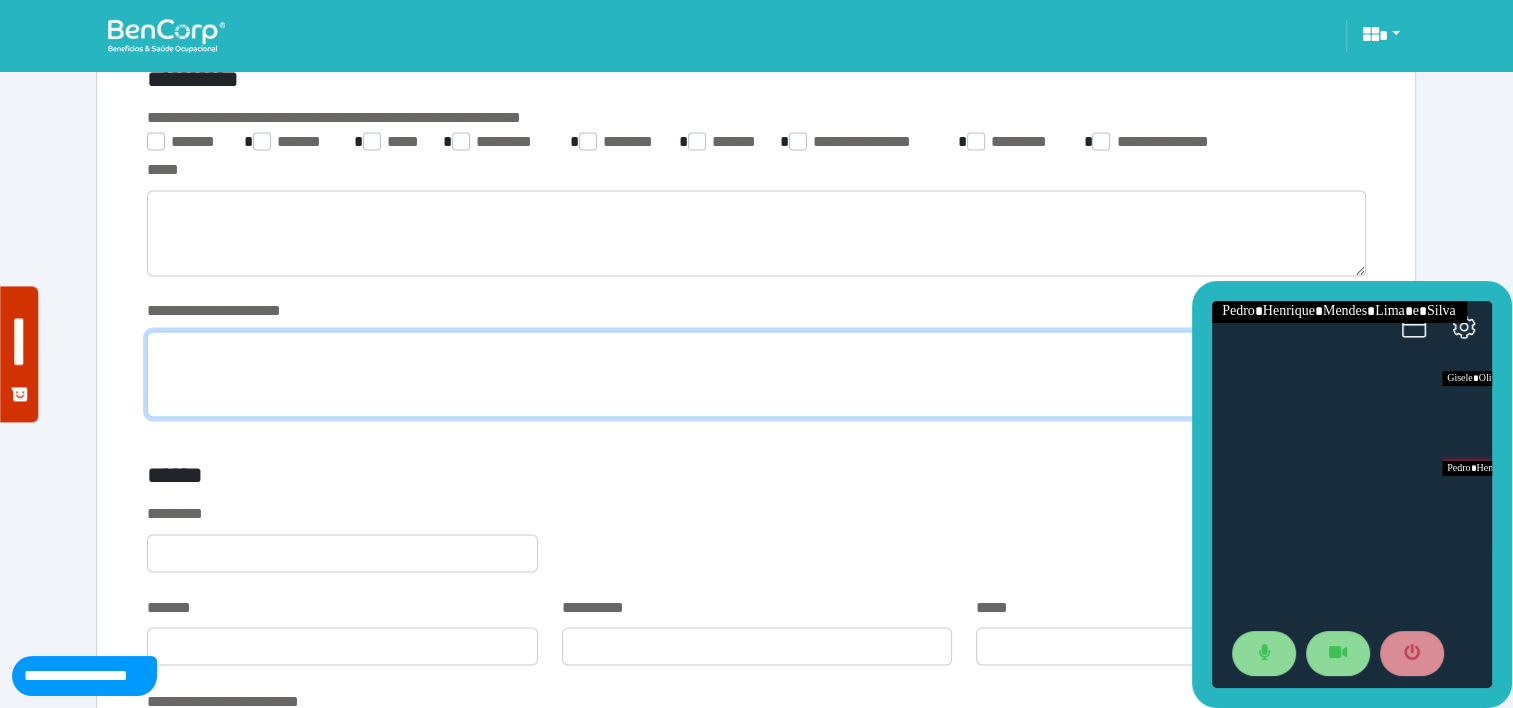 click at bounding box center (756, 374) 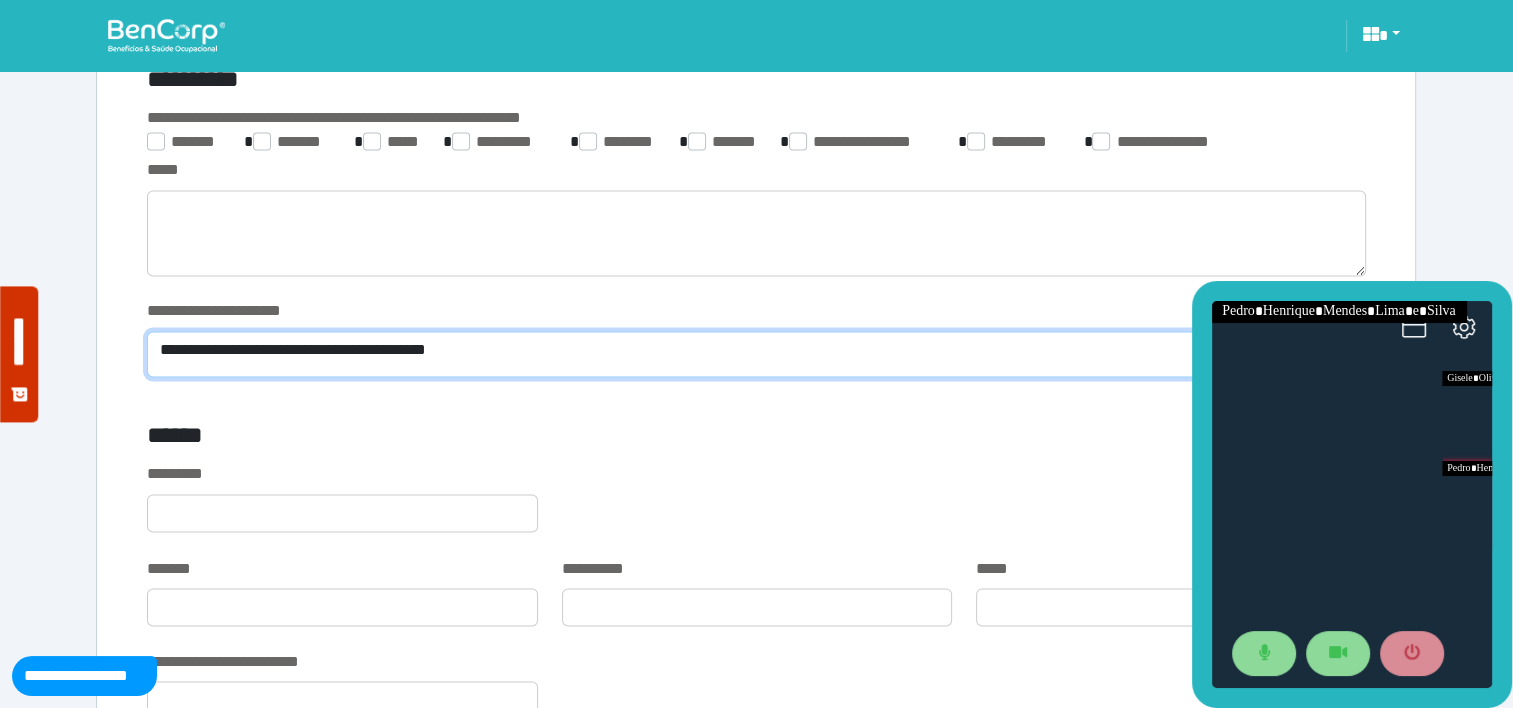 click on "**********" at bounding box center [756, 354] 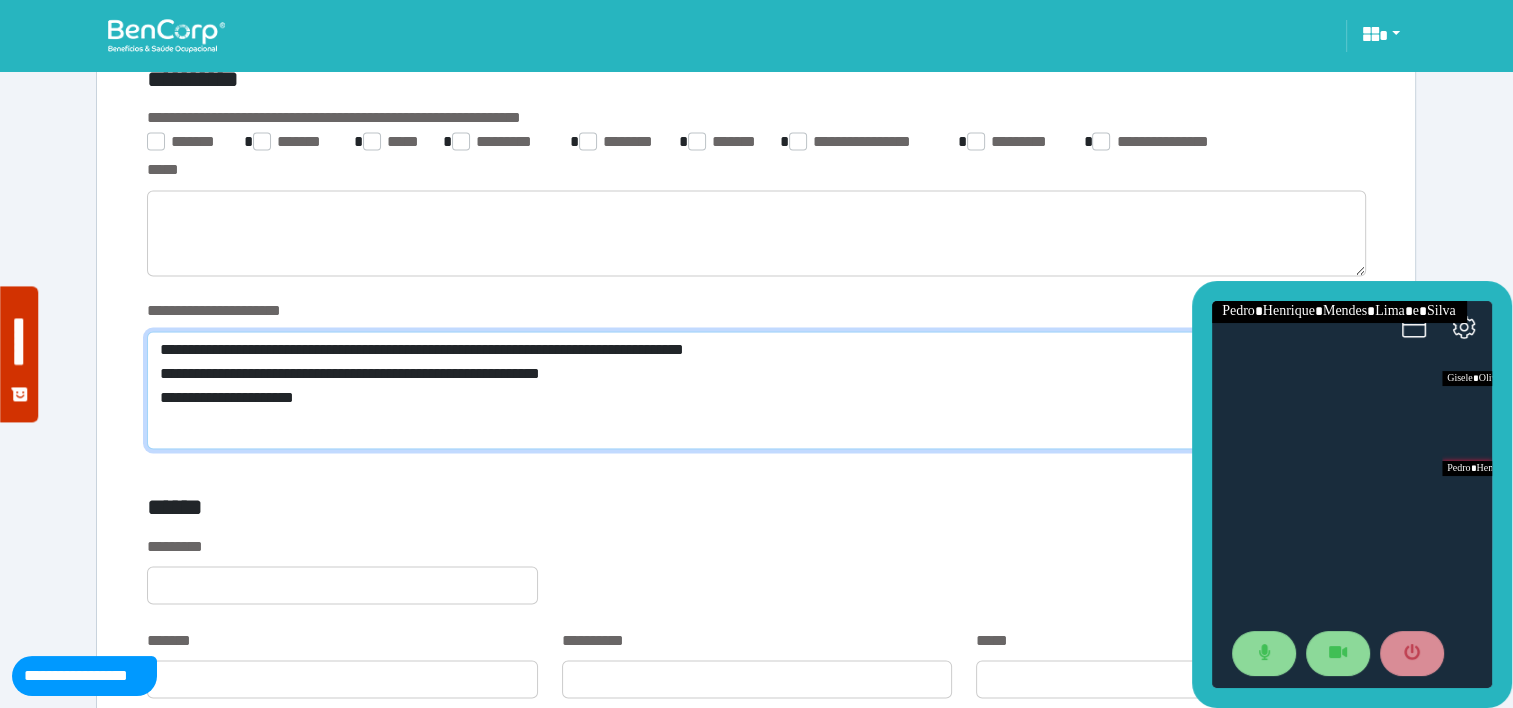 scroll, scrollTop: 0, scrollLeft: 0, axis: both 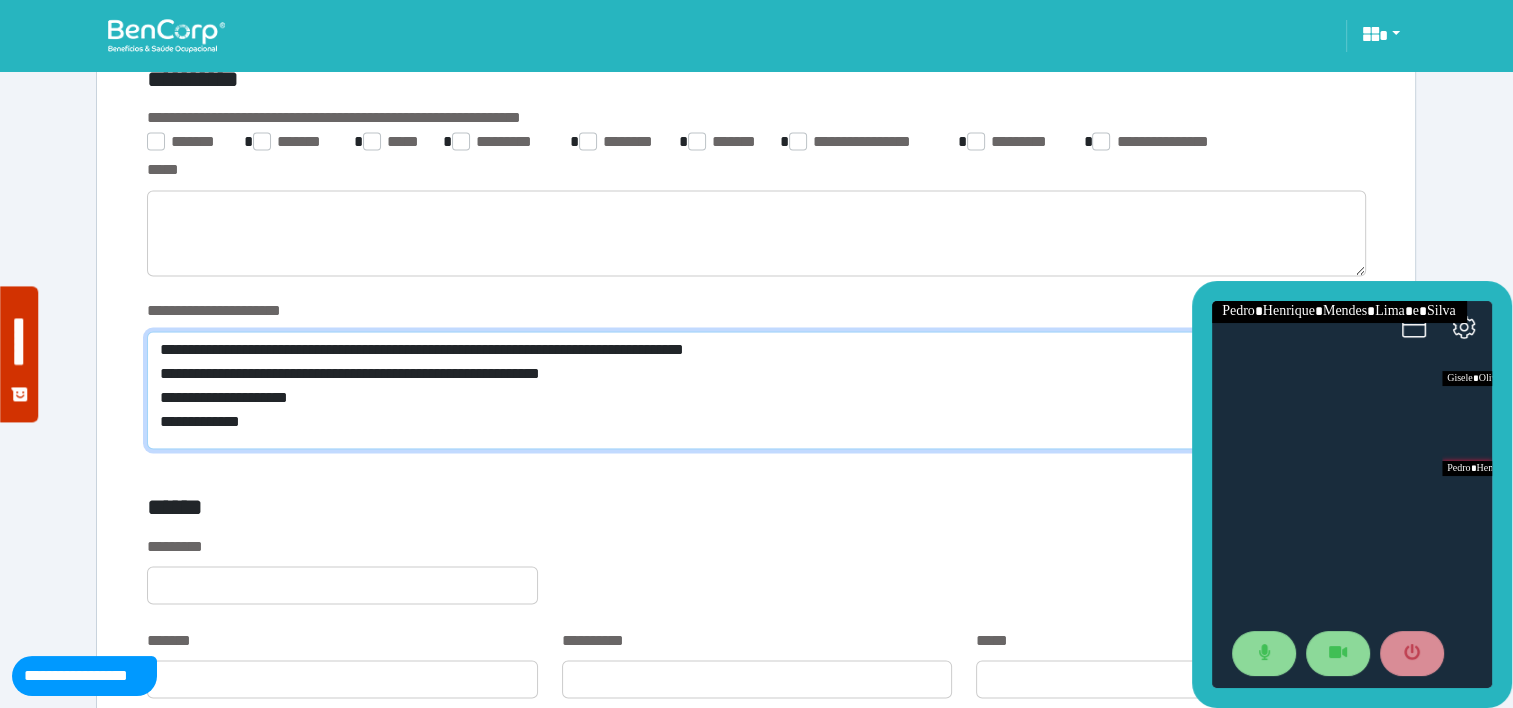 click on "**********" at bounding box center [756, 390] 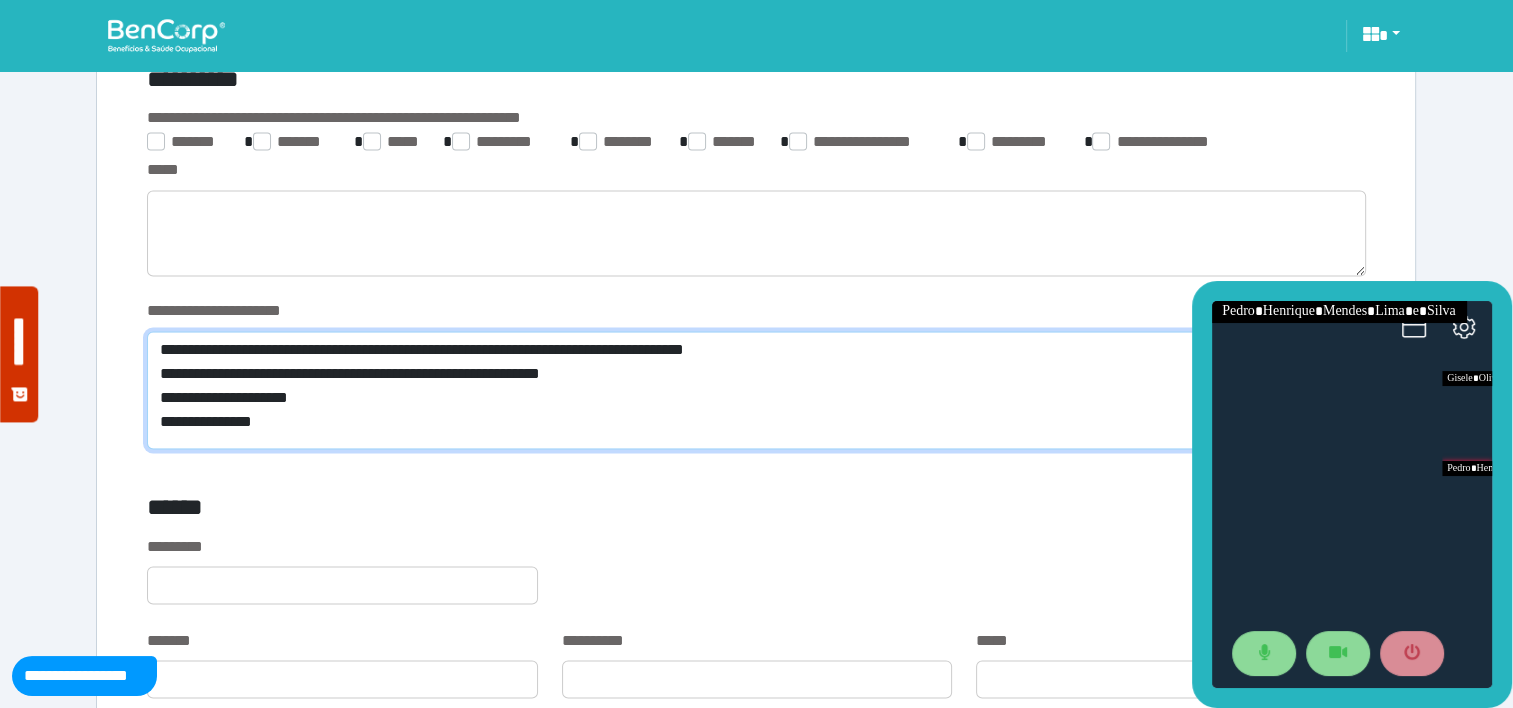 scroll, scrollTop: 0, scrollLeft: 0, axis: both 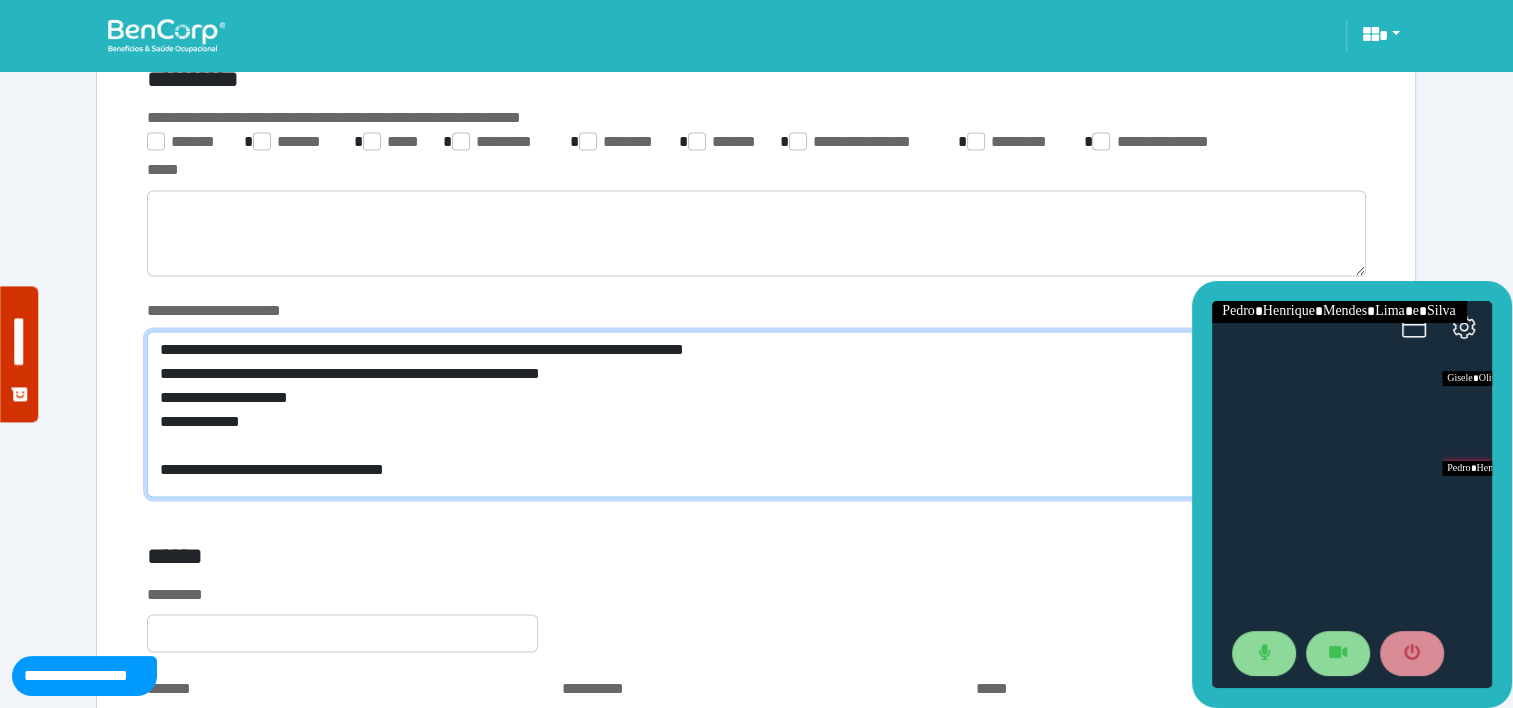 type on "**********" 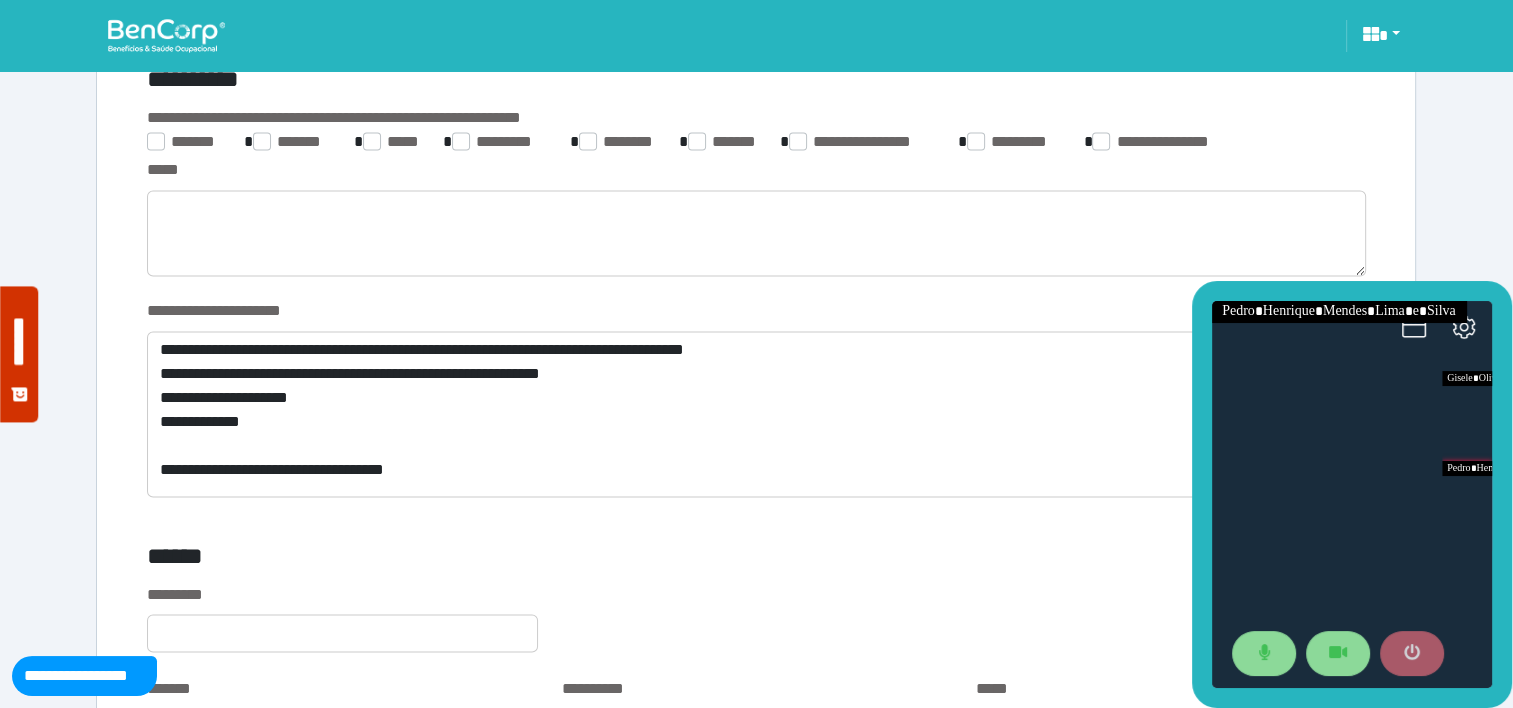 click 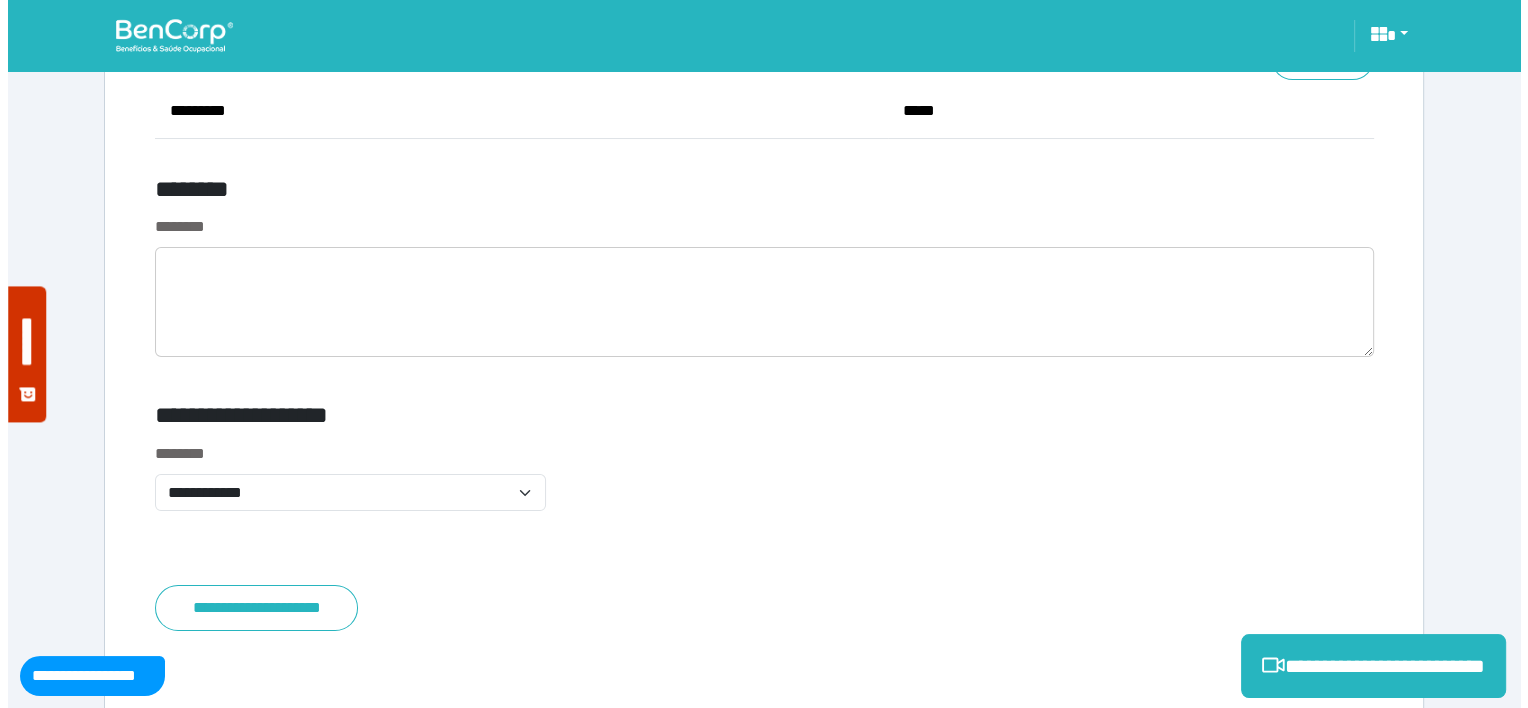 scroll, scrollTop: 7900, scrollLeft: 0, axis: vertical 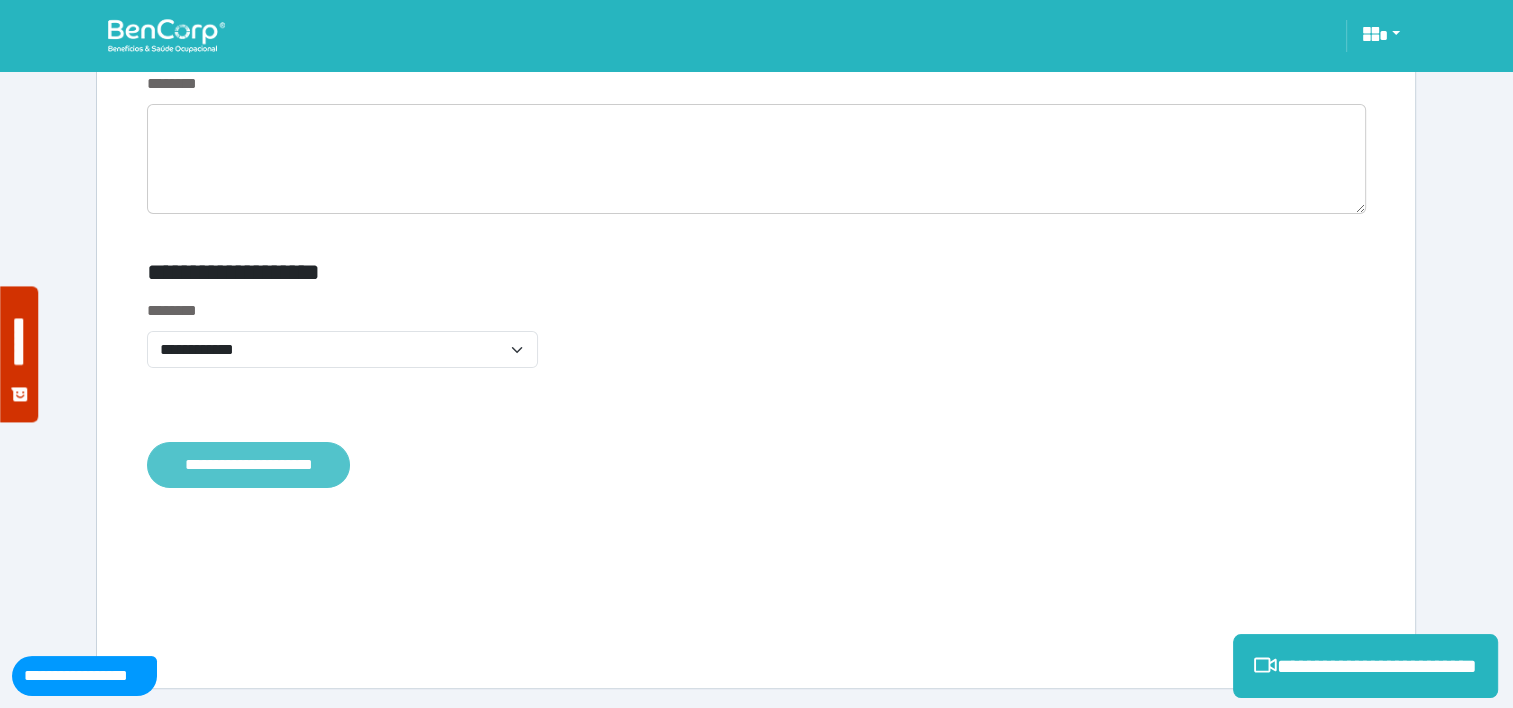 click on "**********" at bounding box center (248, 465) 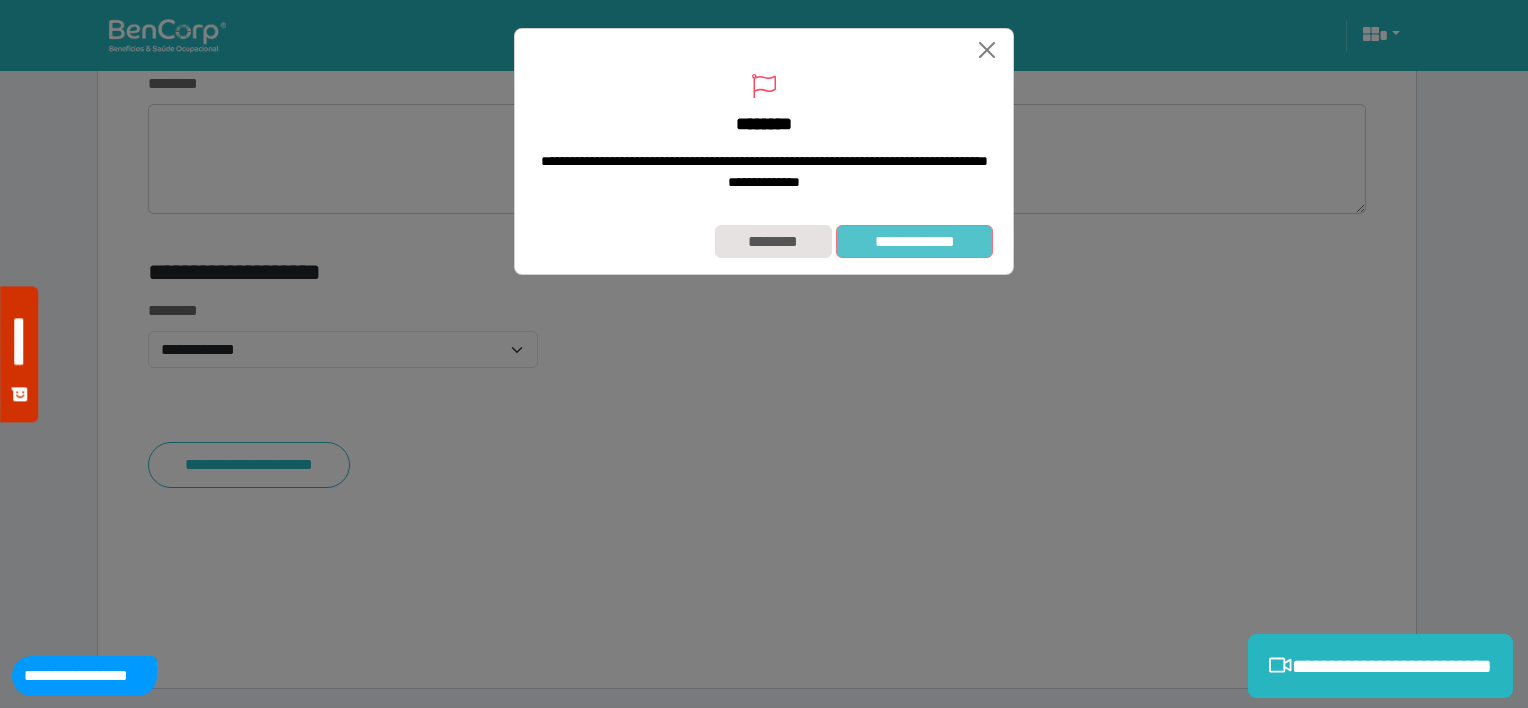 click on "**********" at bounding box center (914, 242) 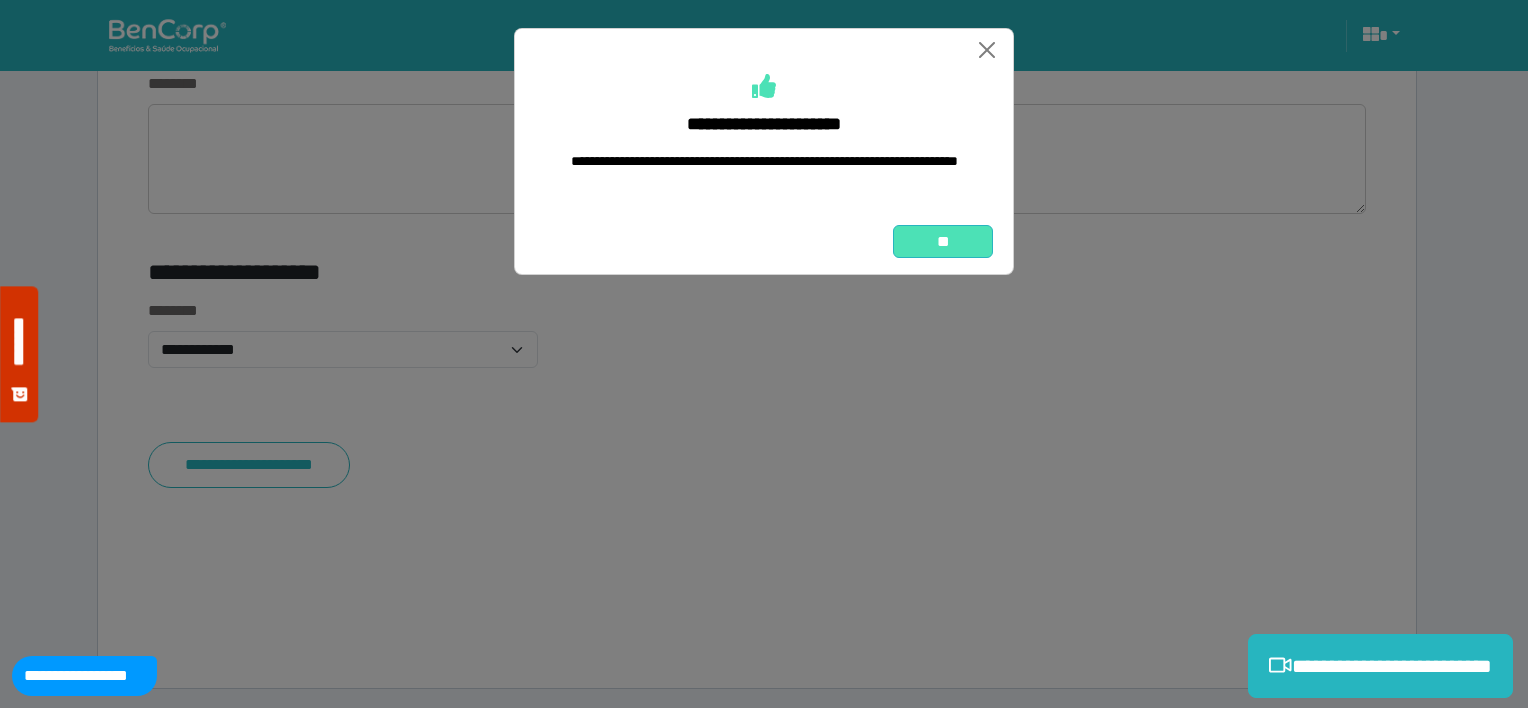 click on "**" at bounding box center (943, 242) 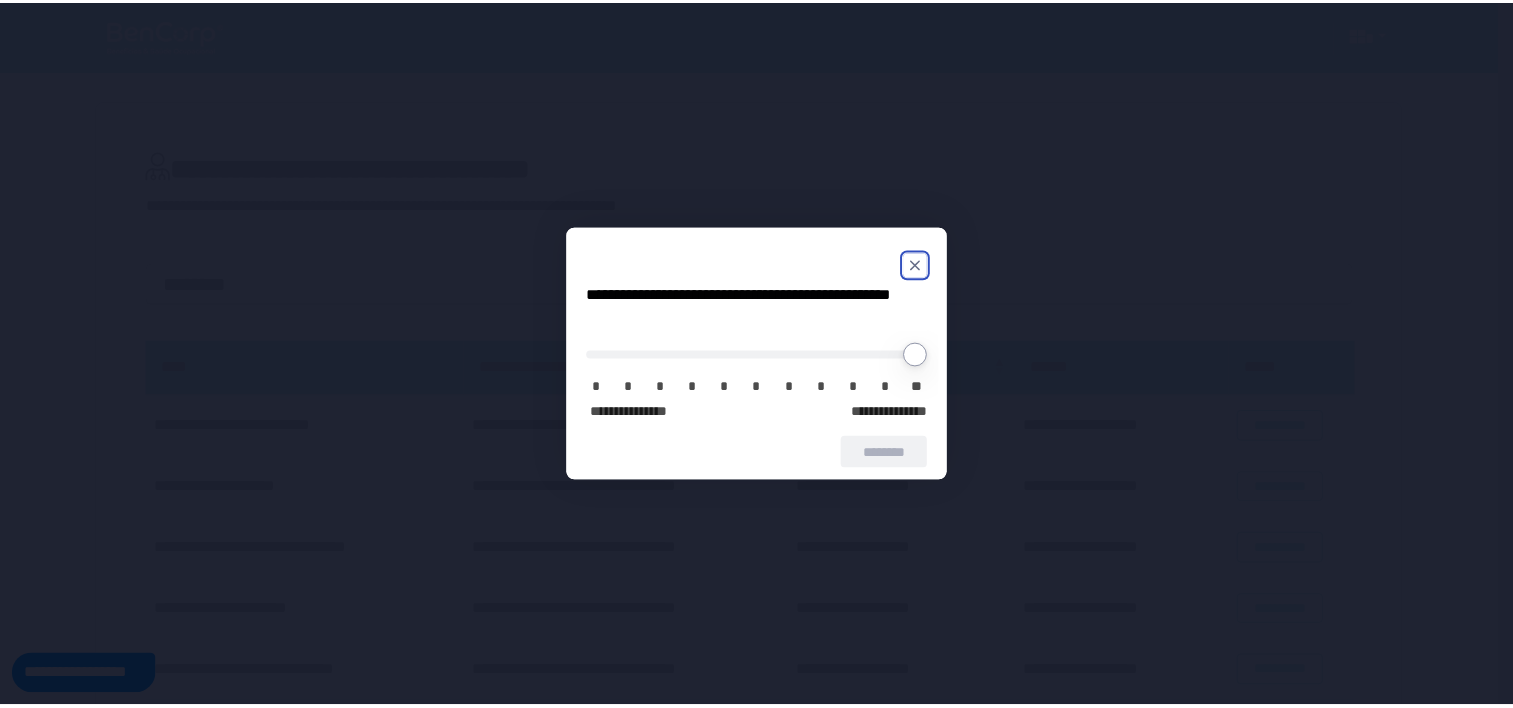 scroll, scrollTop: 0, scrollLeft: 0, axis: both 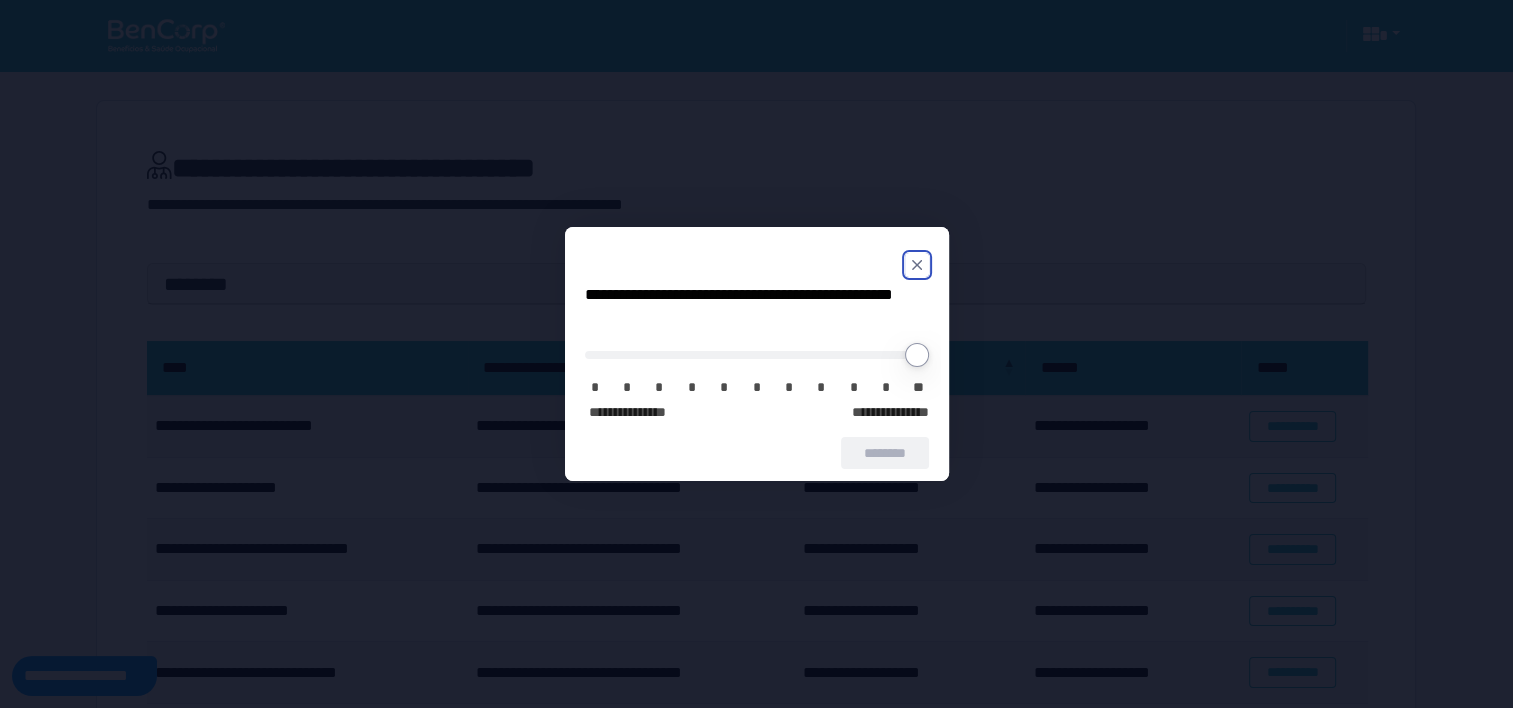 click 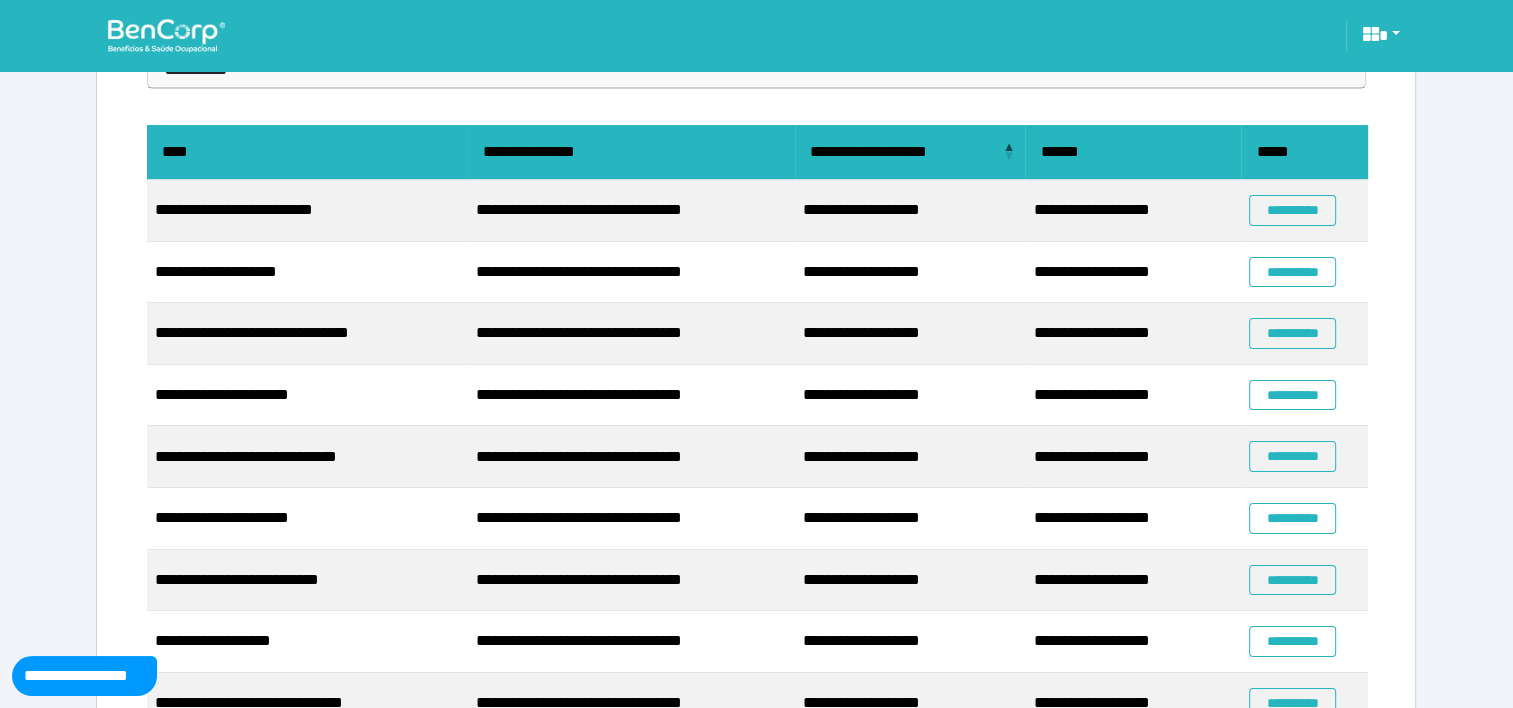 scroll, scrollTop: 219, scrollLeft: 0, axis: vertical 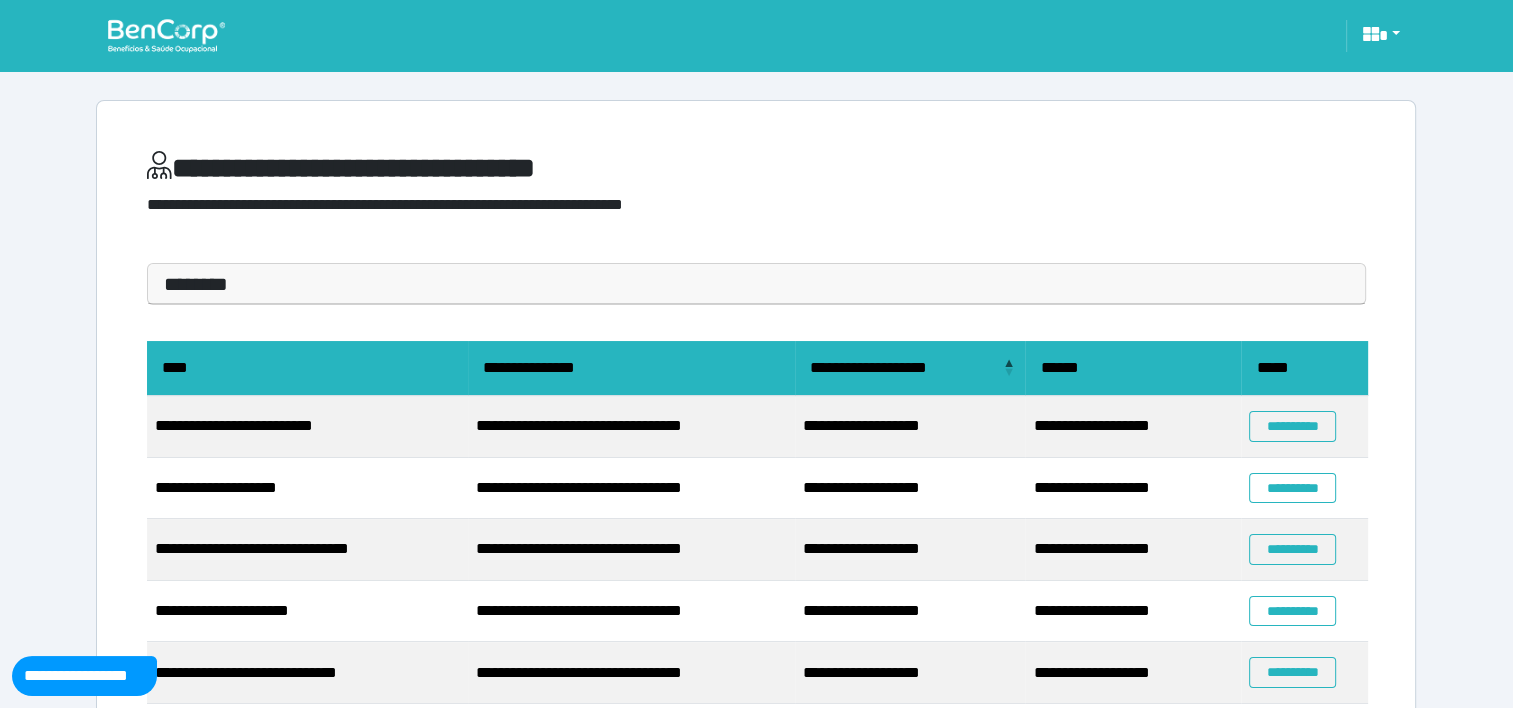 click on "********" at bounding box center [756, 284] 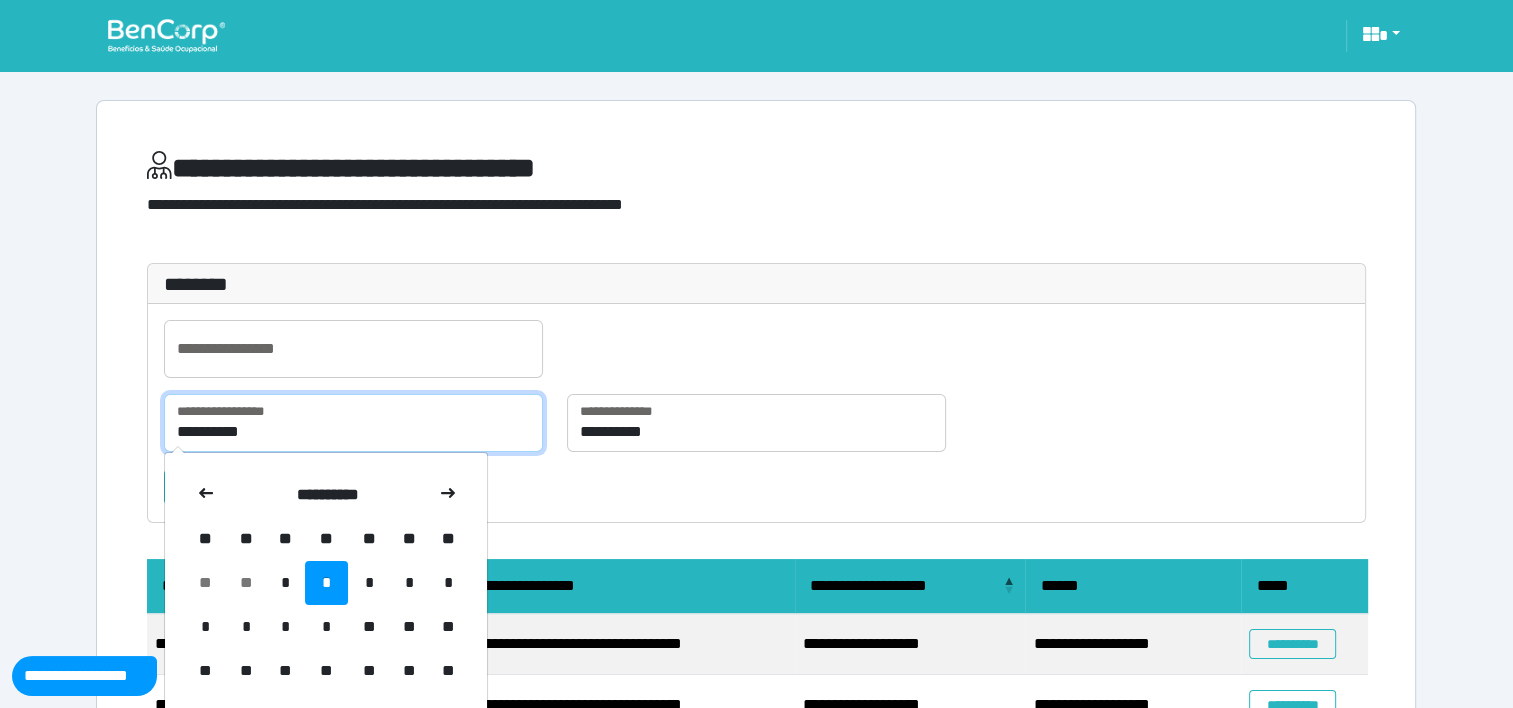click on "**********" at bounding box center (353, 423) 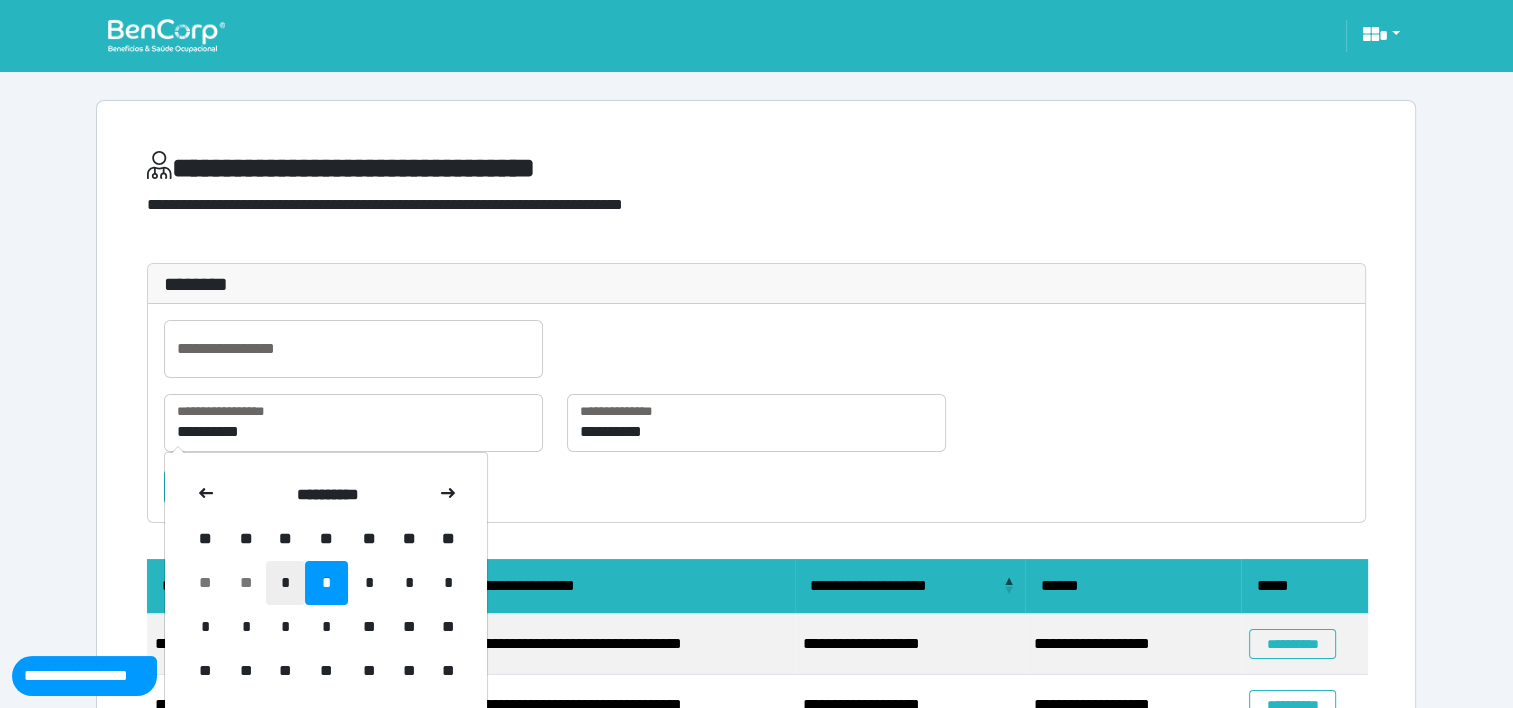 click on "*" at bounding box center (285, 583) 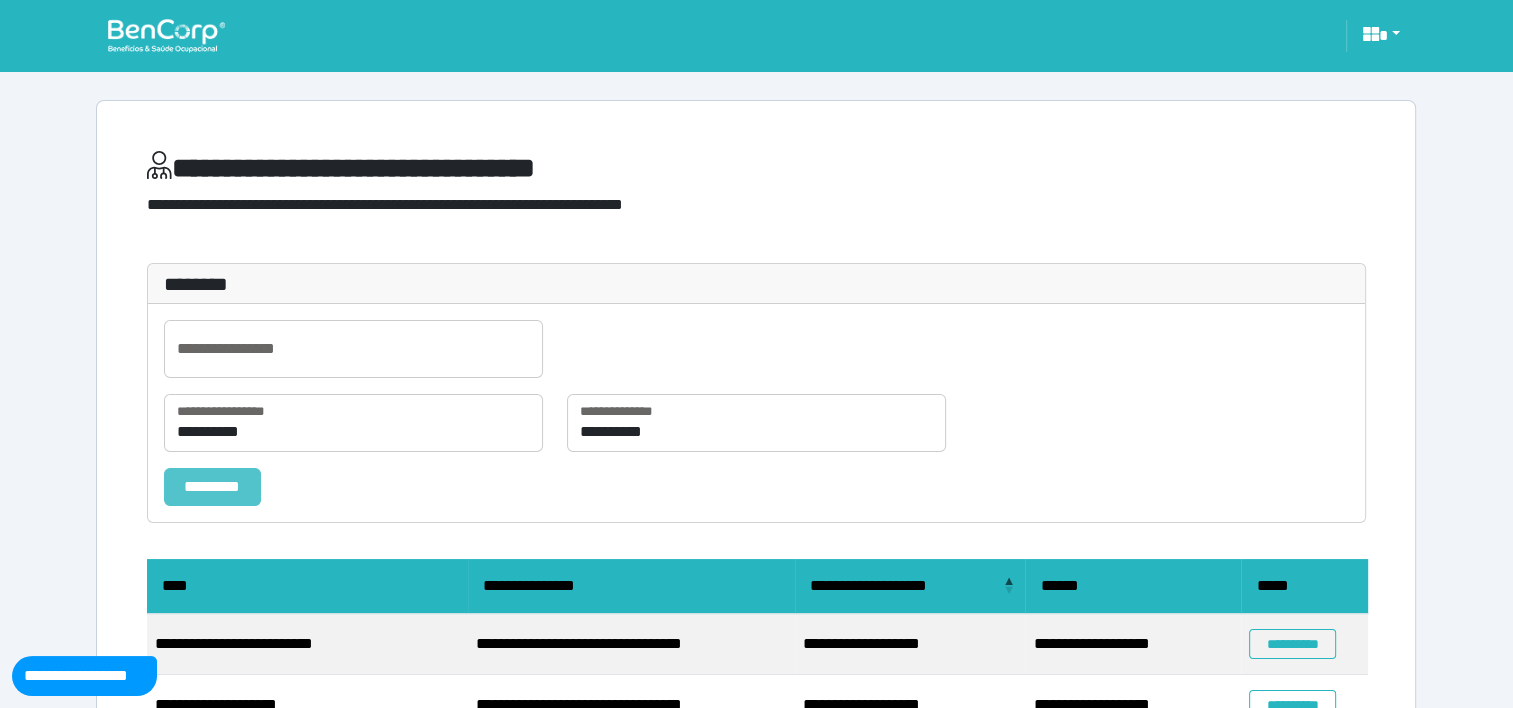 click on "*********" at bounding box center [212, 487] 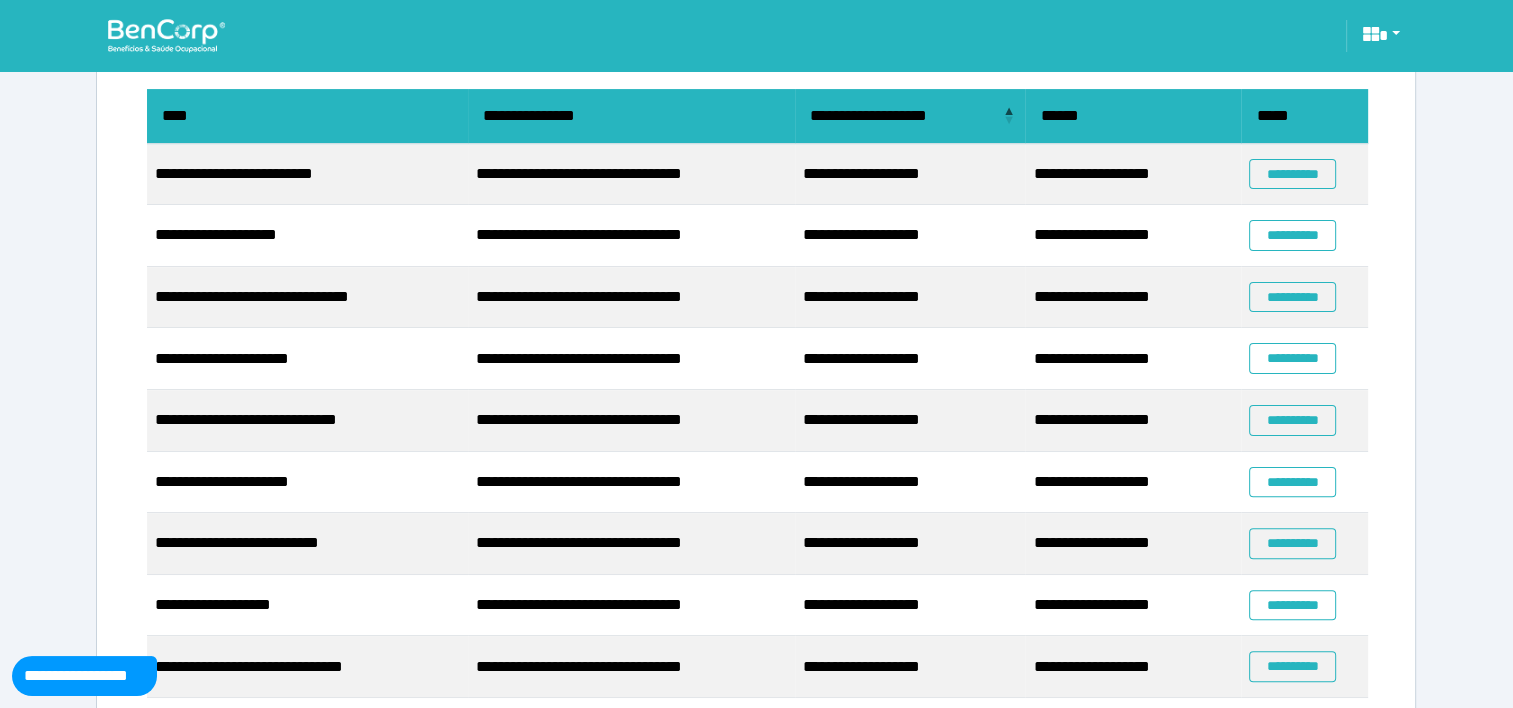 scroll, scrollTop: 478, scrollLeft: 0, axis: vertical 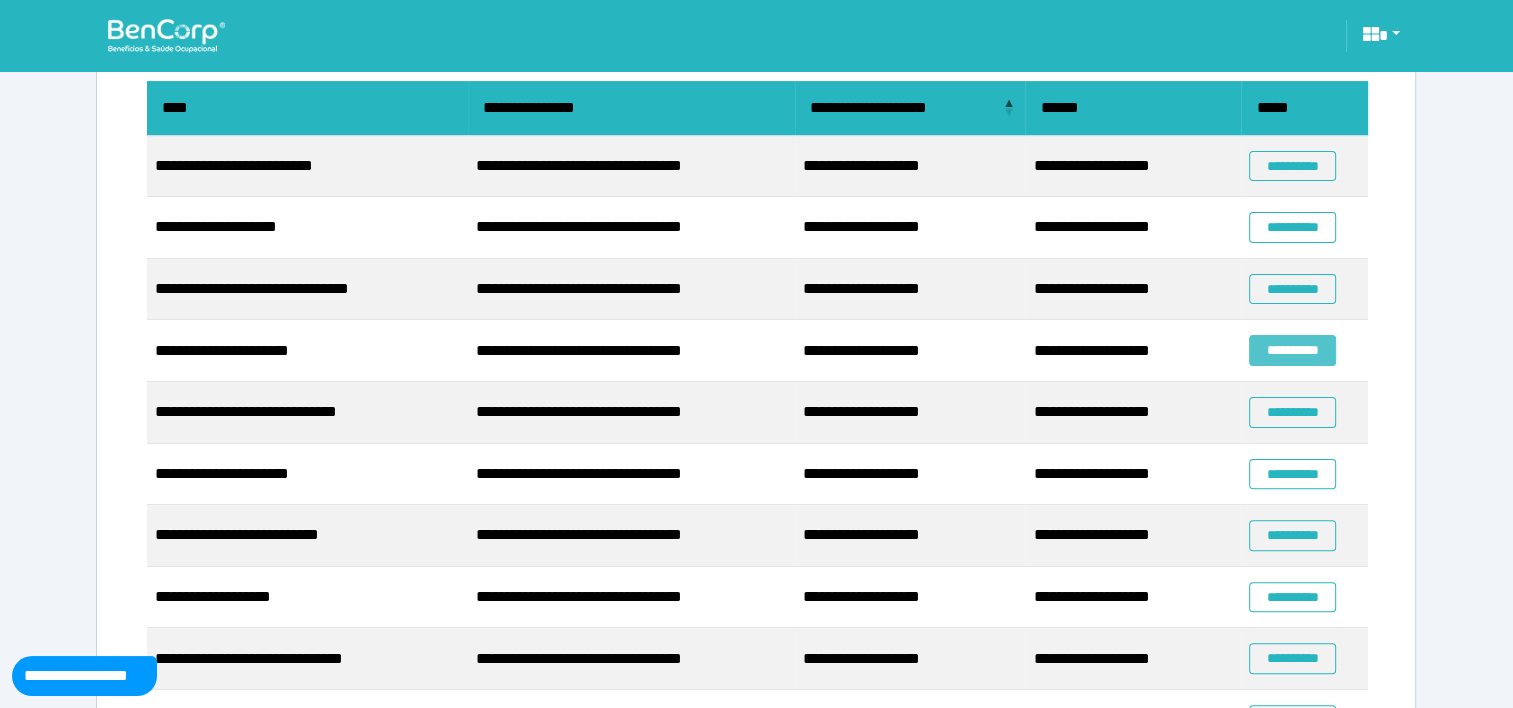 click on "**********" at bounding box center (1292, 350) 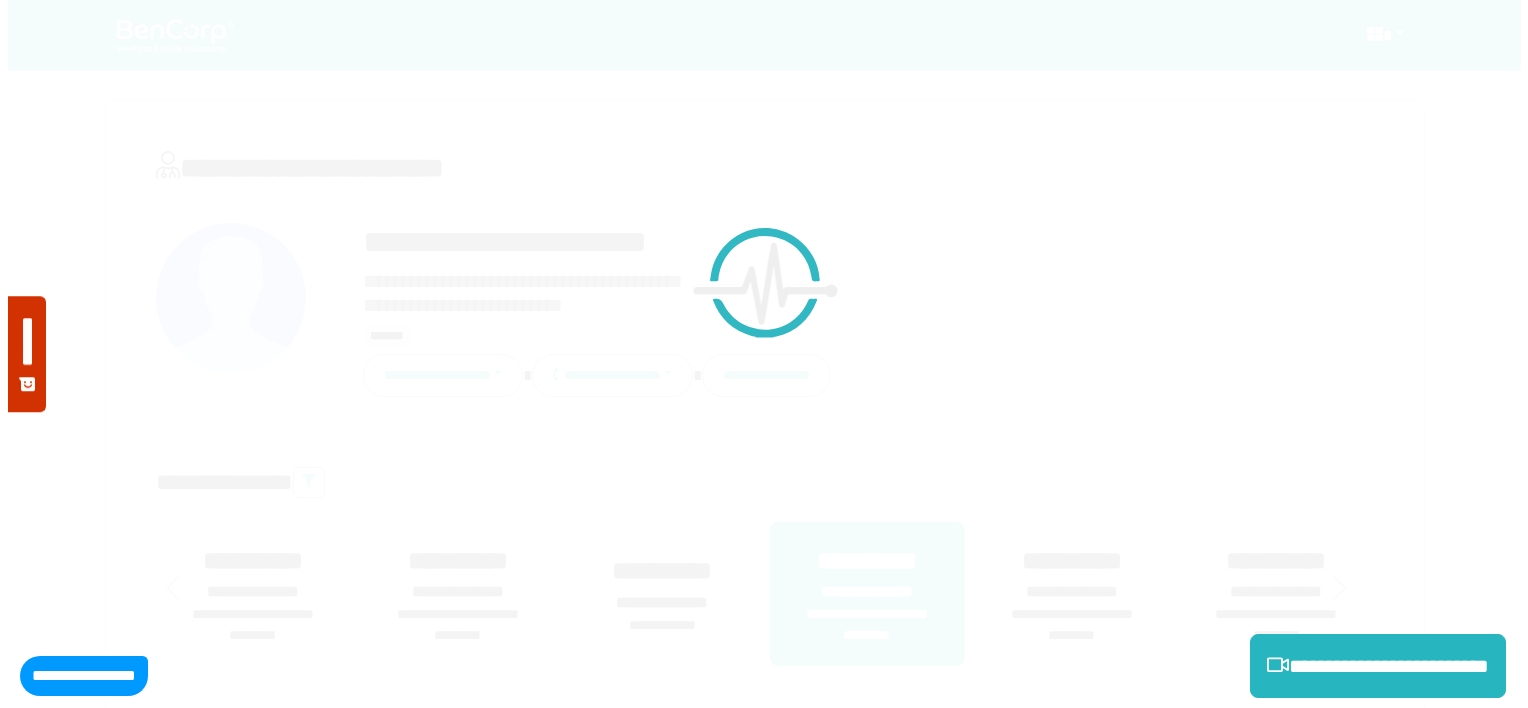 scroll, scrollTop: 0, scrollLeft: 0, axis: both 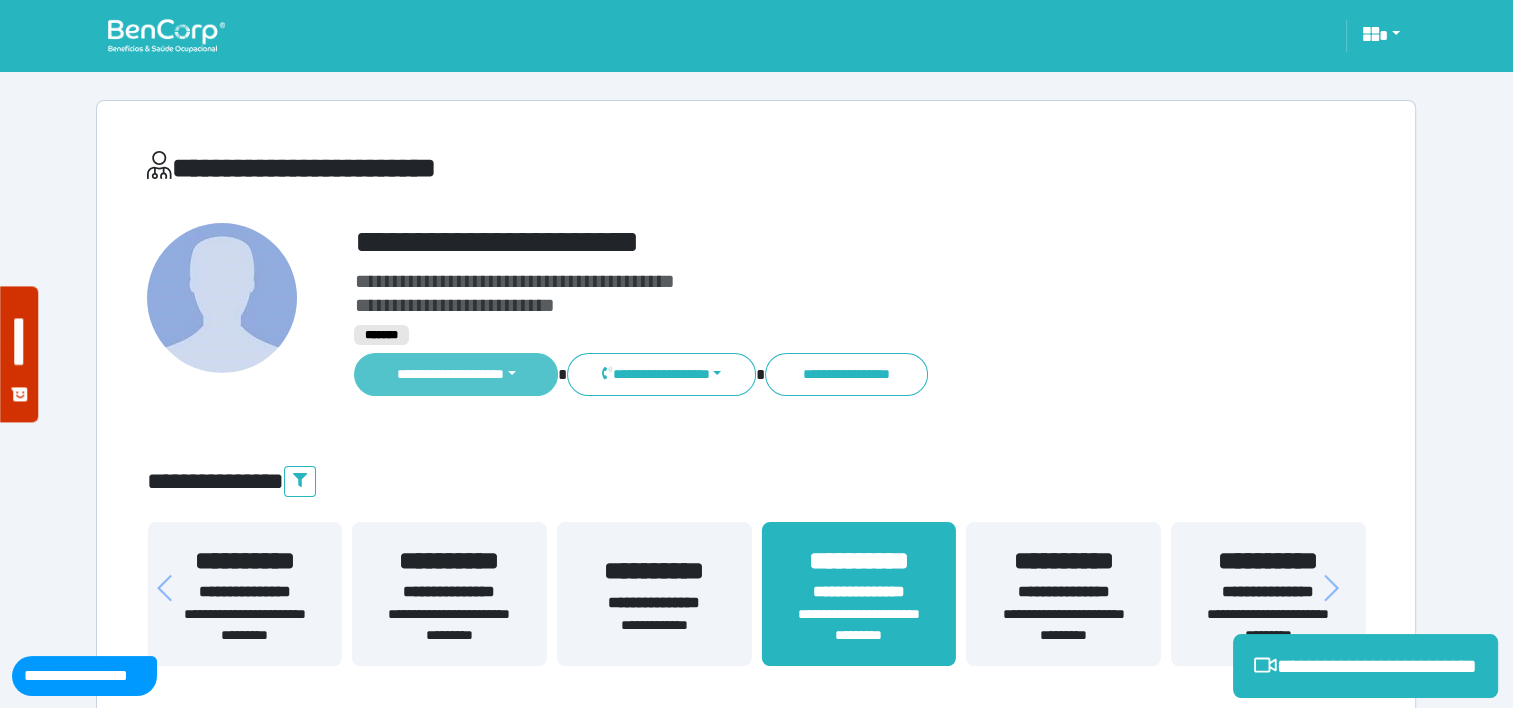 click on "**********" at bounding box center [456, 374] 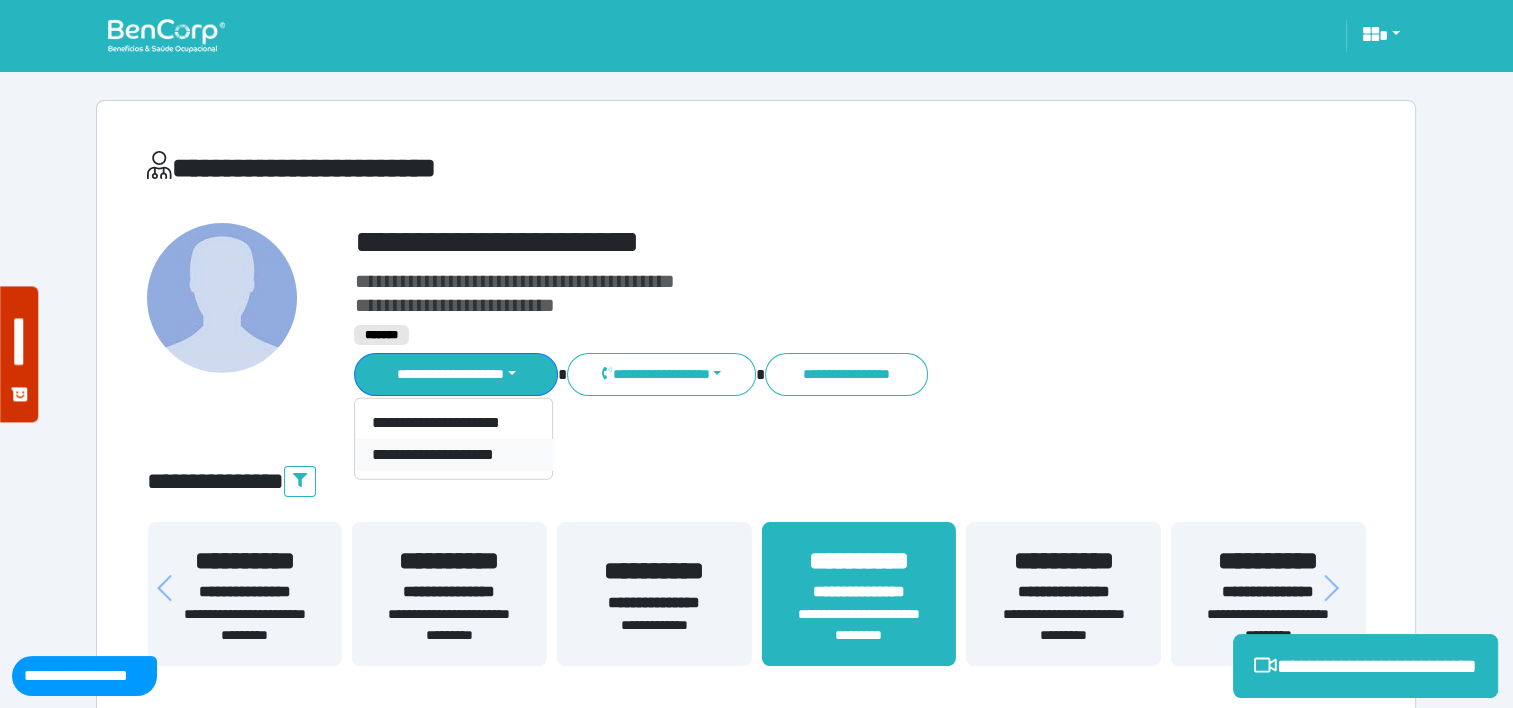 click on "**********" at bounding box center [453, 455] 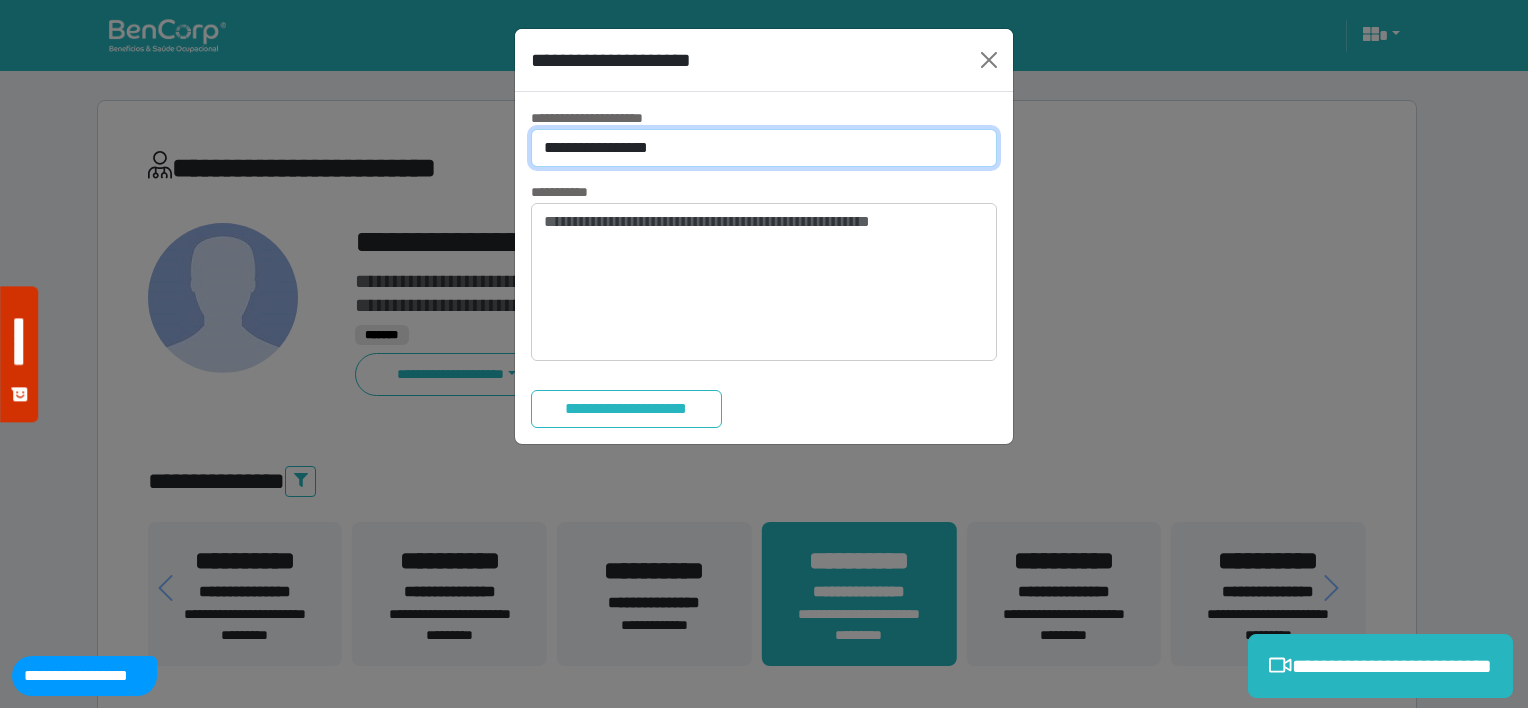 click on "**********" at bounding box center [764, 148] 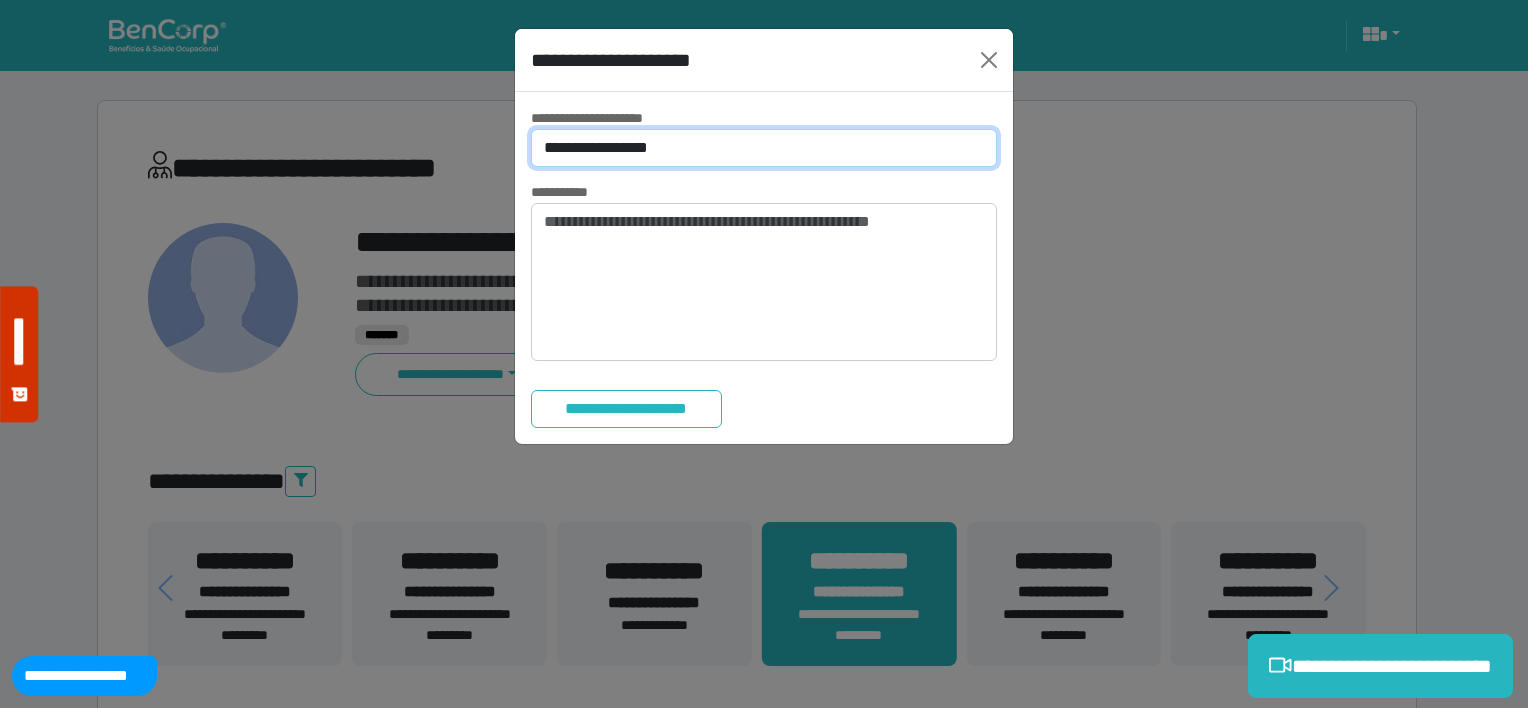 select on "*" 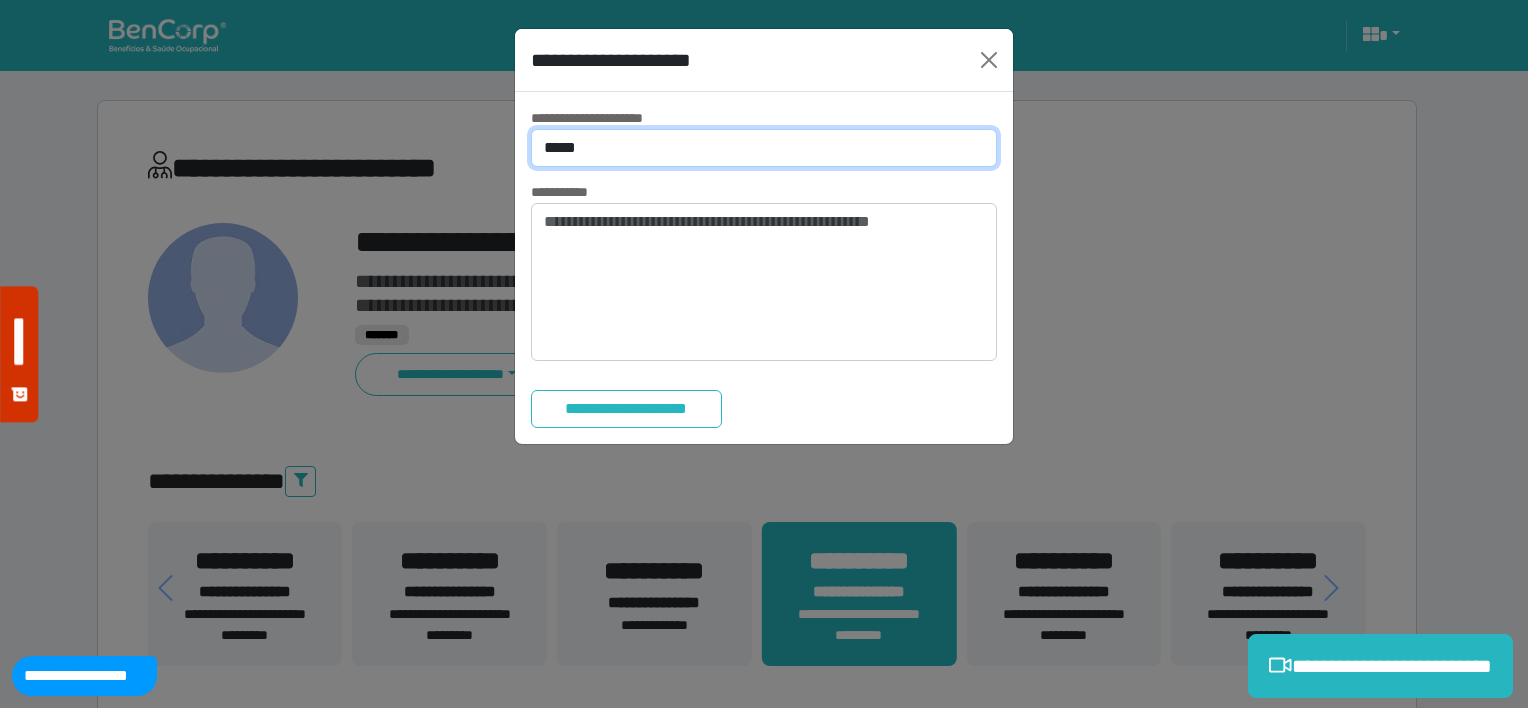 click on "**********" at bounding box center (764, 148) 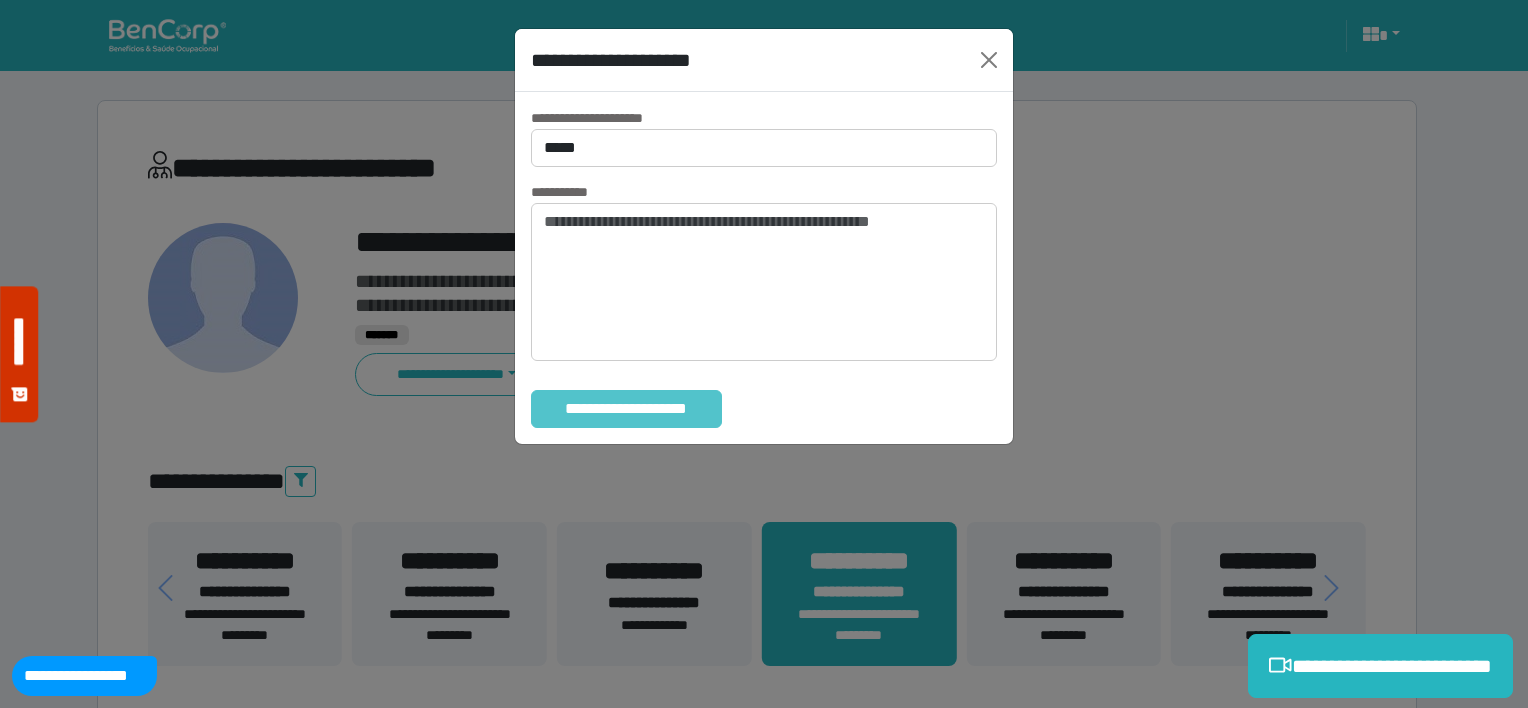 click on "**********" at bounding box center (626, 409) 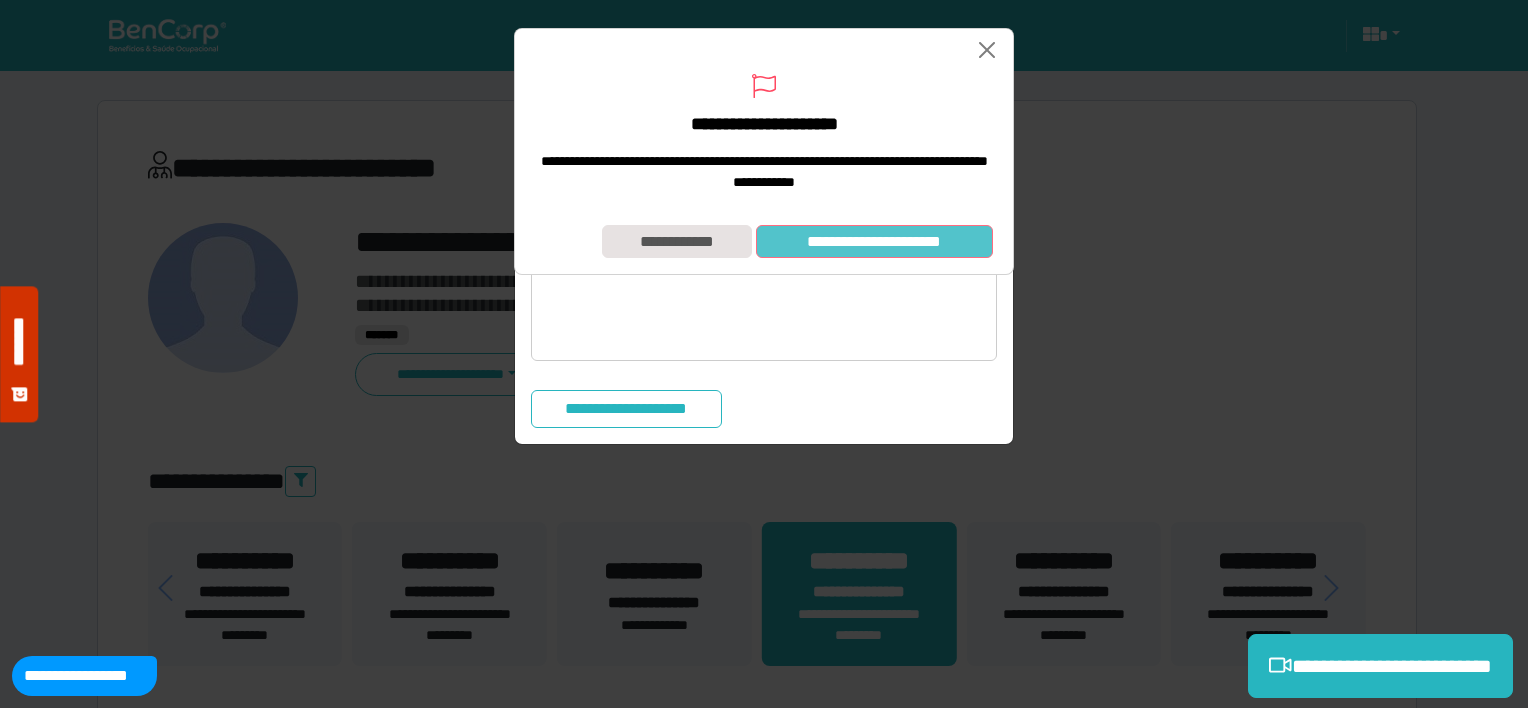 click on "**********" at bounding box center (874, 242) 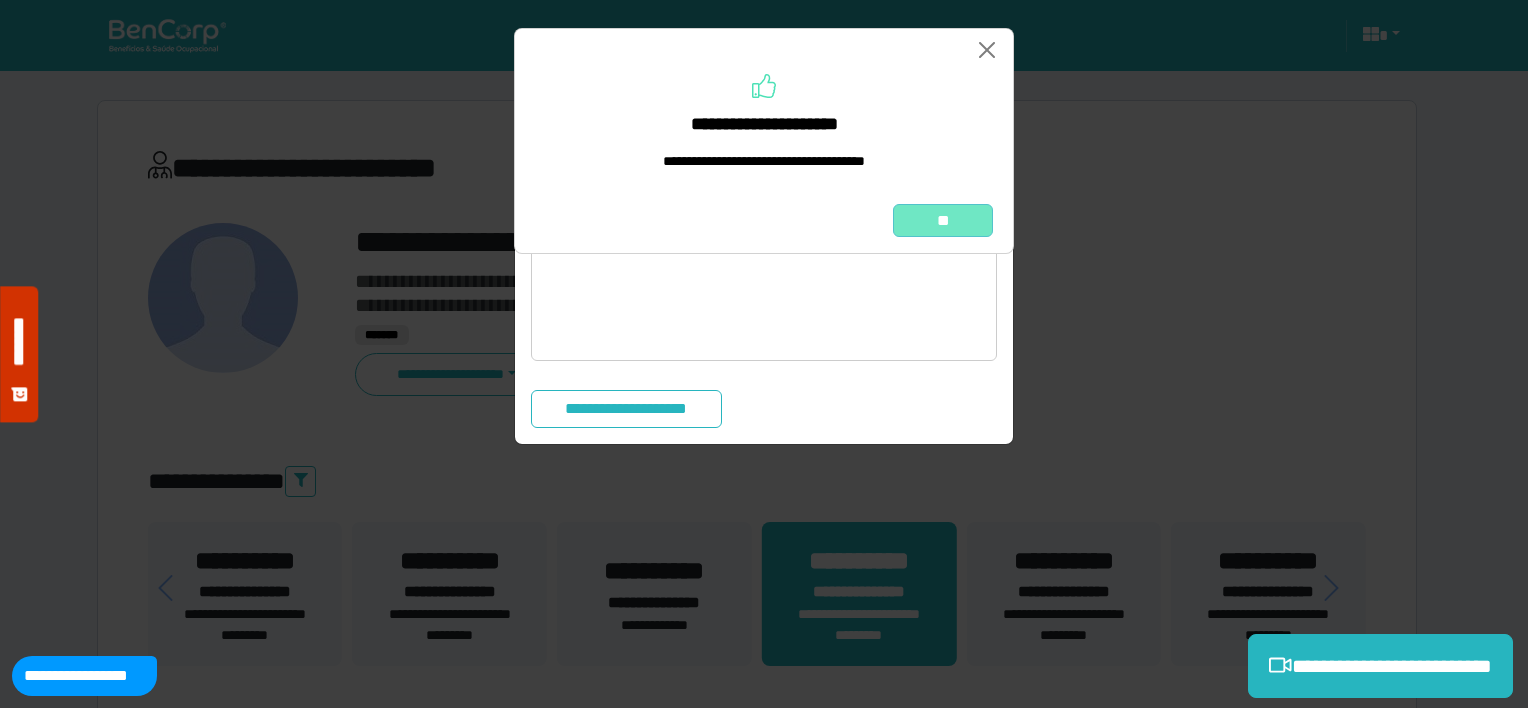 click on "**" at bounding box center [943, 221] 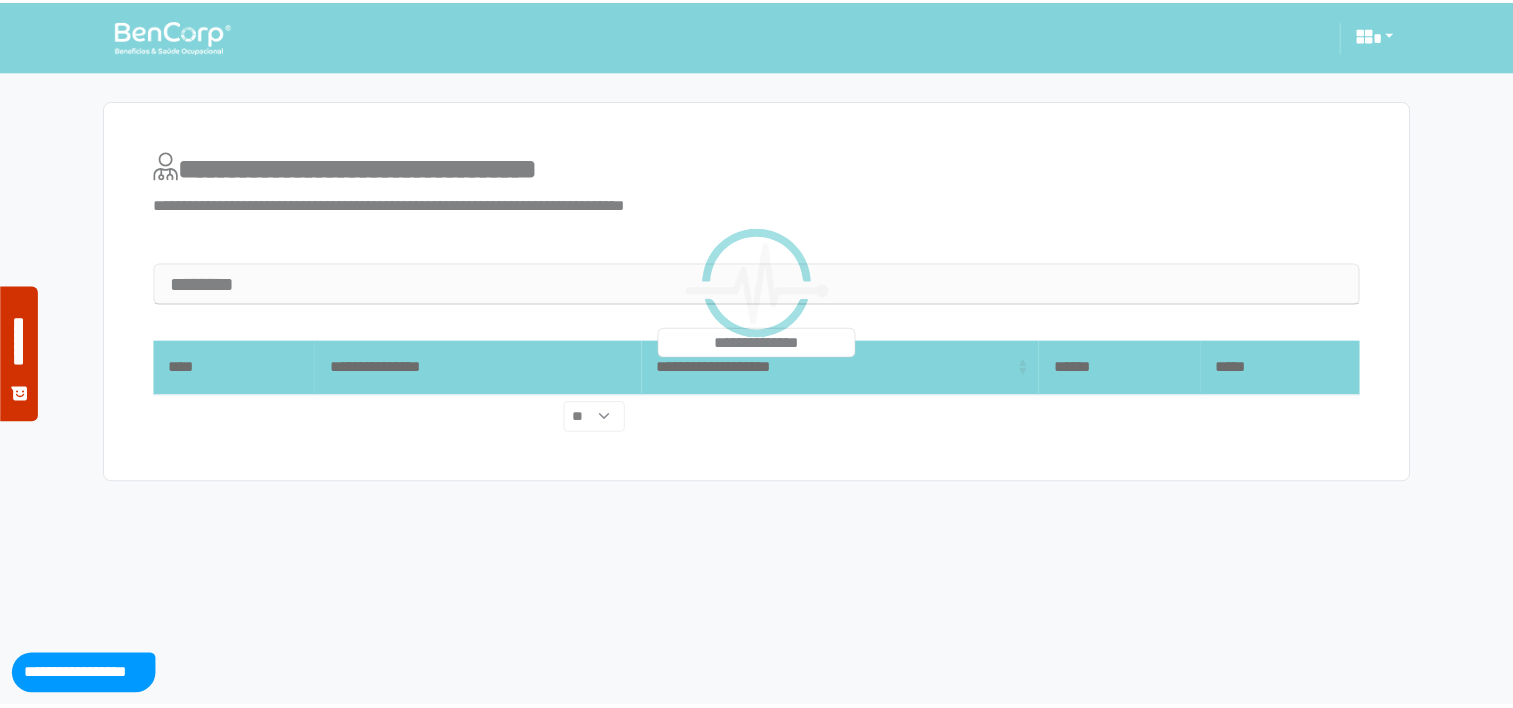 scroll, scrollTop: 0, scrollLeft: 0, axis: both 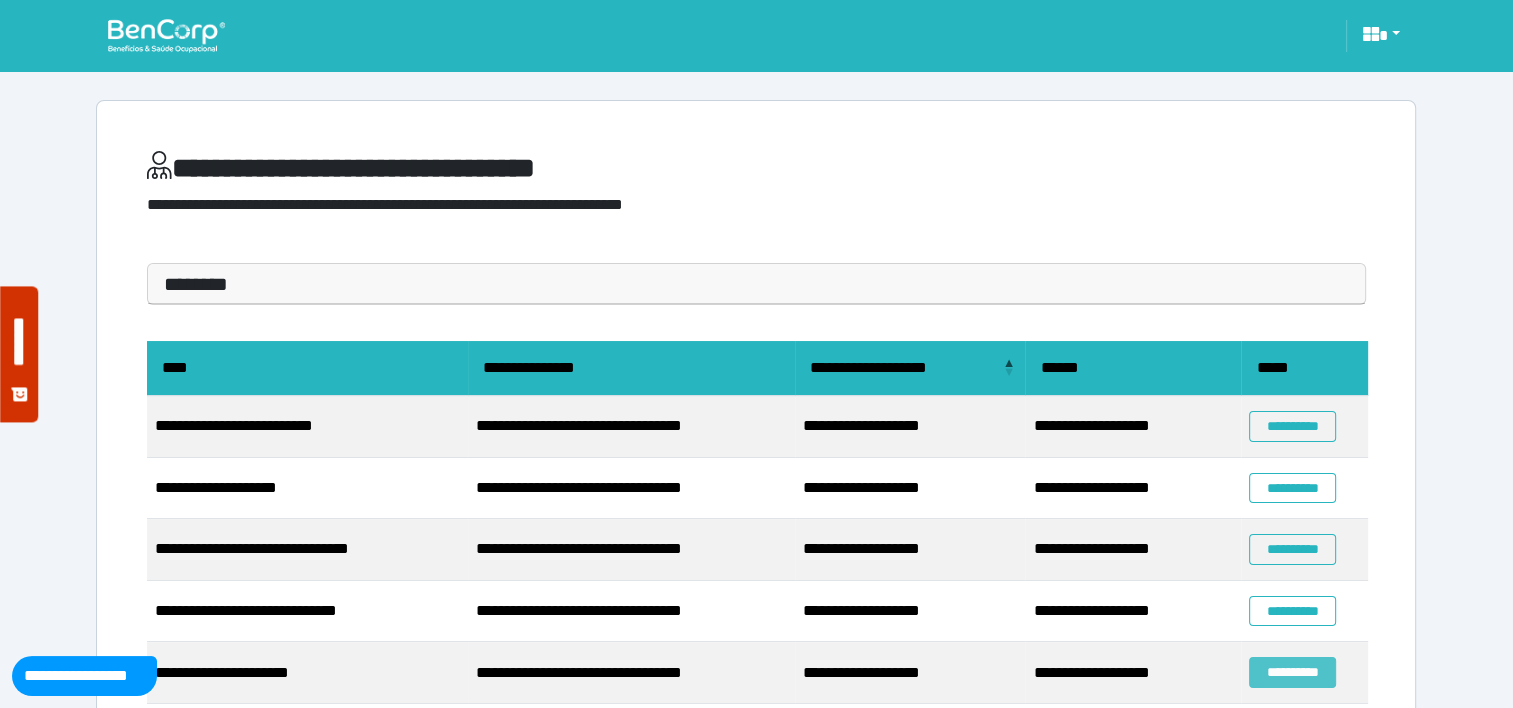 click on "**********" at bounding box center [1292, 672] 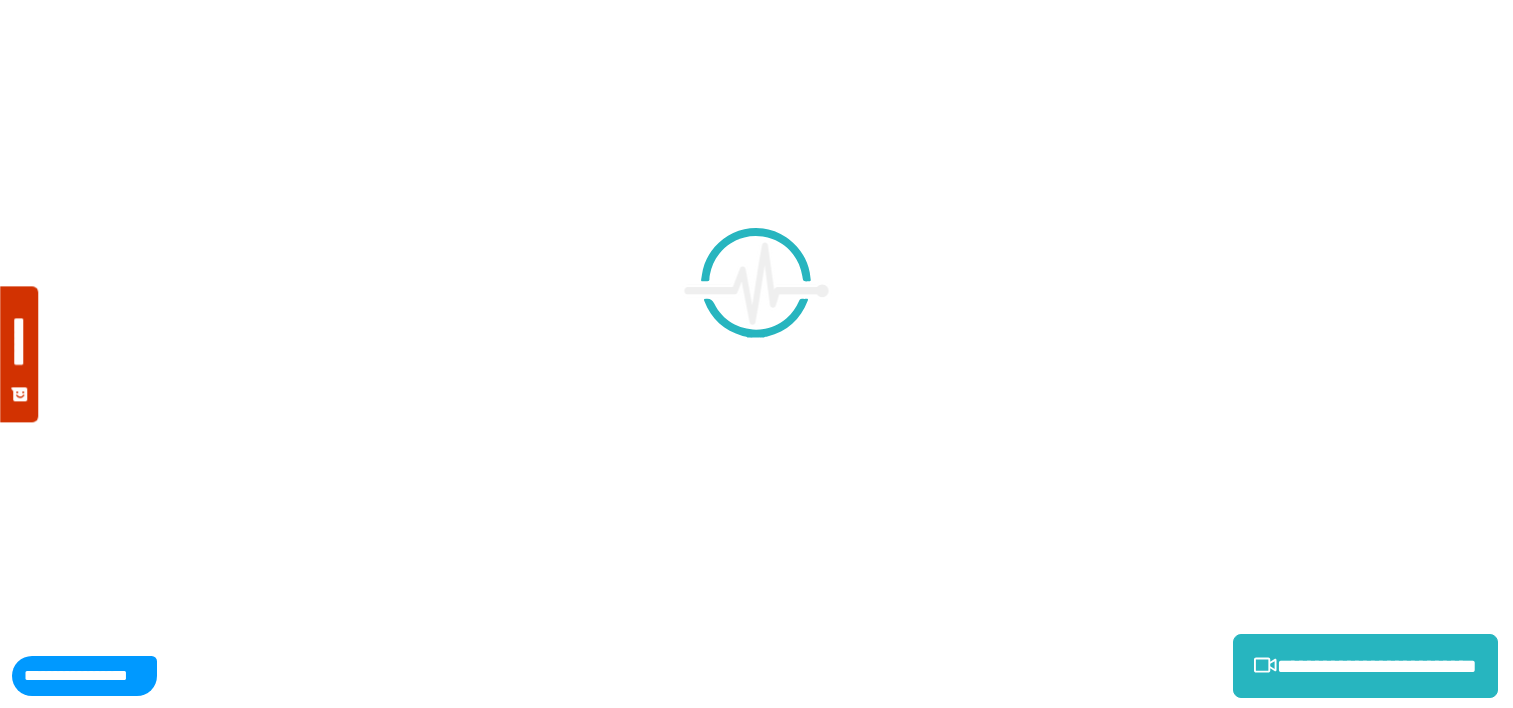 scroll, scrollTop: 0, scrollLeft: 0, axis: both 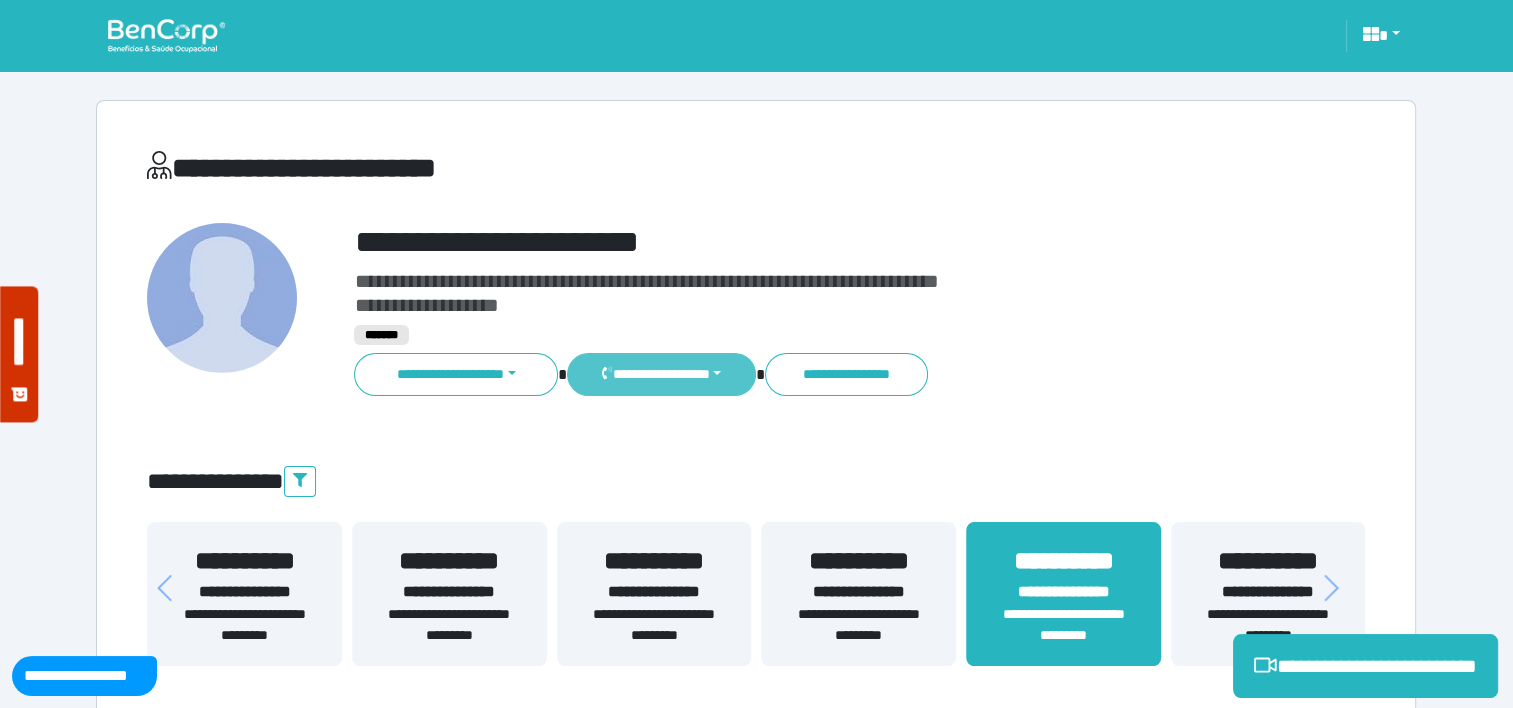 click on "**********" at bounding box center (661, 374) 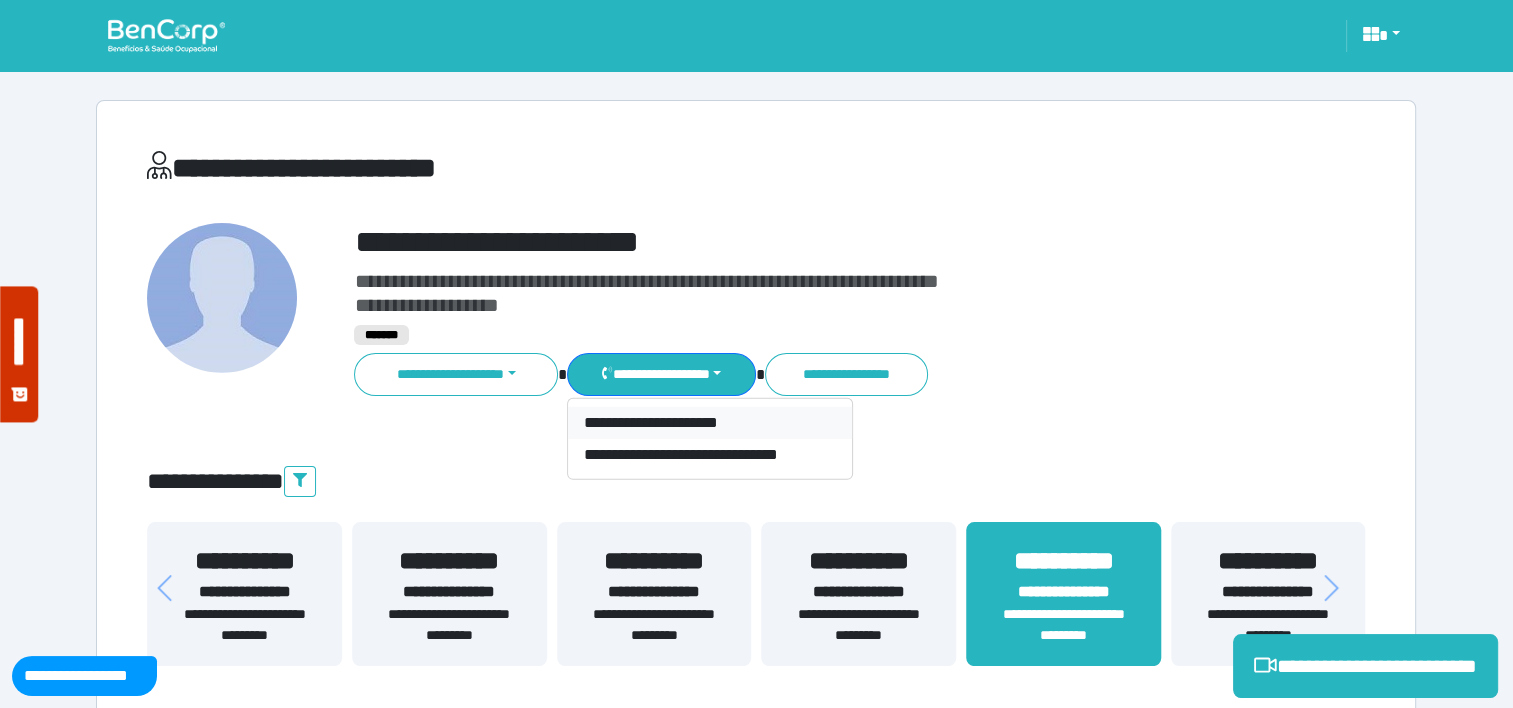 click on "**********" at bounding box center [710, 423] 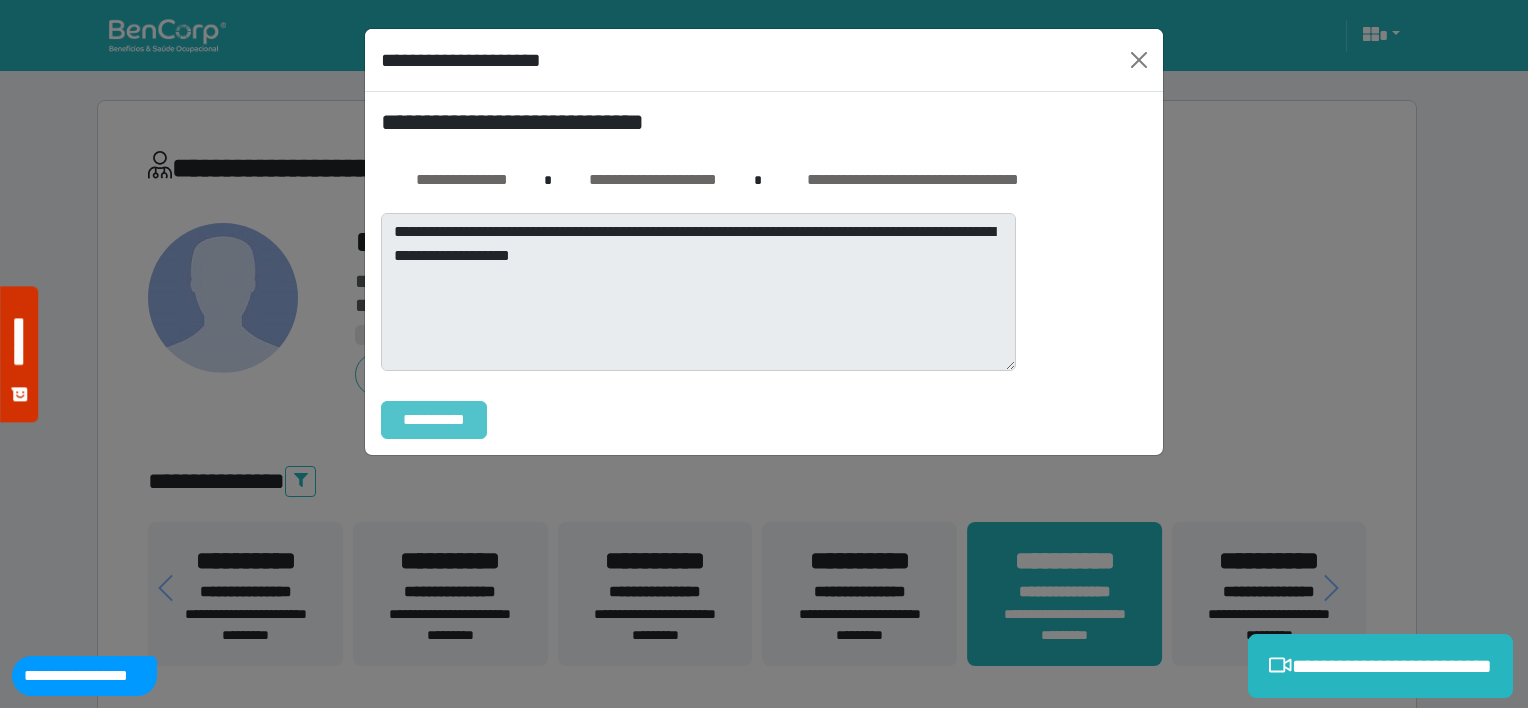 click on "**********" at bounding box center [434, 420] 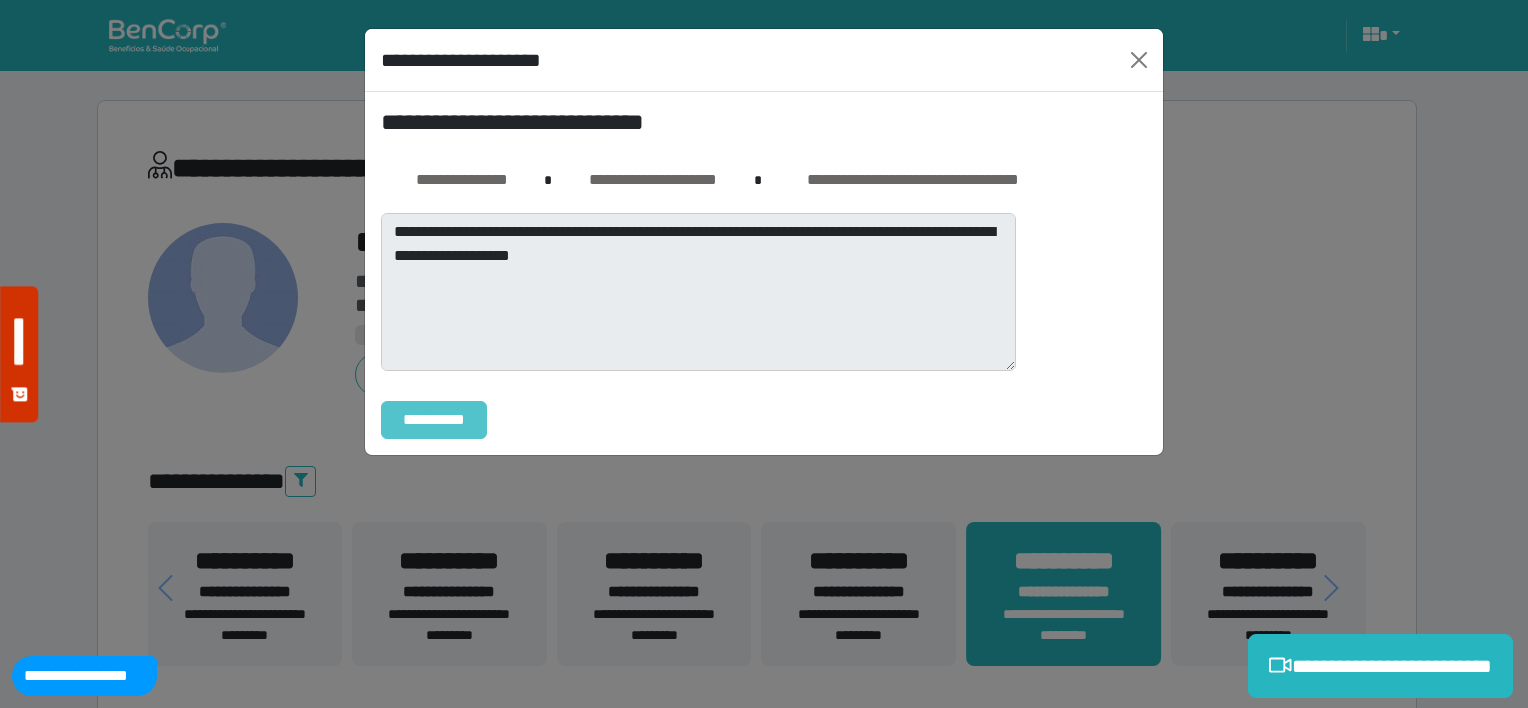 click on "**********" at bounding box center [434, 420] 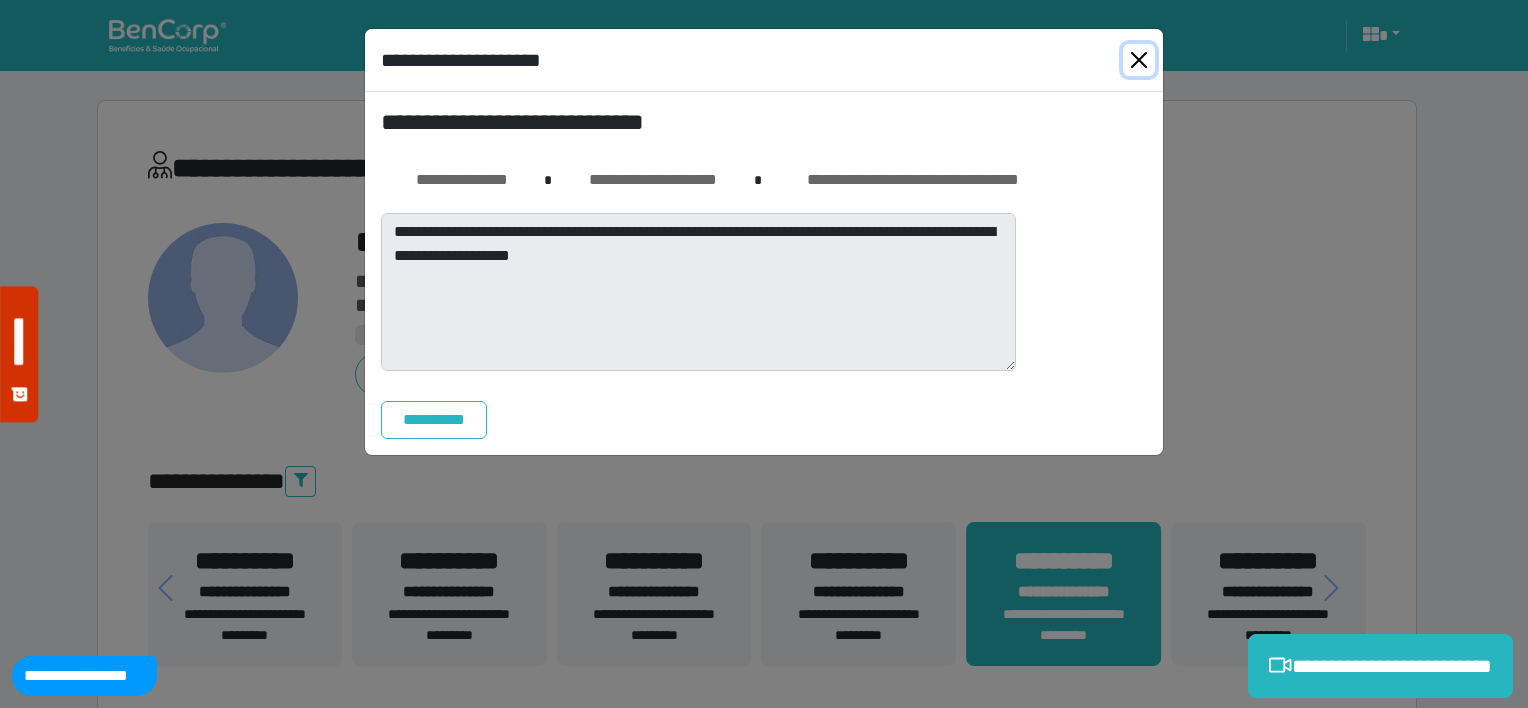 click at bounding box center [1139, 60] 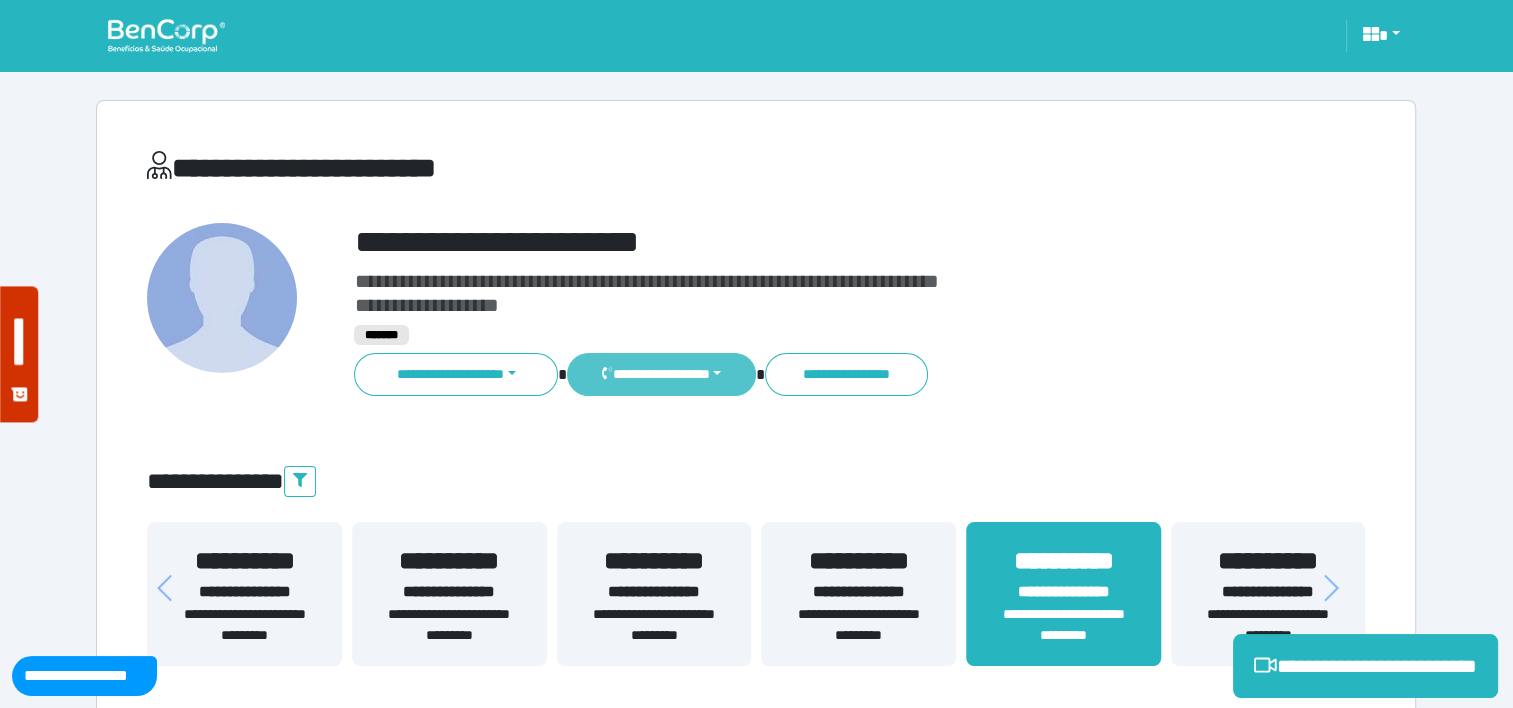 click on "**********" at bounding box center (661, 374) 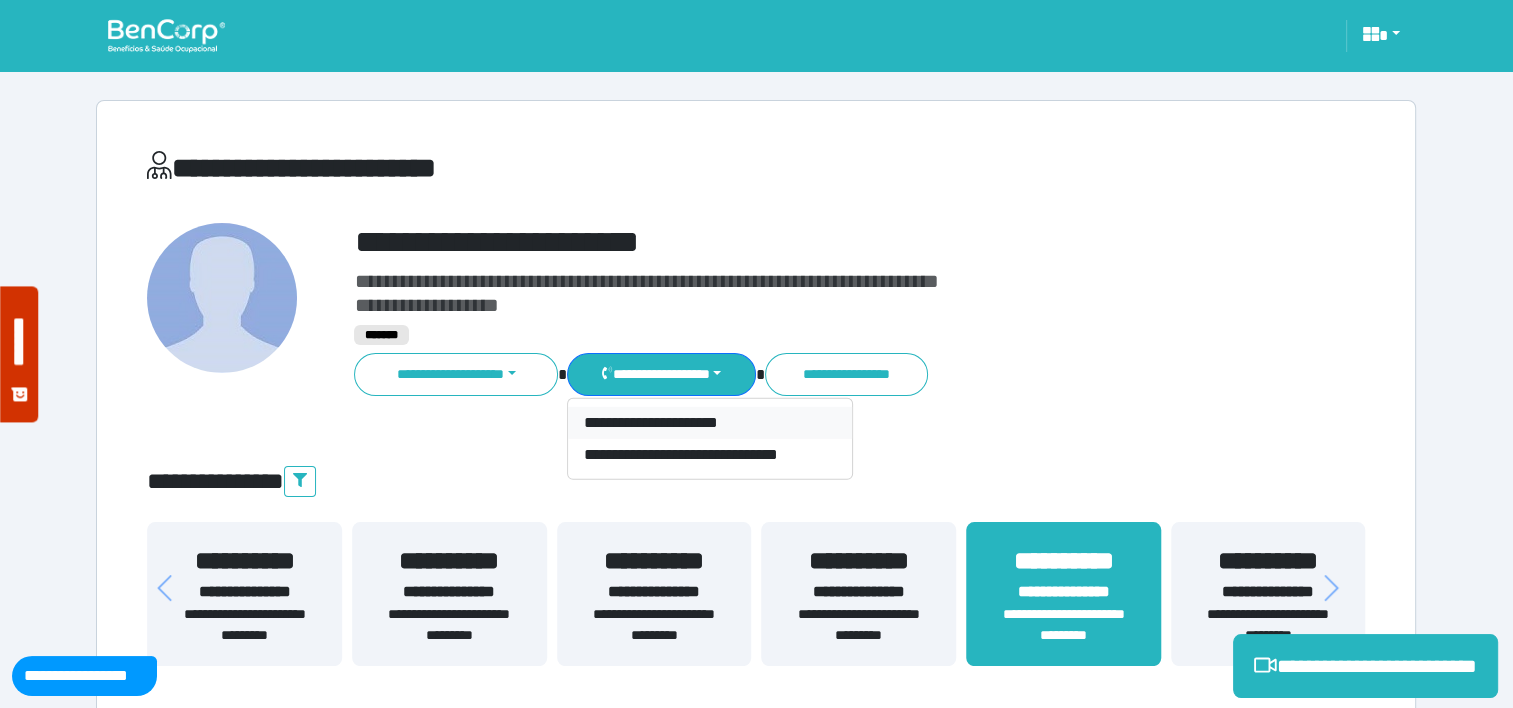 click on "**********" at bounding box center (710, 423) 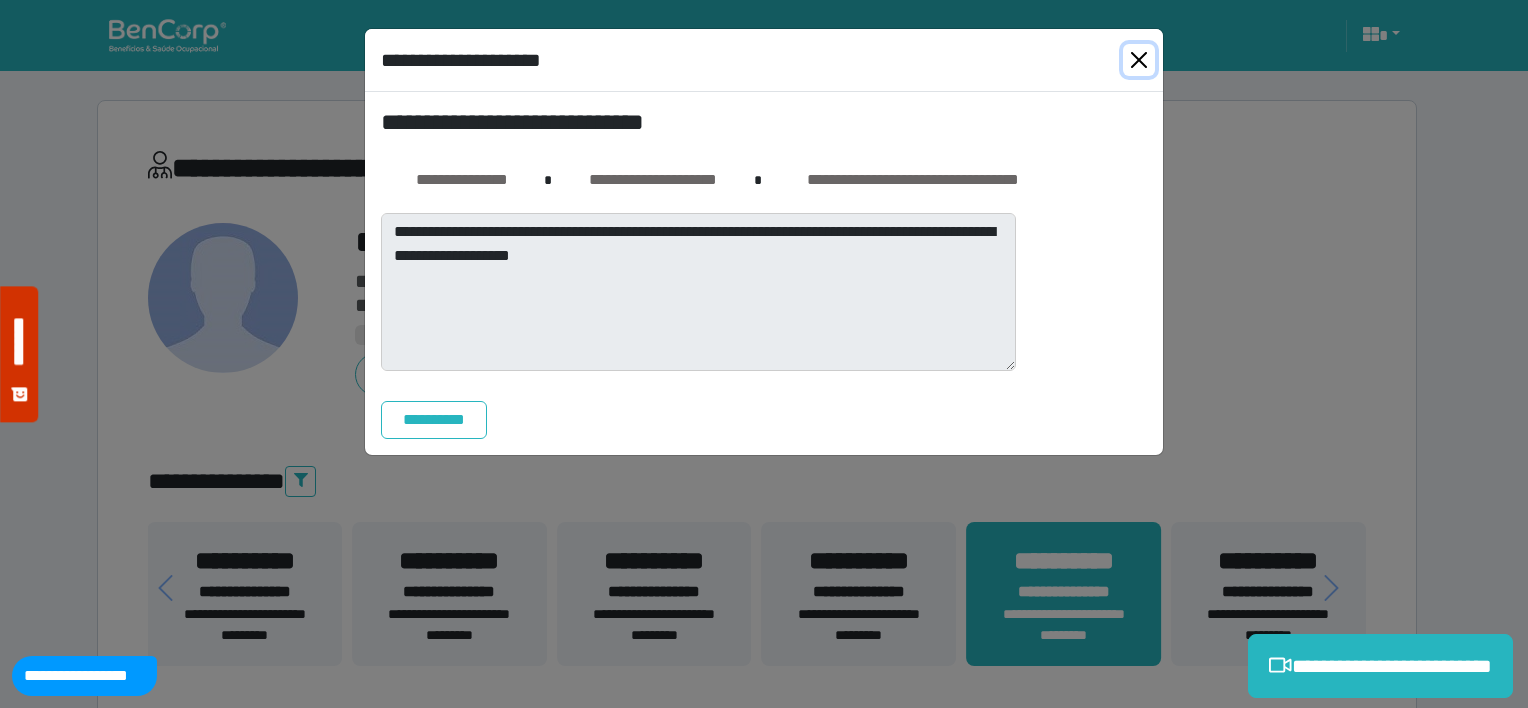 click at bounding box center (1139, 60) 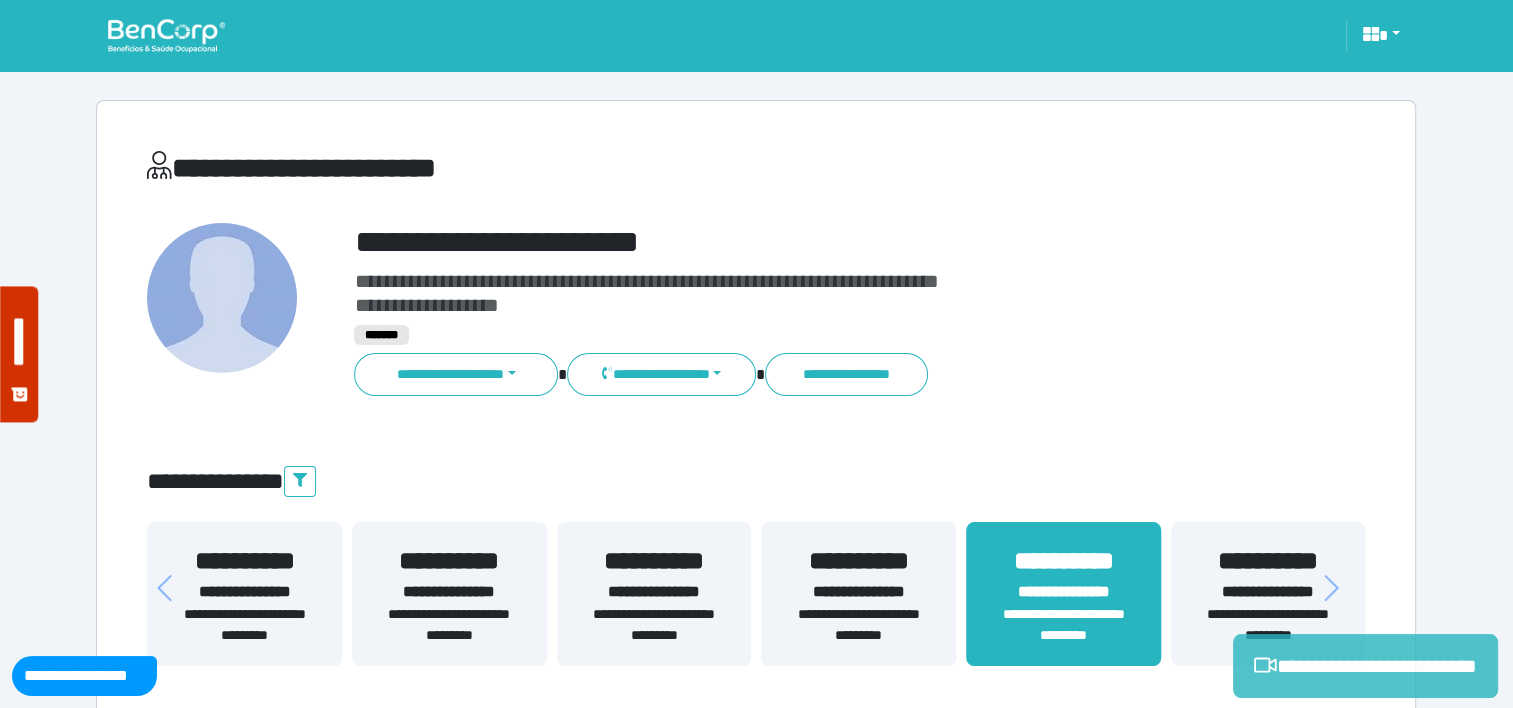 click on "**********" at bounding box center [1365, 666] 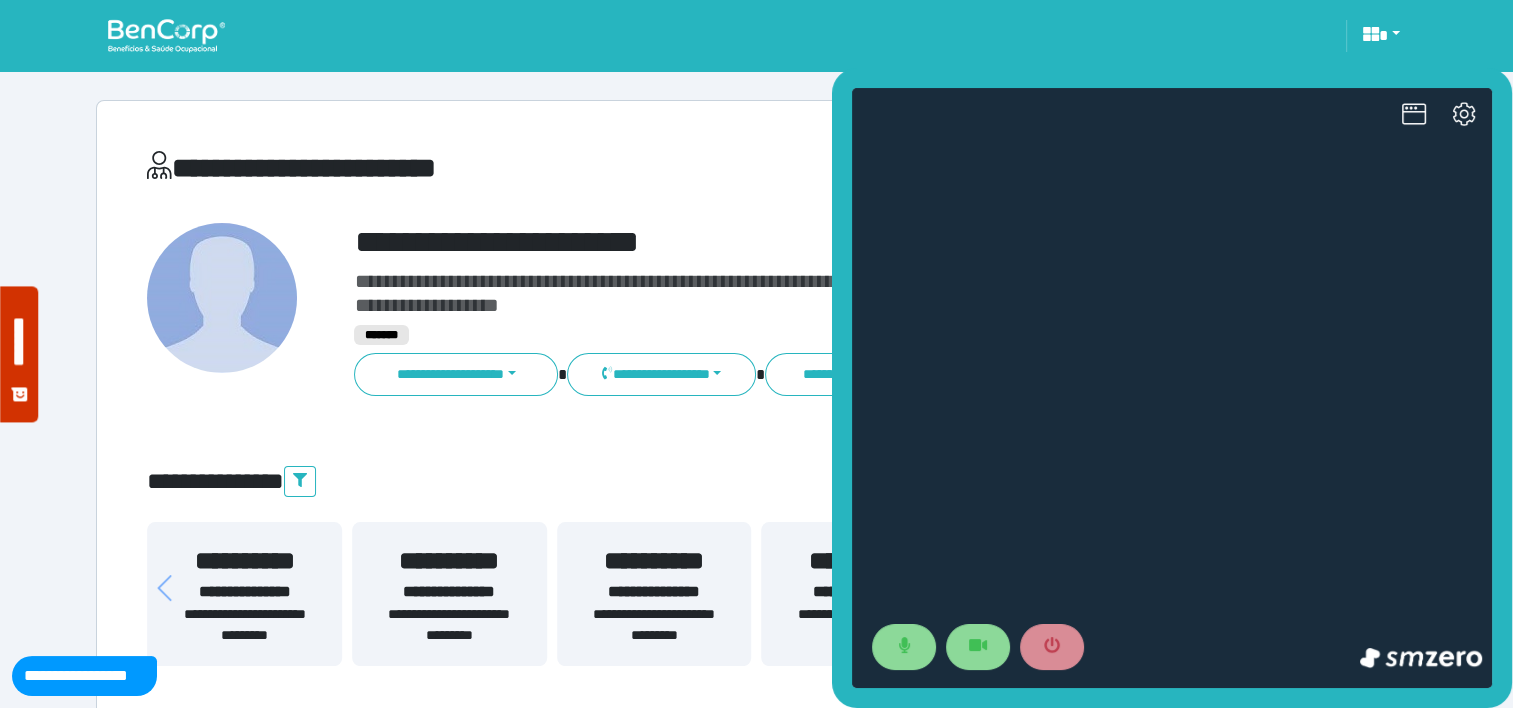 scroll, scrollTop: 0, scrollLeft: 0, axis: both 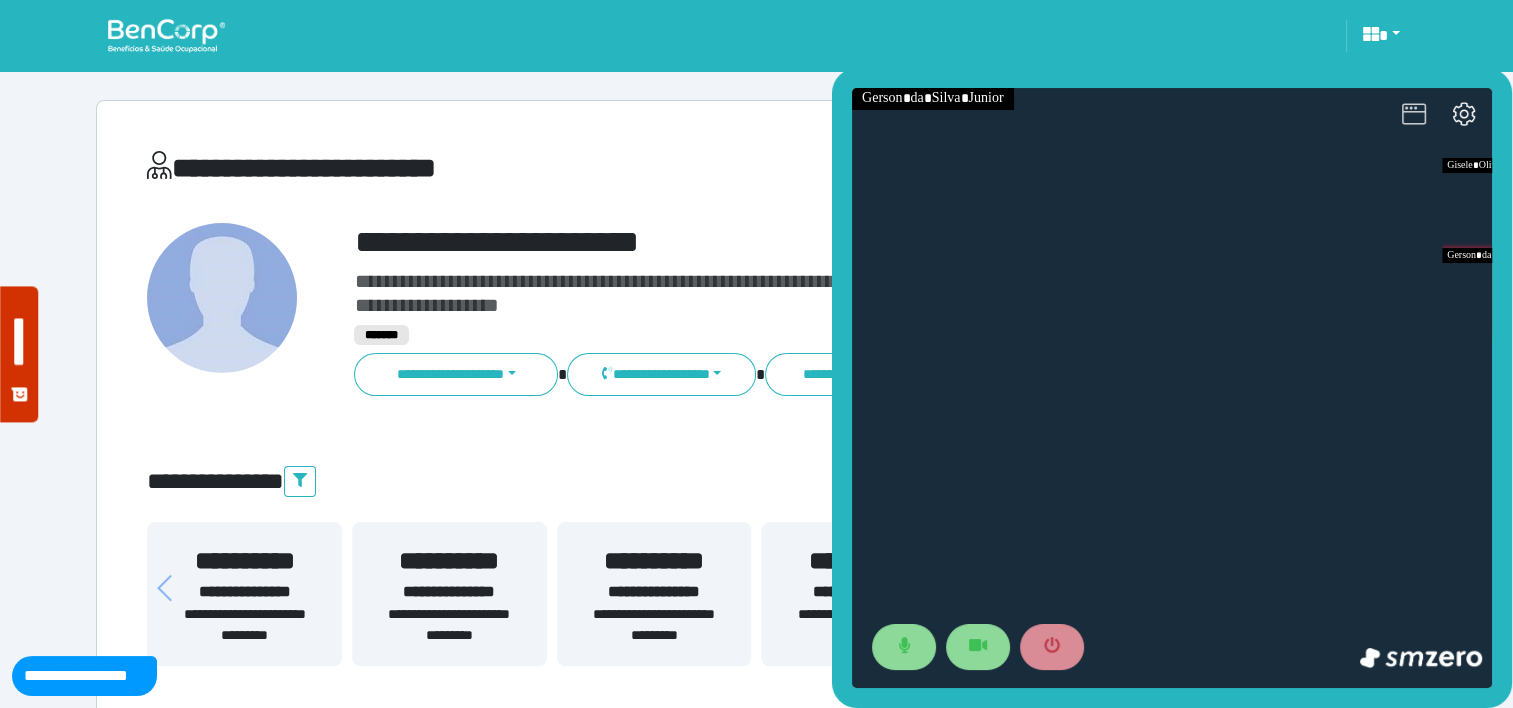 click 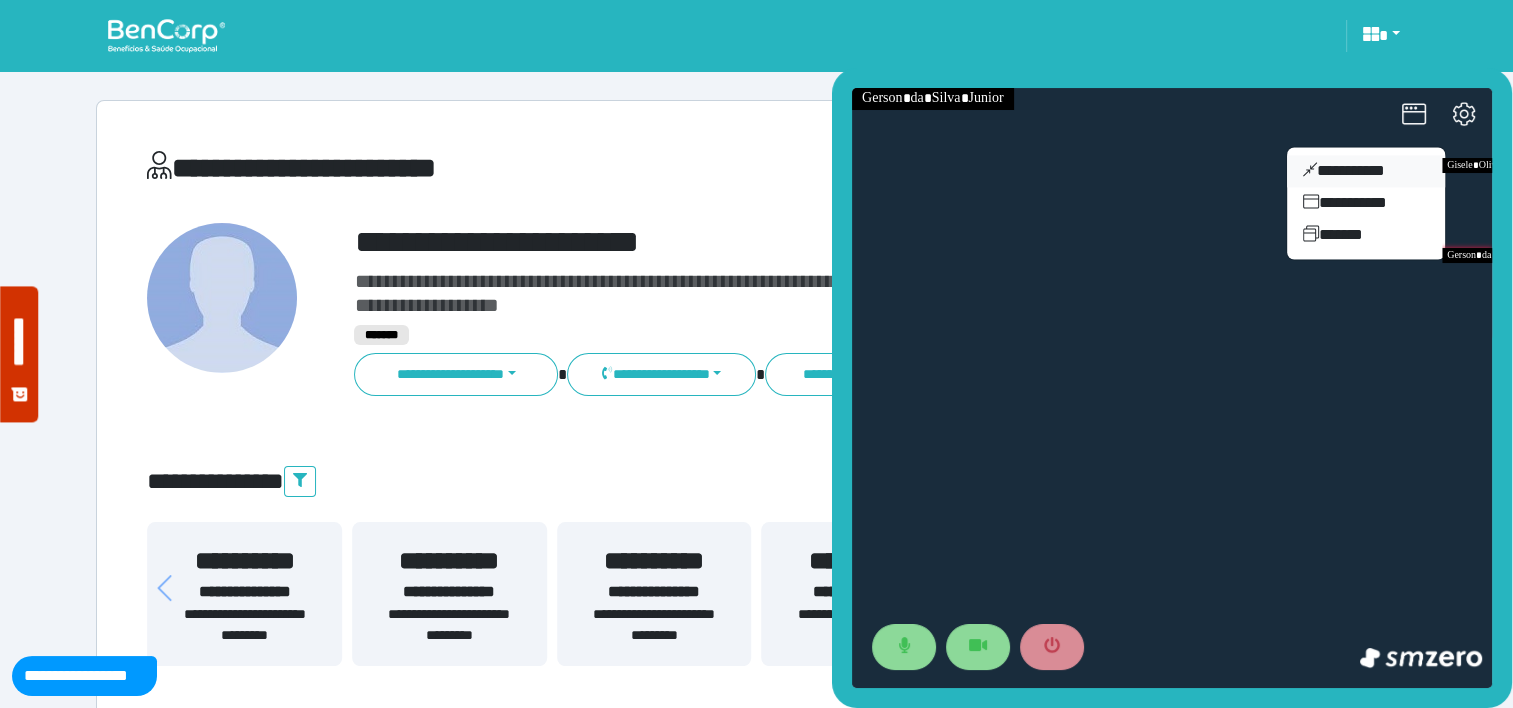 click on "**********" at bounding box center [1366, 171] 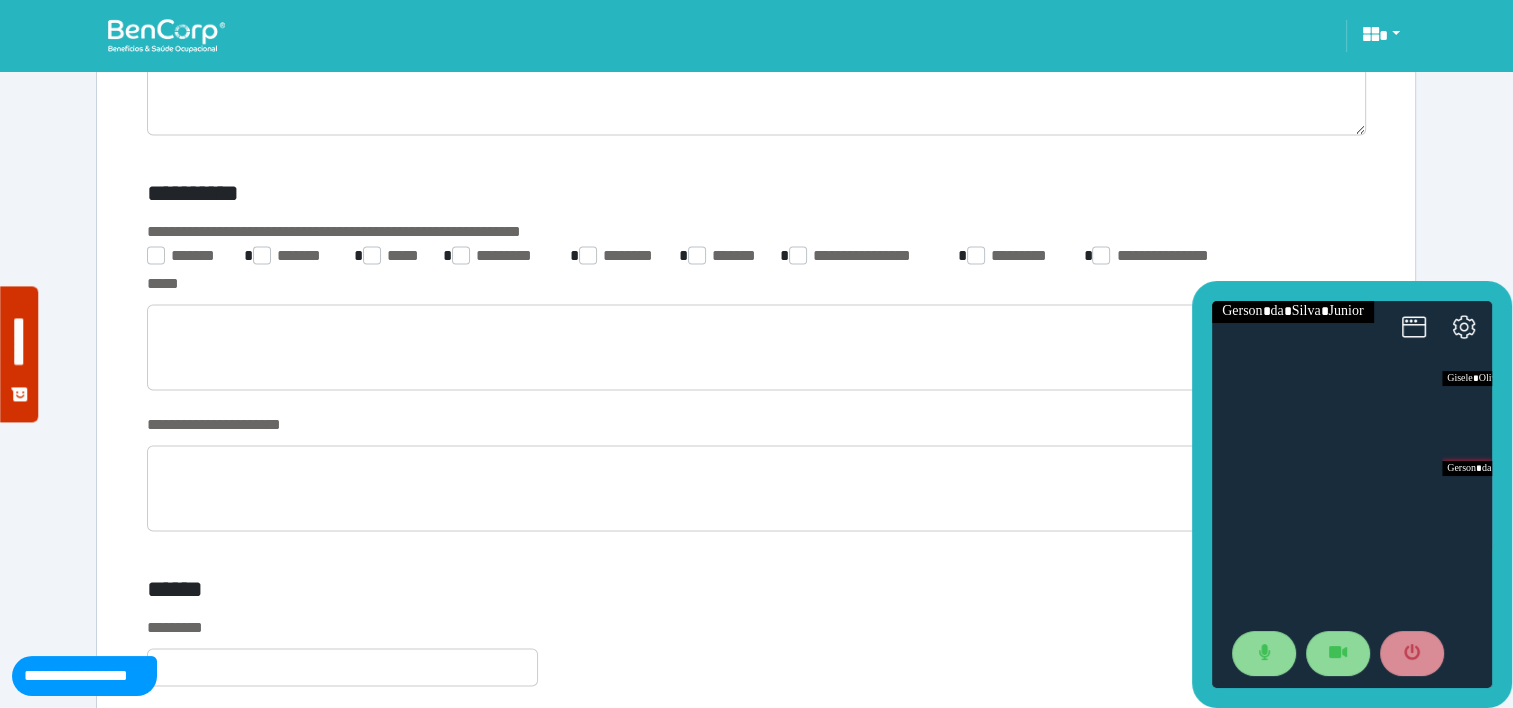 scroll, scrollTop: 3147, scrollLeft: 0, axis: vertical 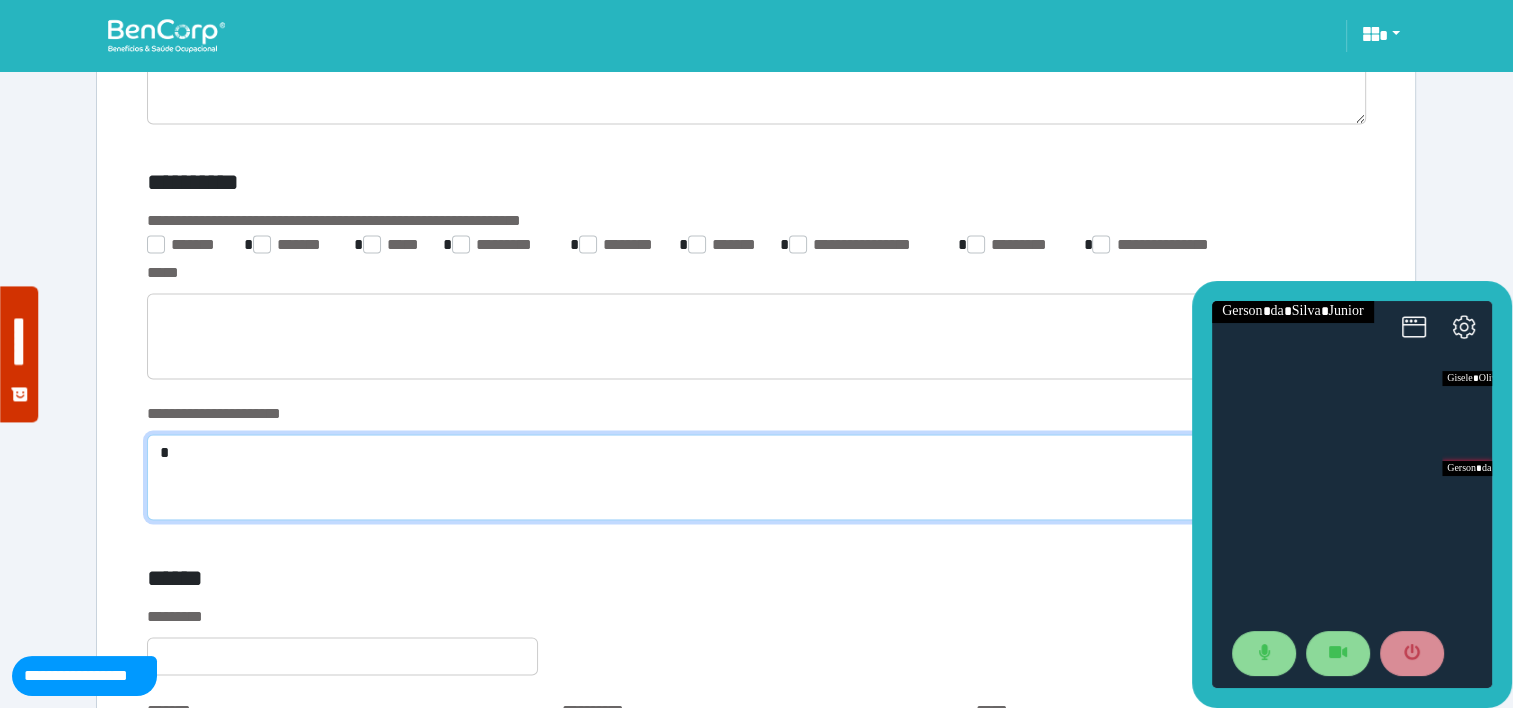 click on "*" at bounding box center [756, 477] 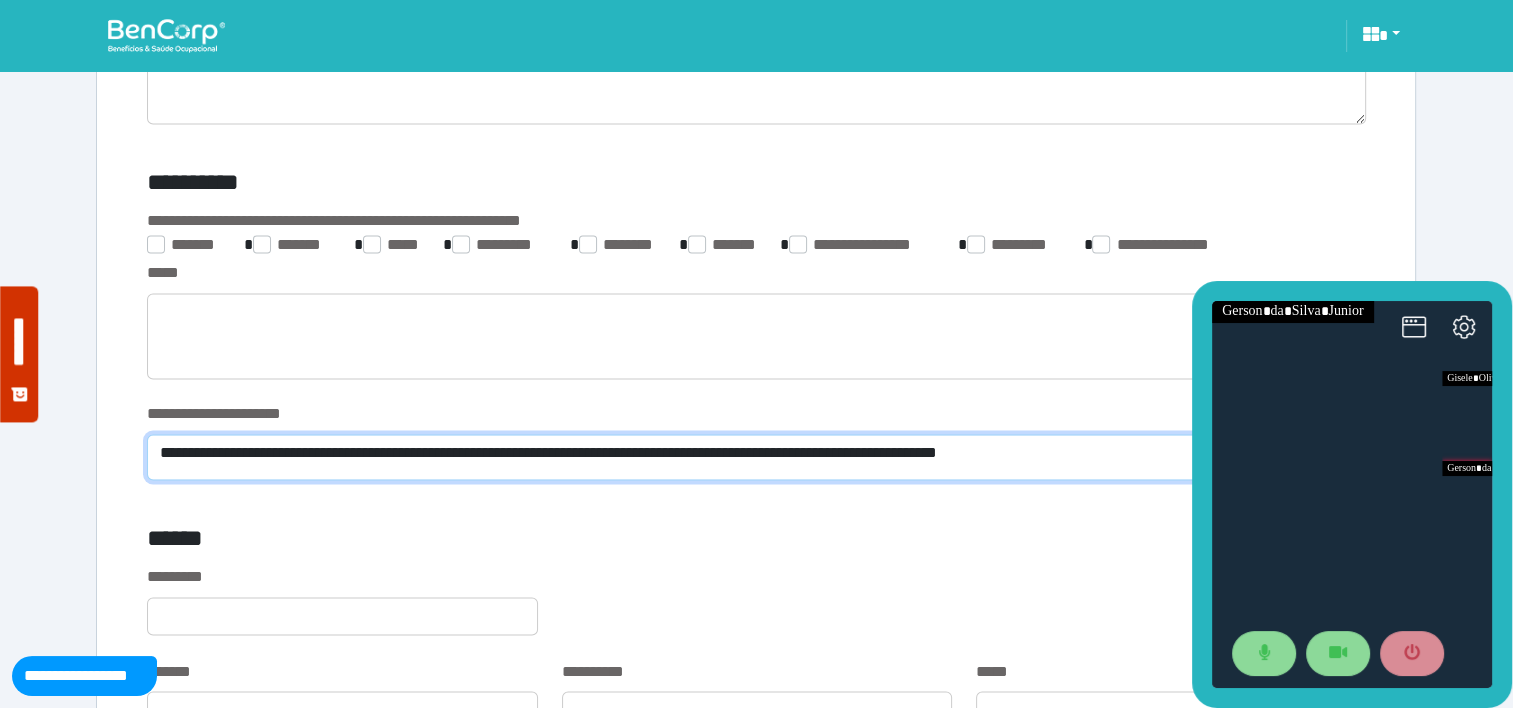 scroll, scrollTop: 0, scrollLeft: 0, axis: both 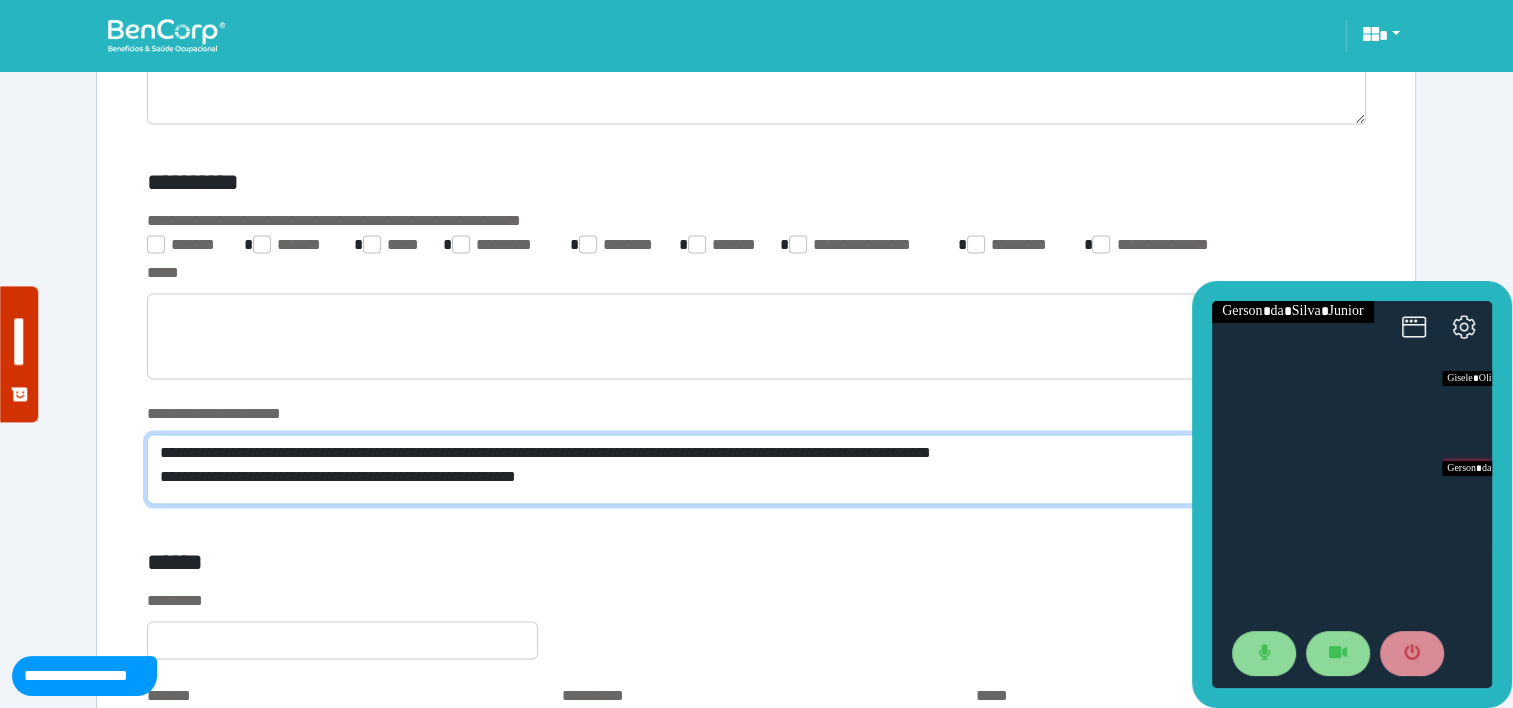 click on "**********" at bounding box center (756, 469) 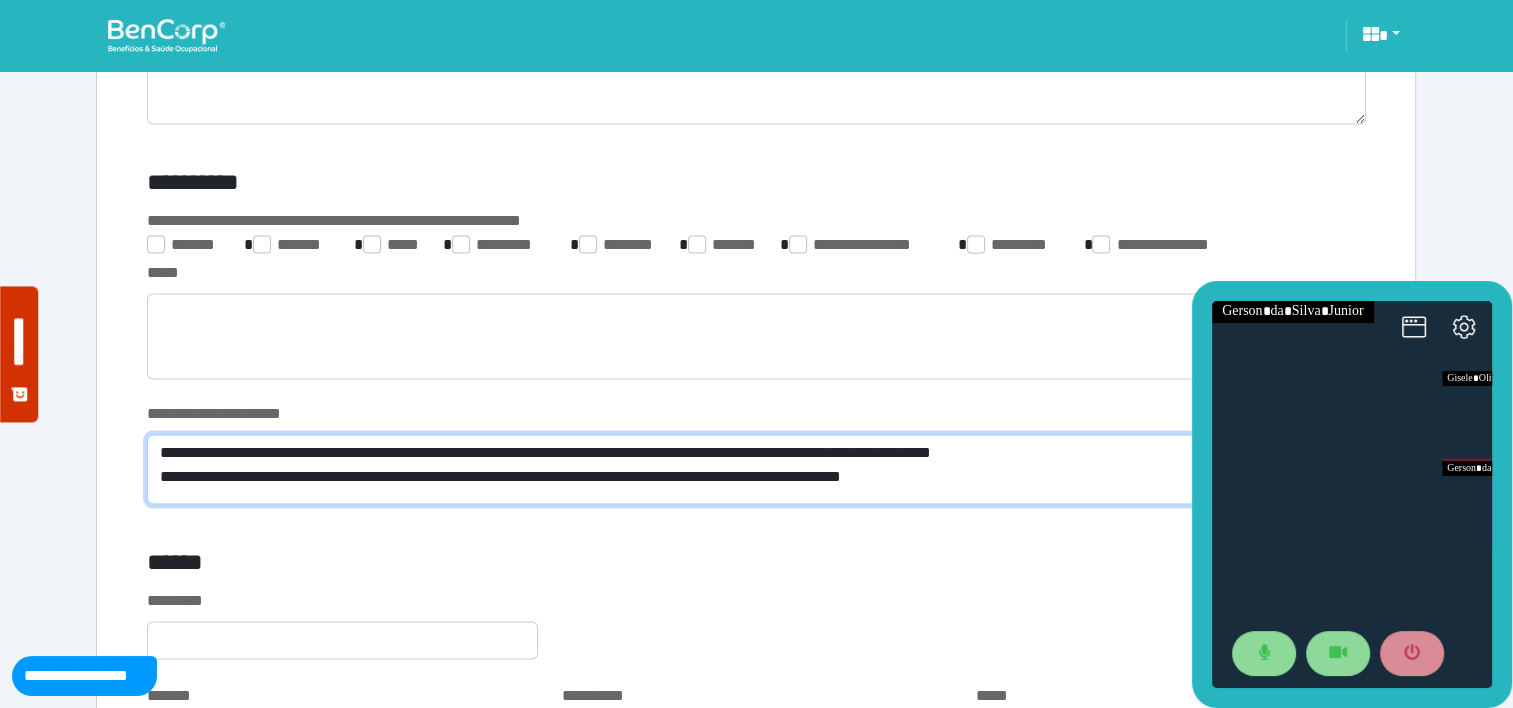 scroll, scrollTop: 0, scrollLeft: 0, axis: both 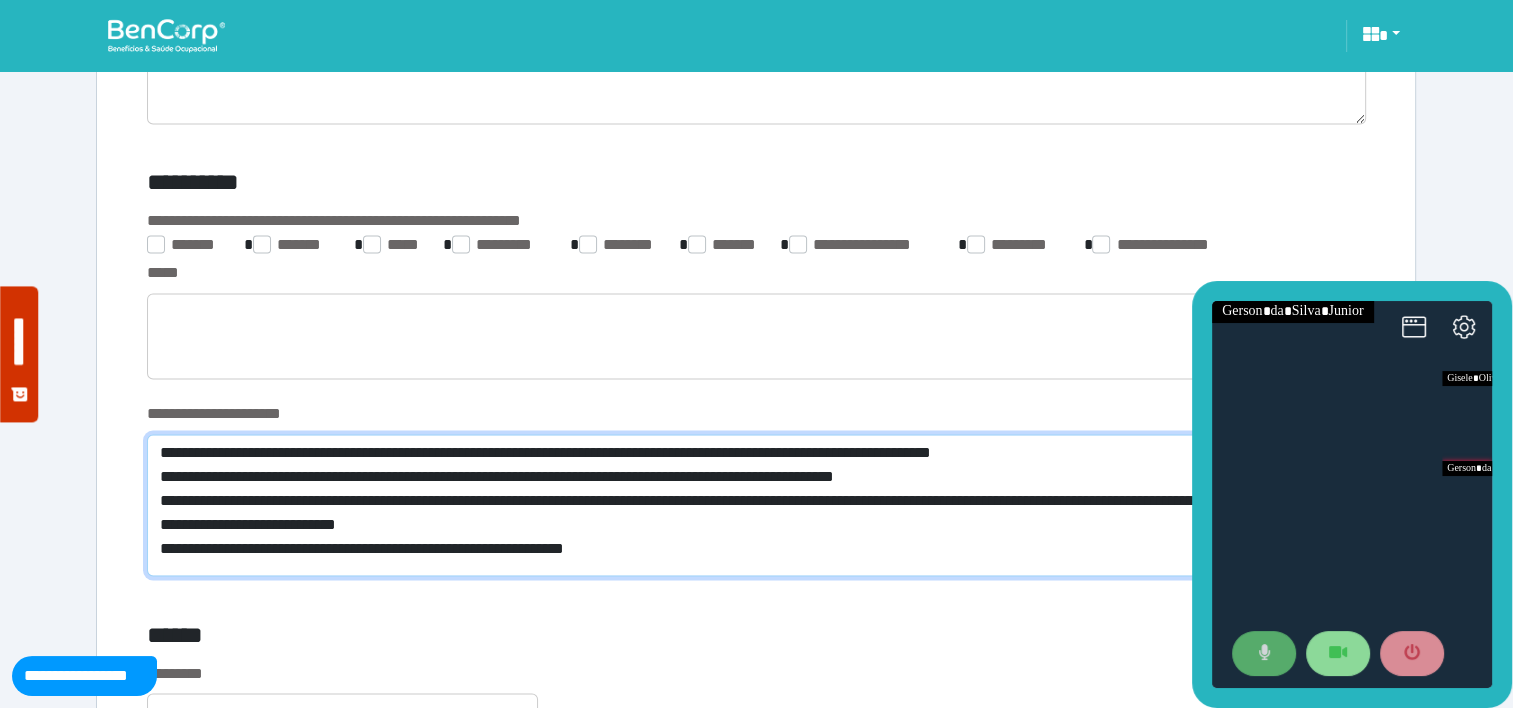 type on "**********" 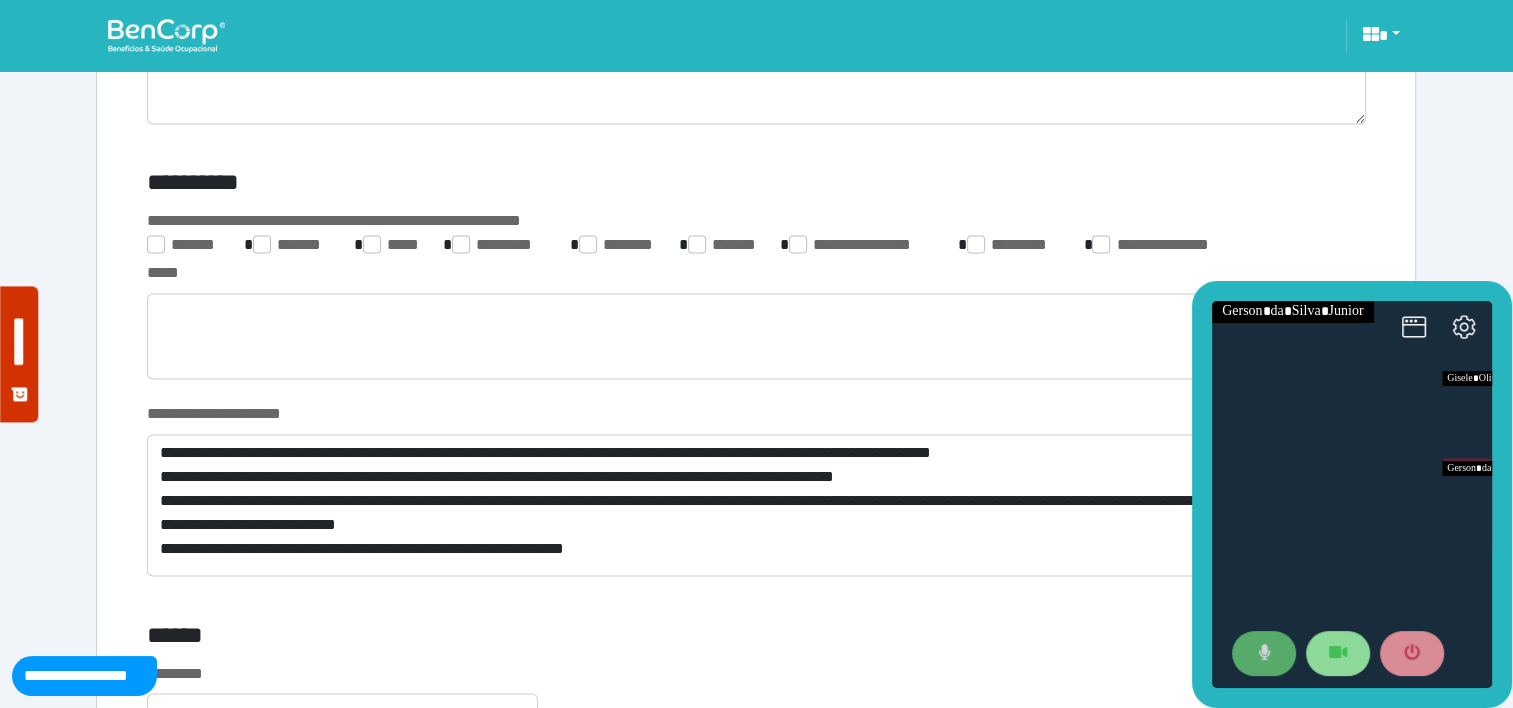 click at bounding box center [1264, 654] 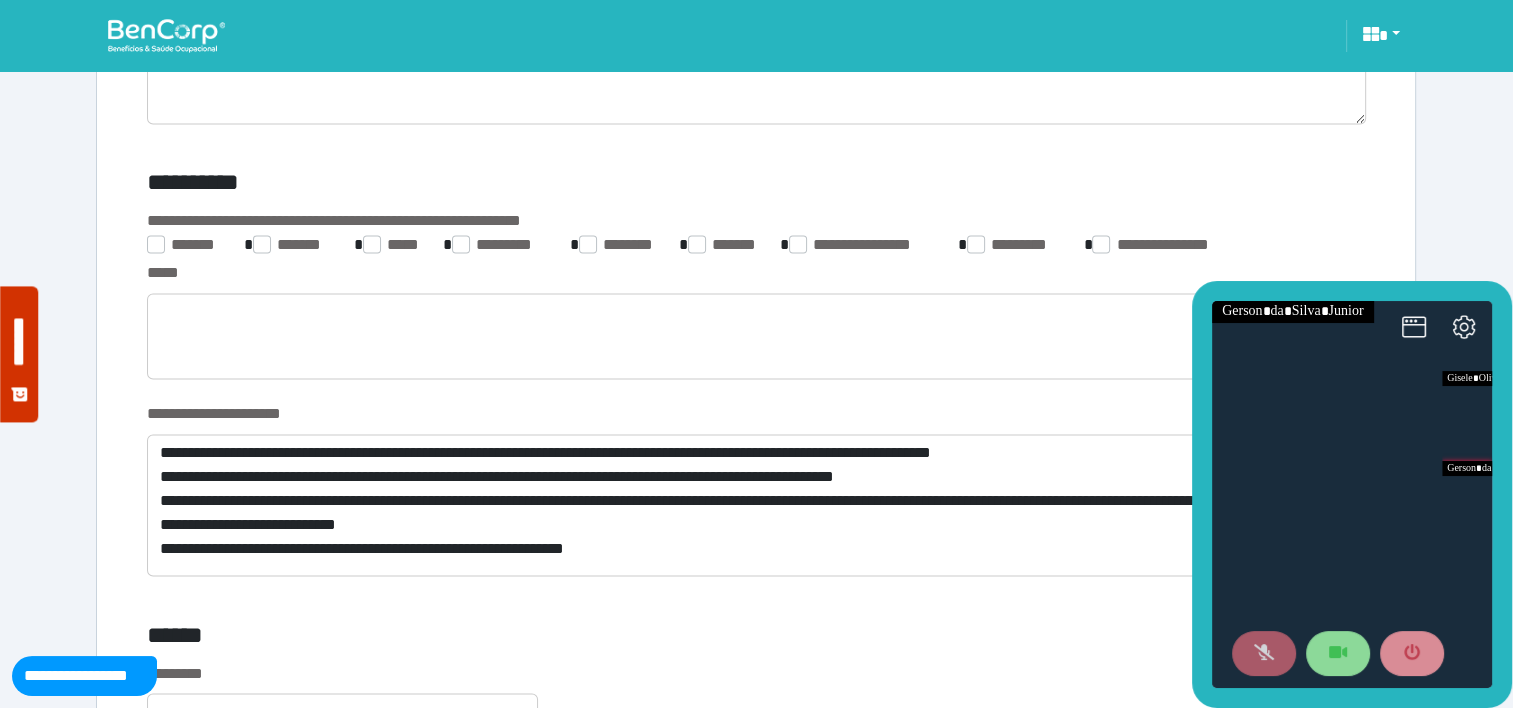 click at bounding box center [1264, 654] 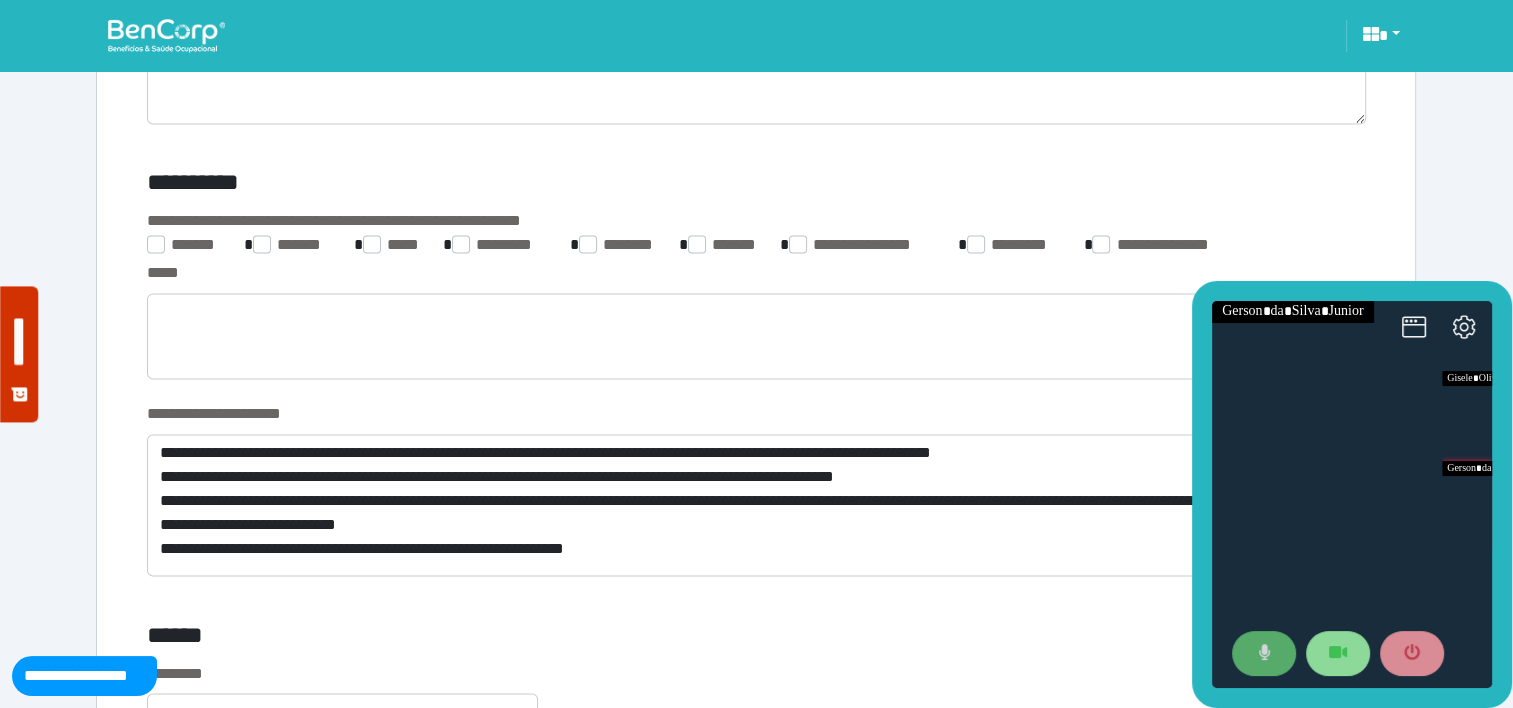 type 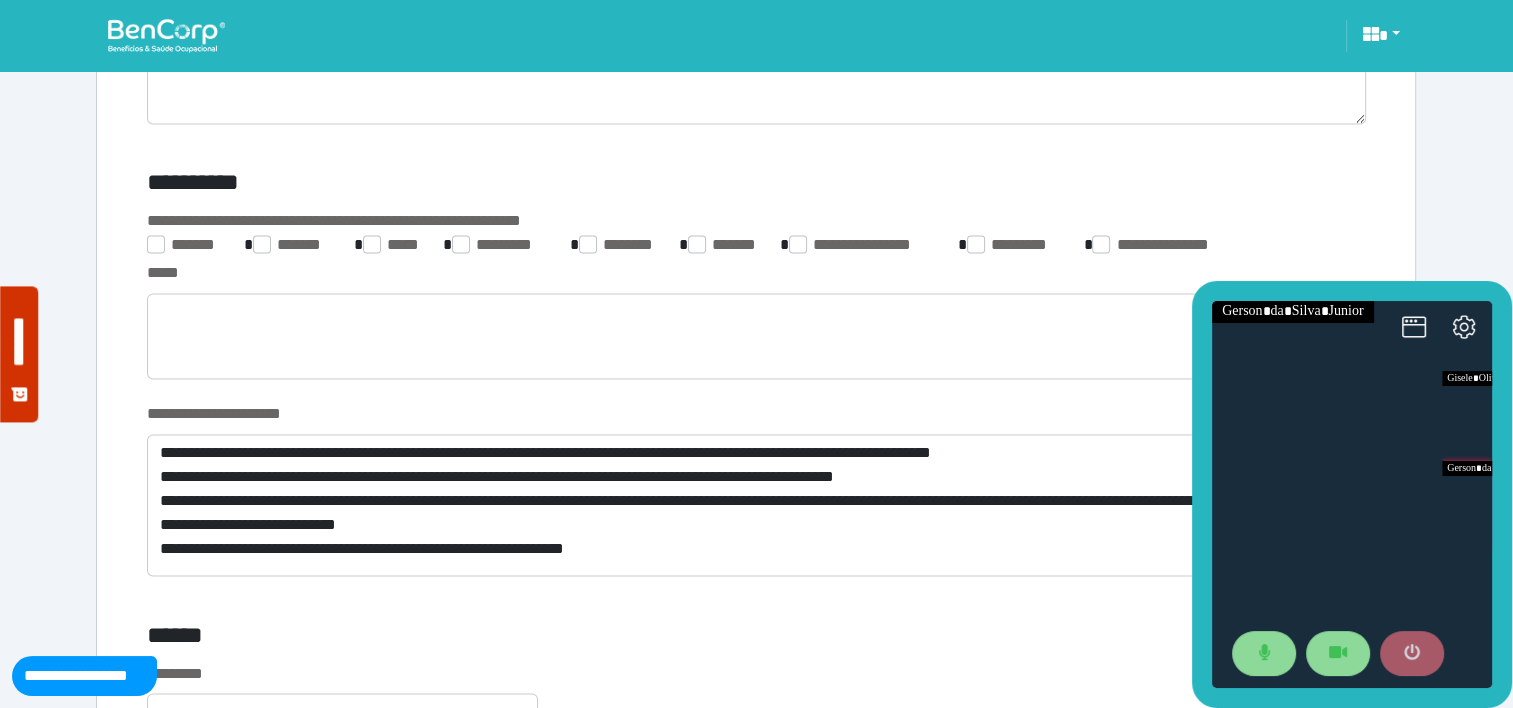 click 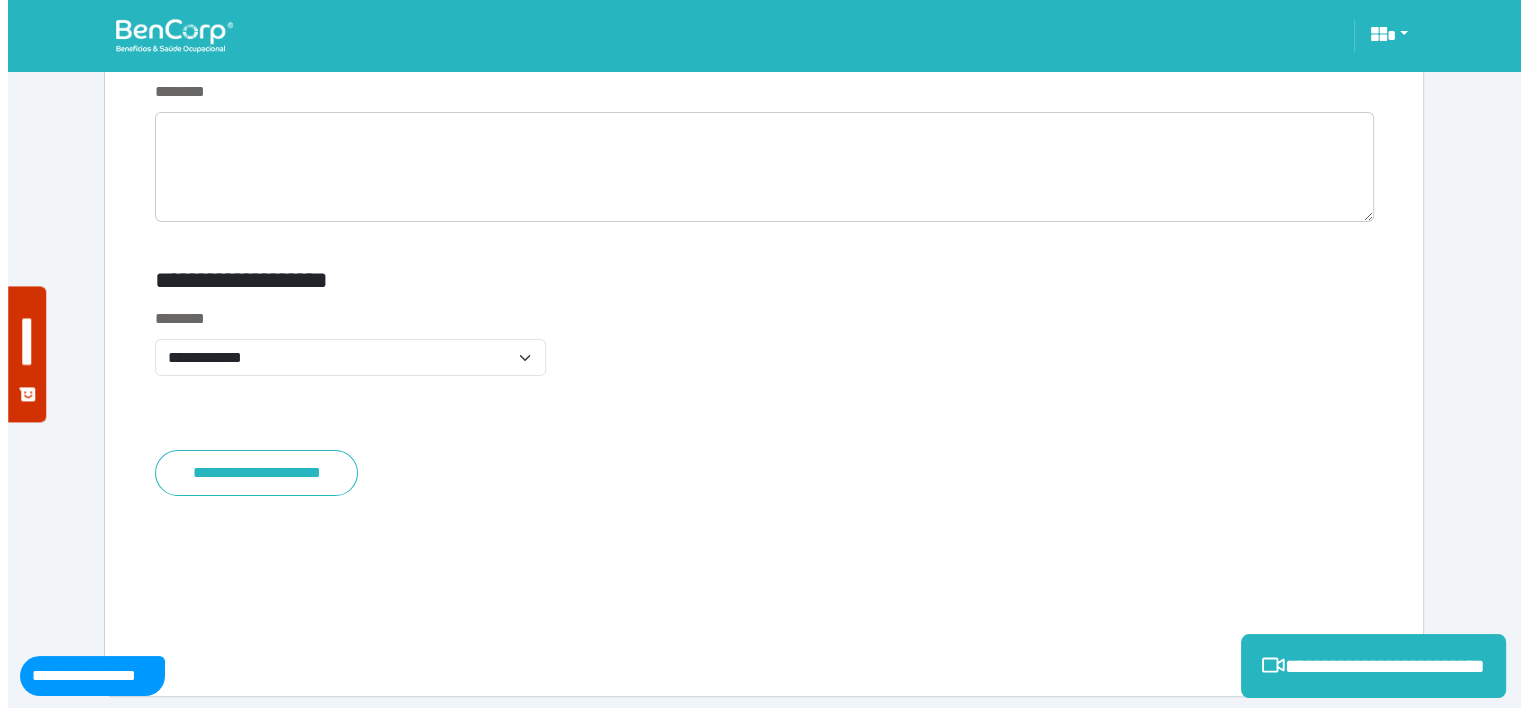 scroll, scrollTop: 7876, scrollLeft: 0, axis: vertical 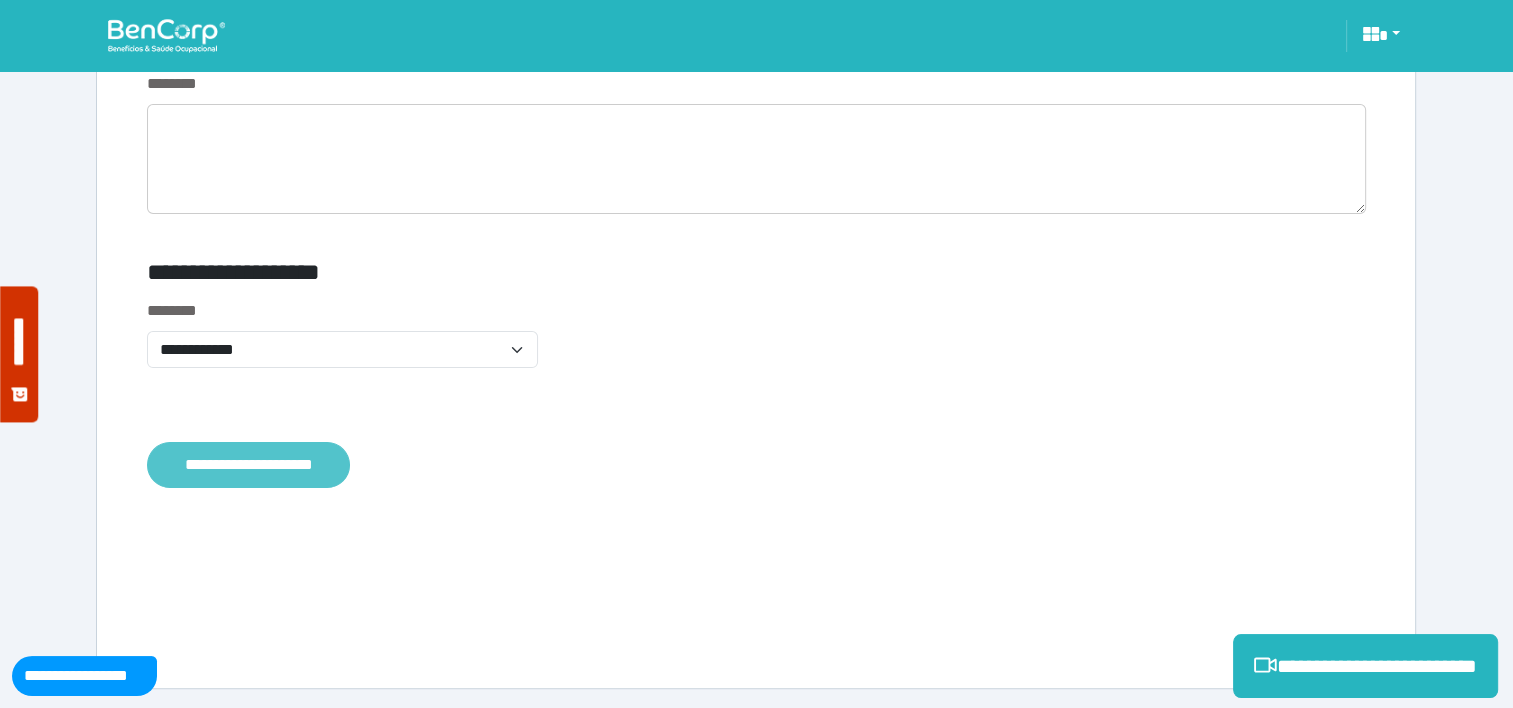 click on "**********" at bounding box center [248, 465] 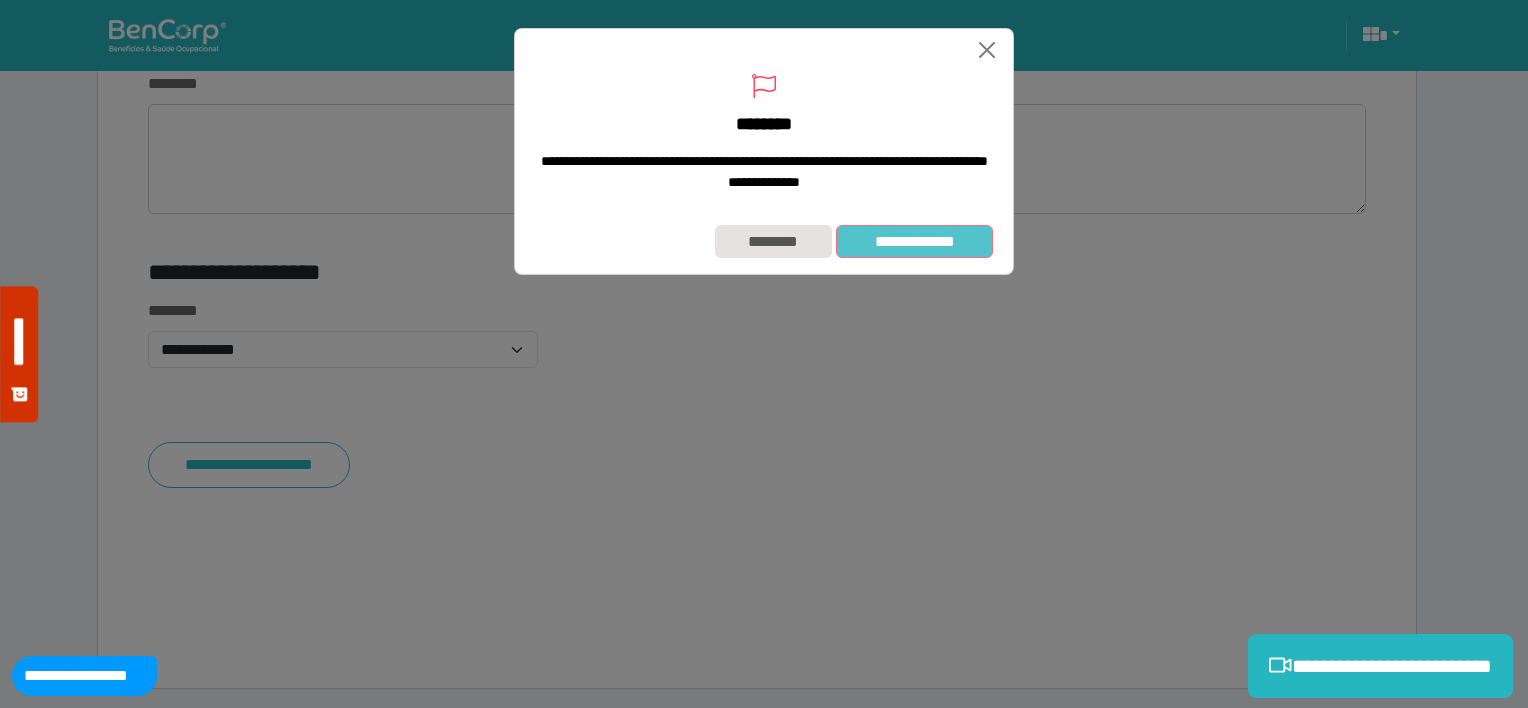 click on "**********" at bounding box center (914, 242) 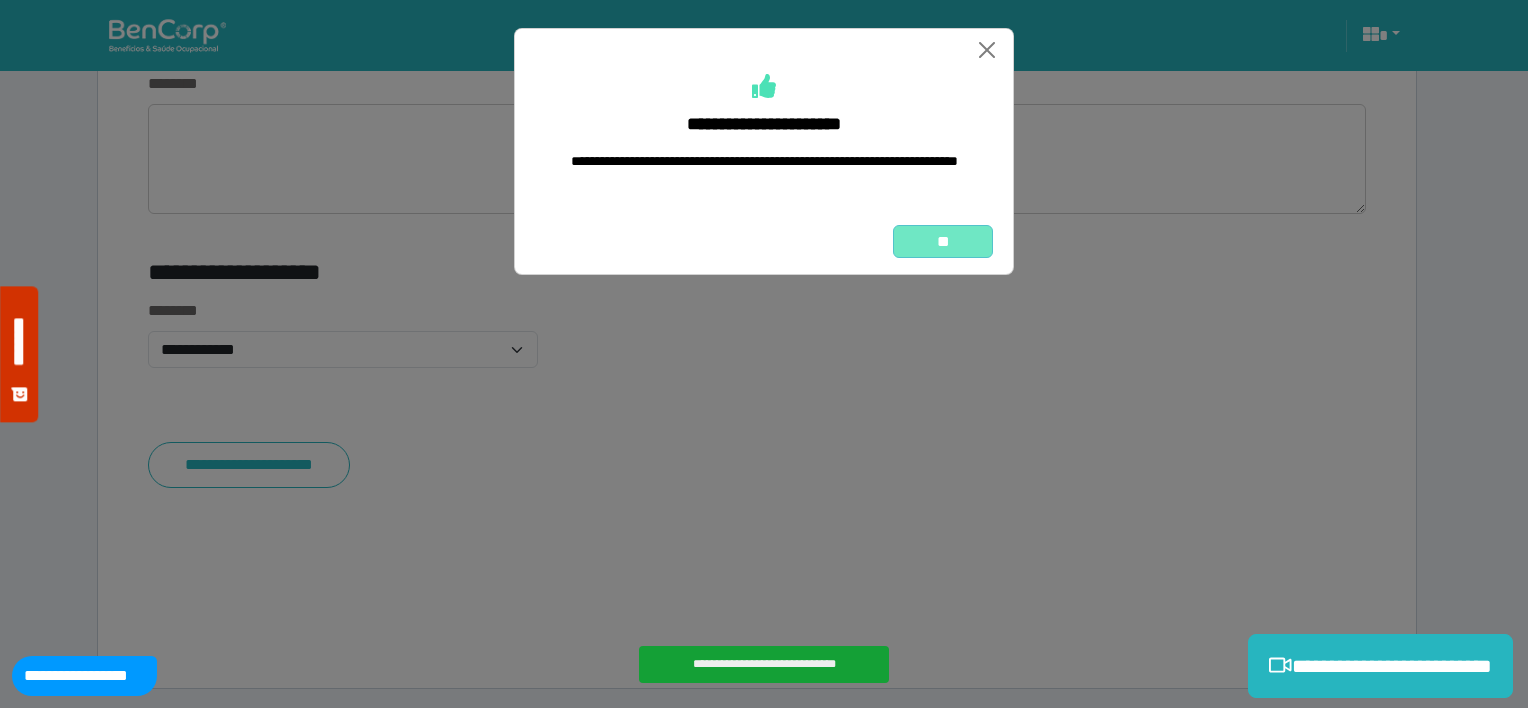 click on "**" at bounding box center [943, 242] 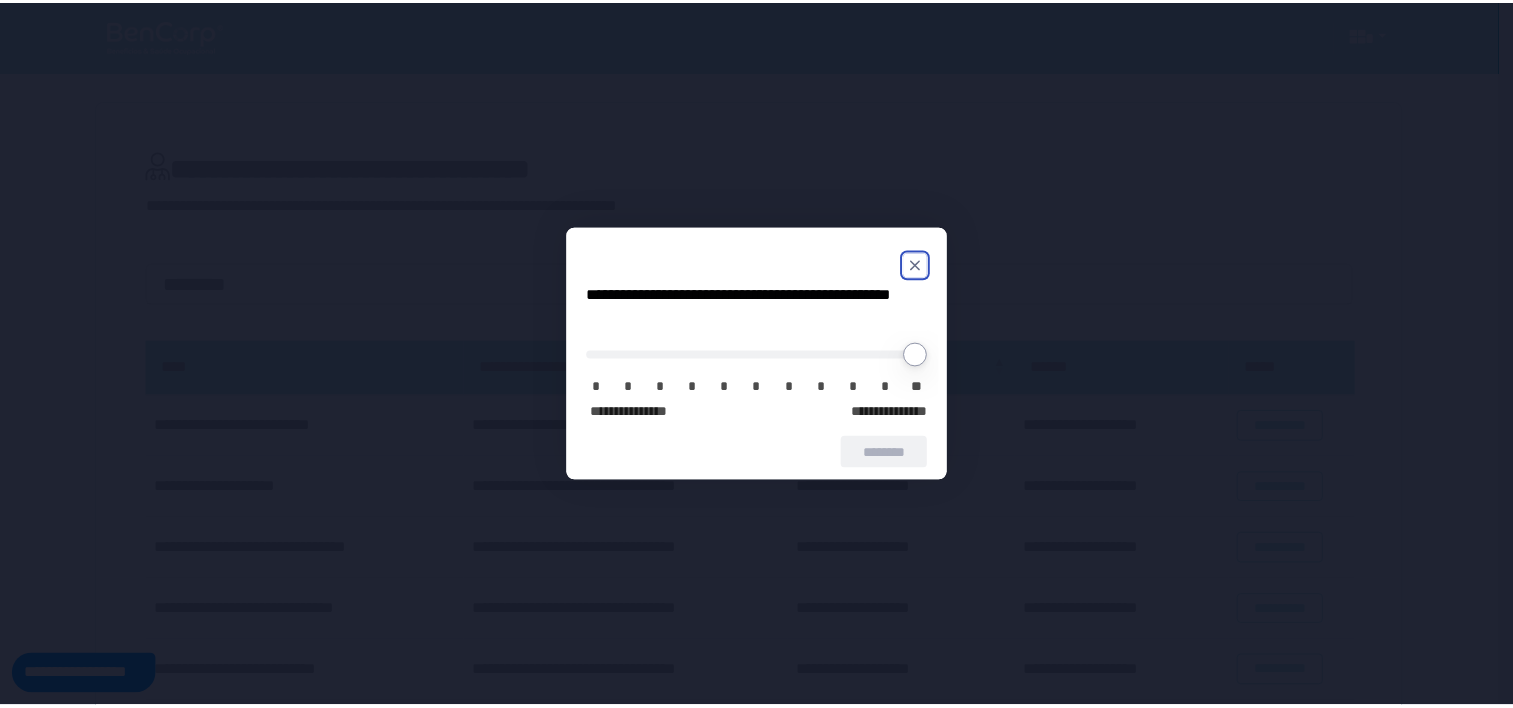 scroll, scrollTop: 0, scrollLeft: 0, axis: both 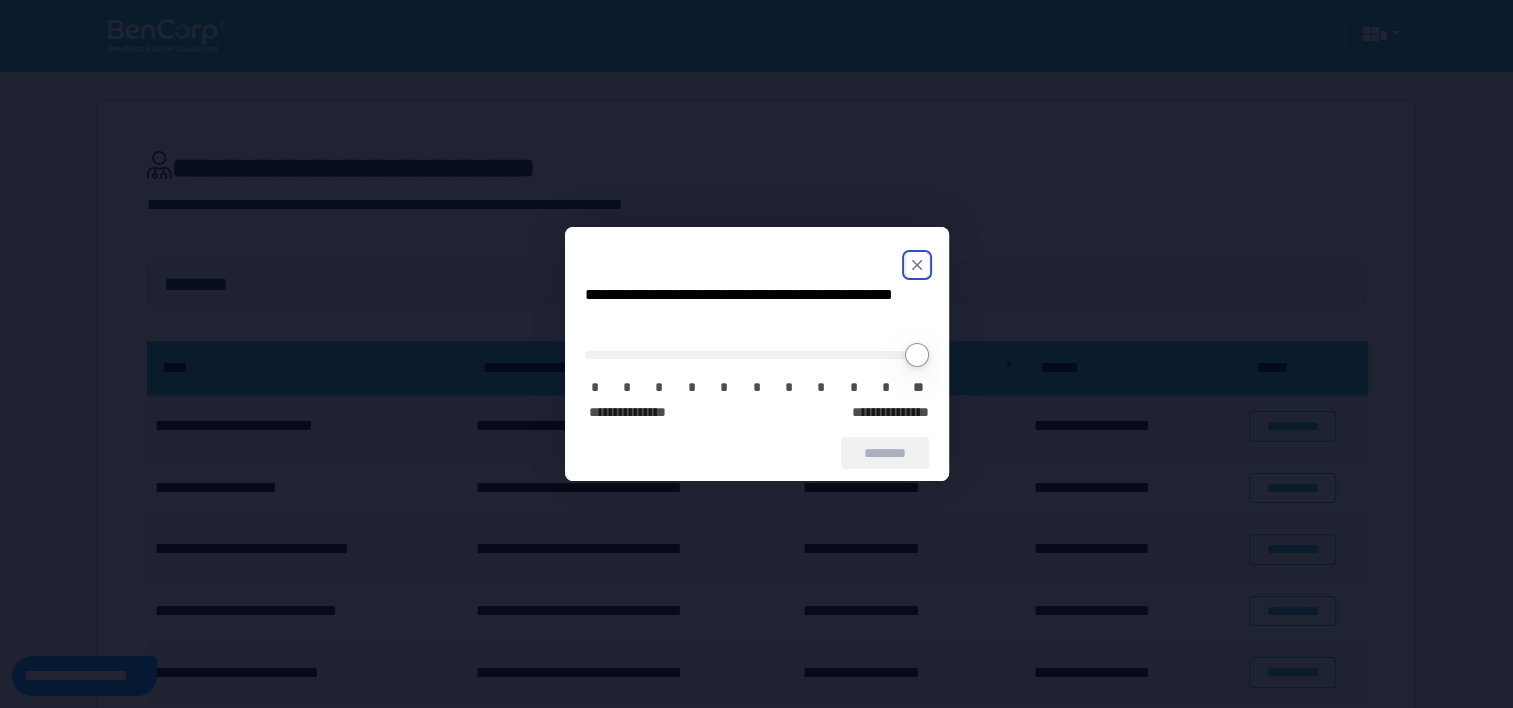 click 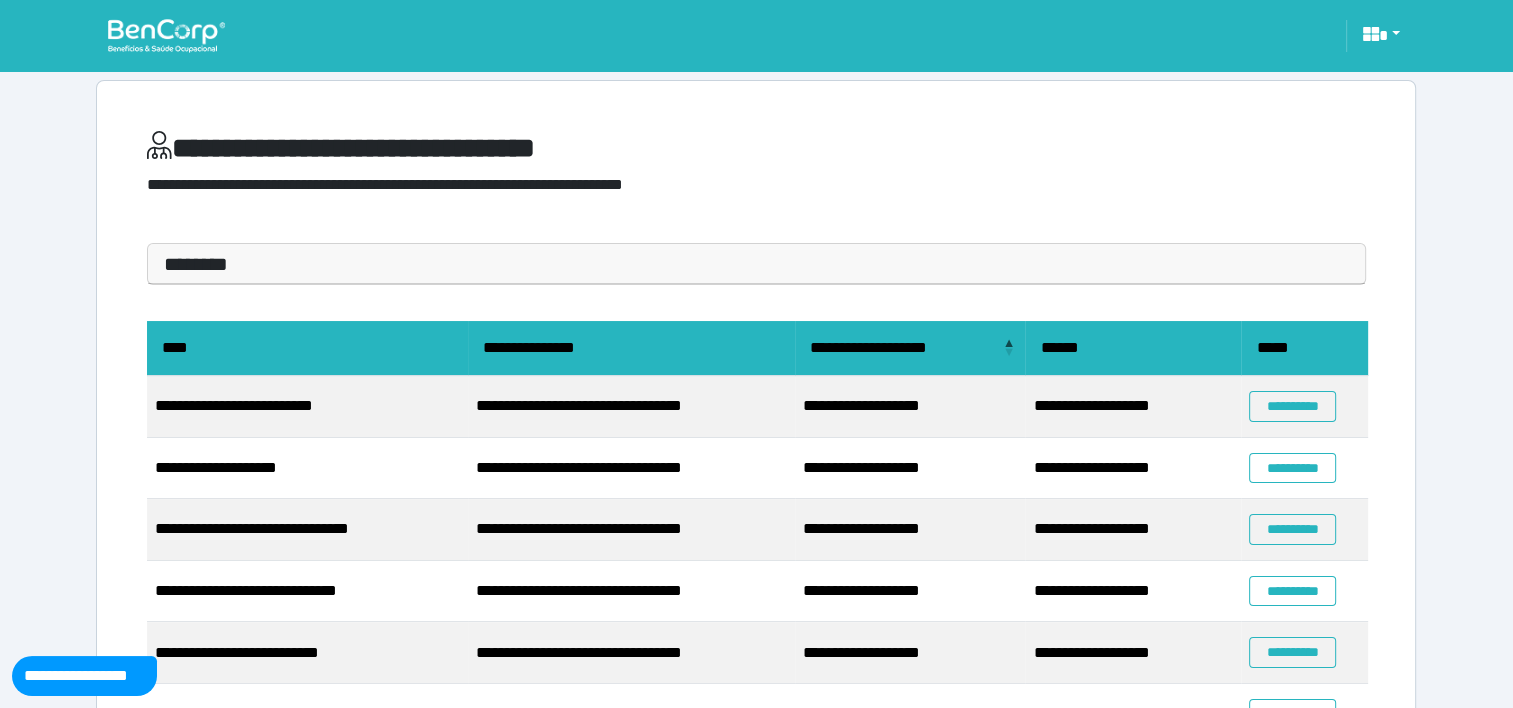 scroll, scrollTop: 40, scrollLeft: 0, axis: vertical 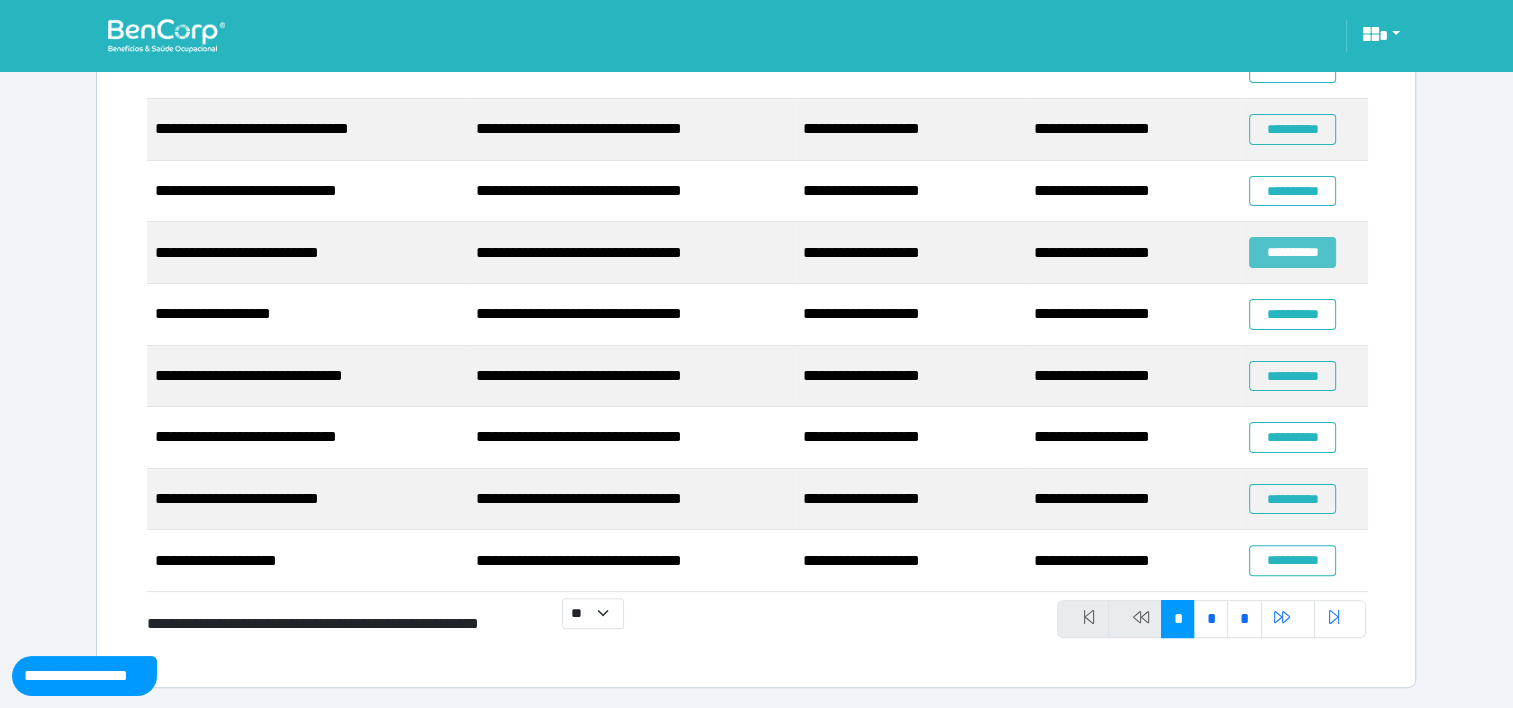 click on "**********" at bounding box center (1292, 252) 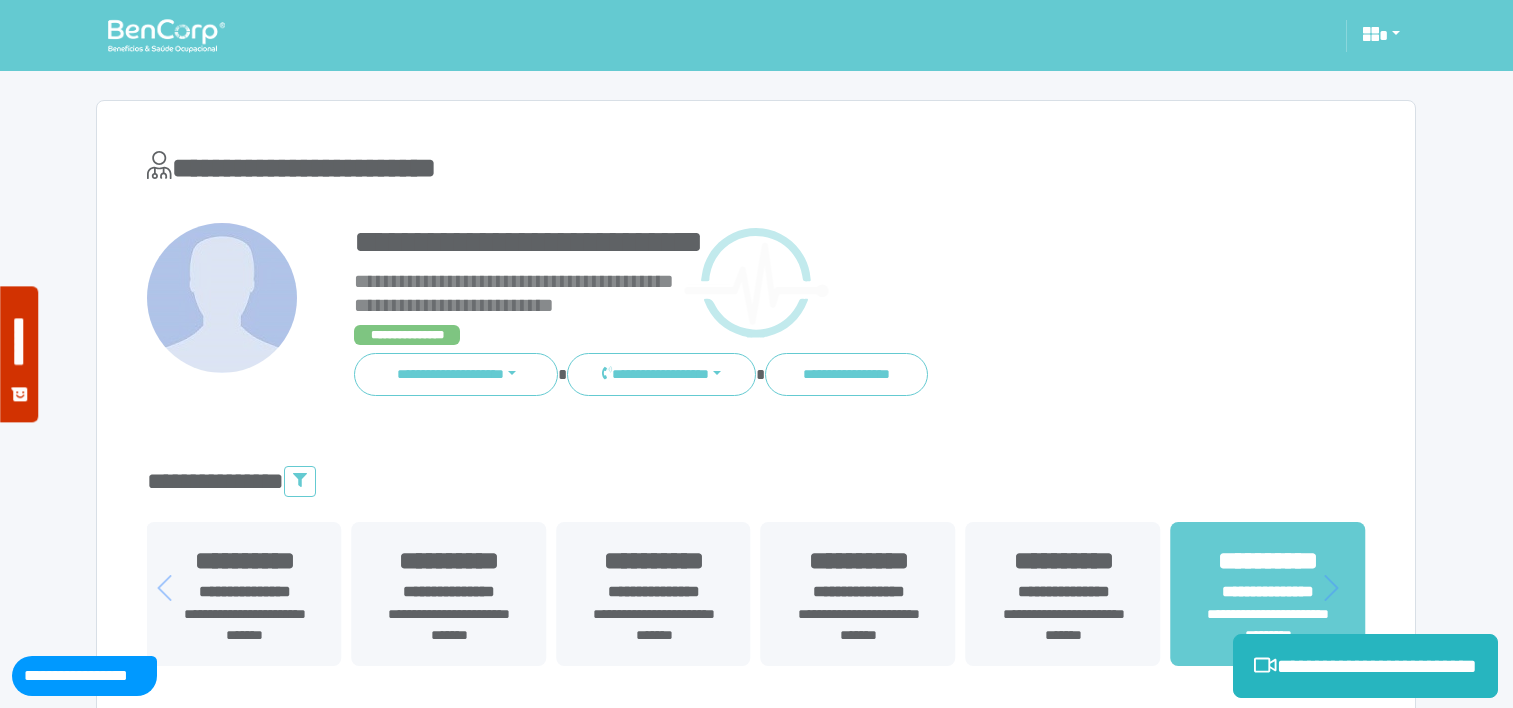 scroll, scrollTop: 0, scrollLeft: 0, axis: both 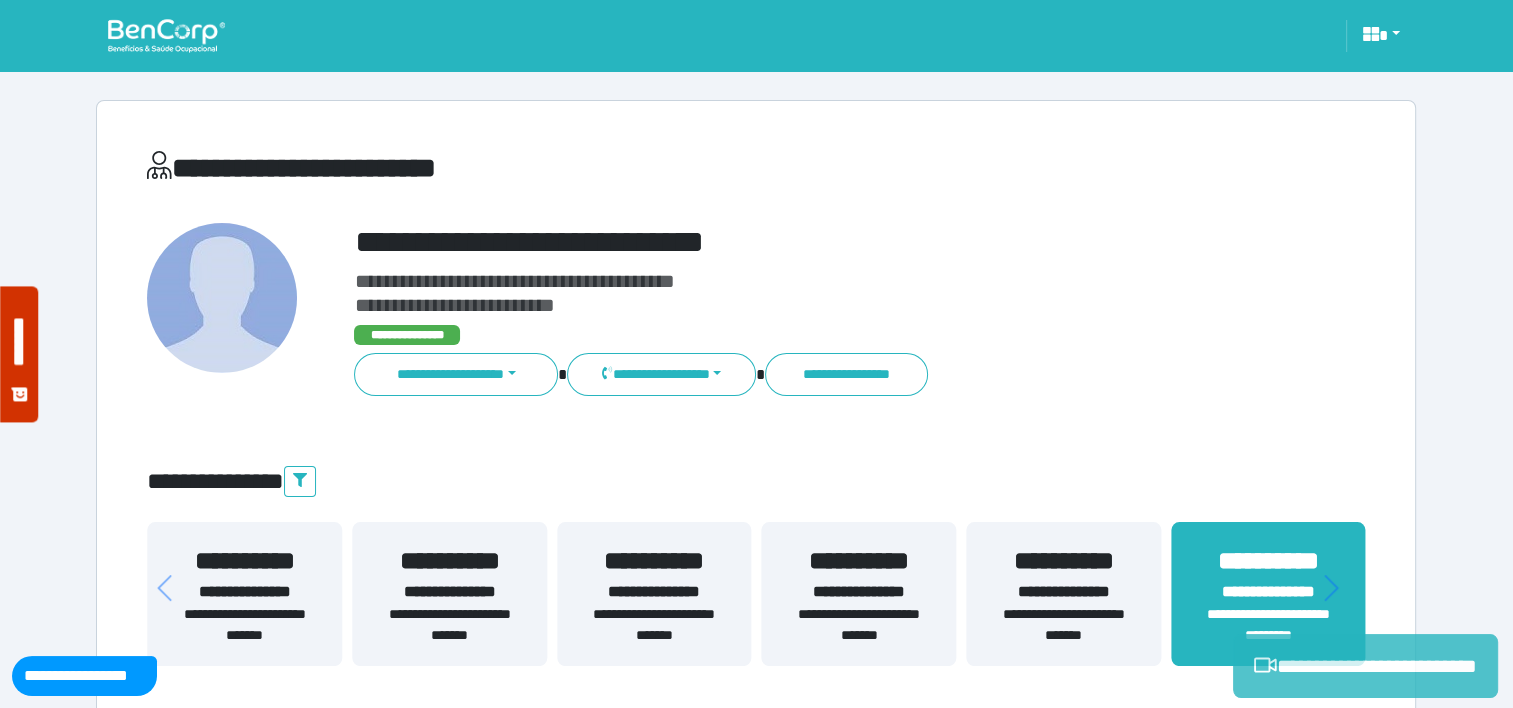 click on "**********" at bounding box center [1365, 666] 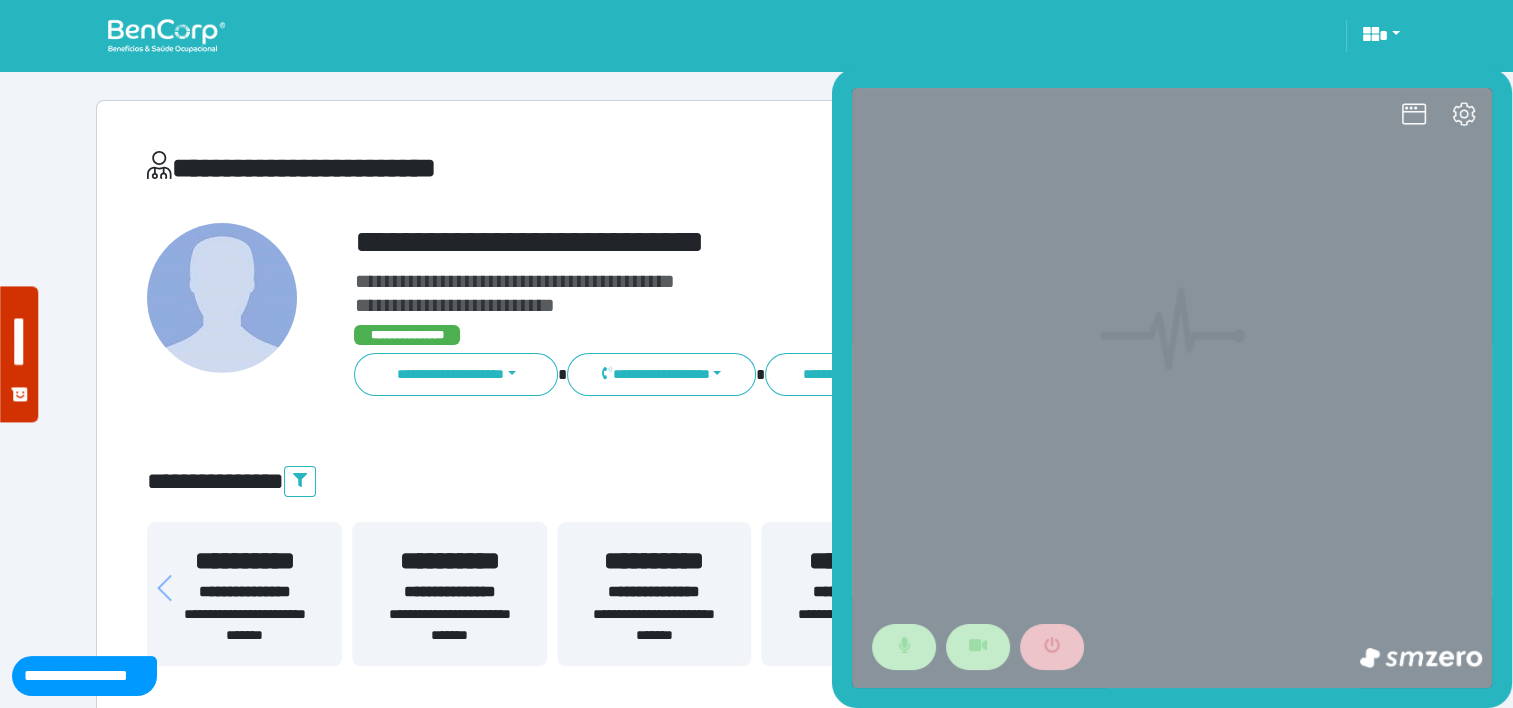 scroll, scrollTop: 0, scrollLeft: 0, axis: both 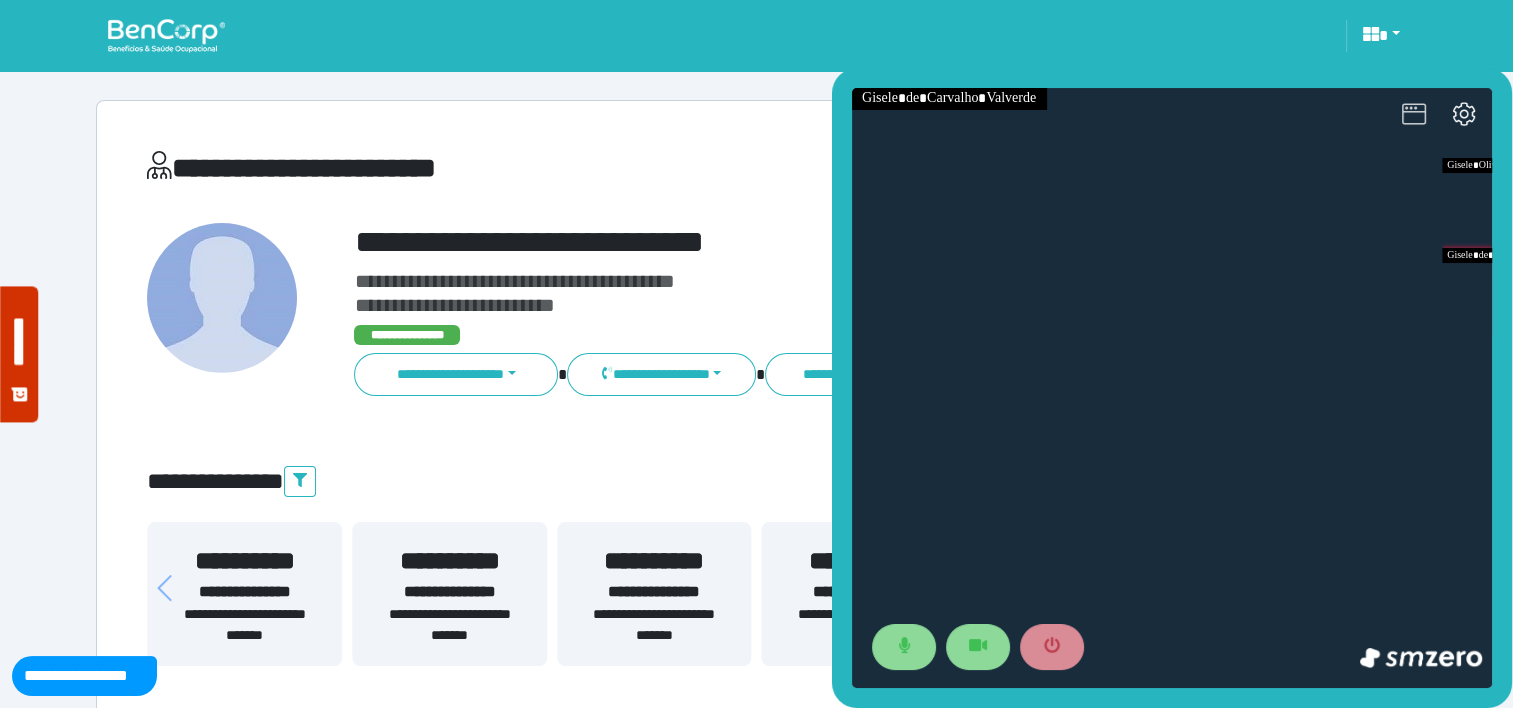 click 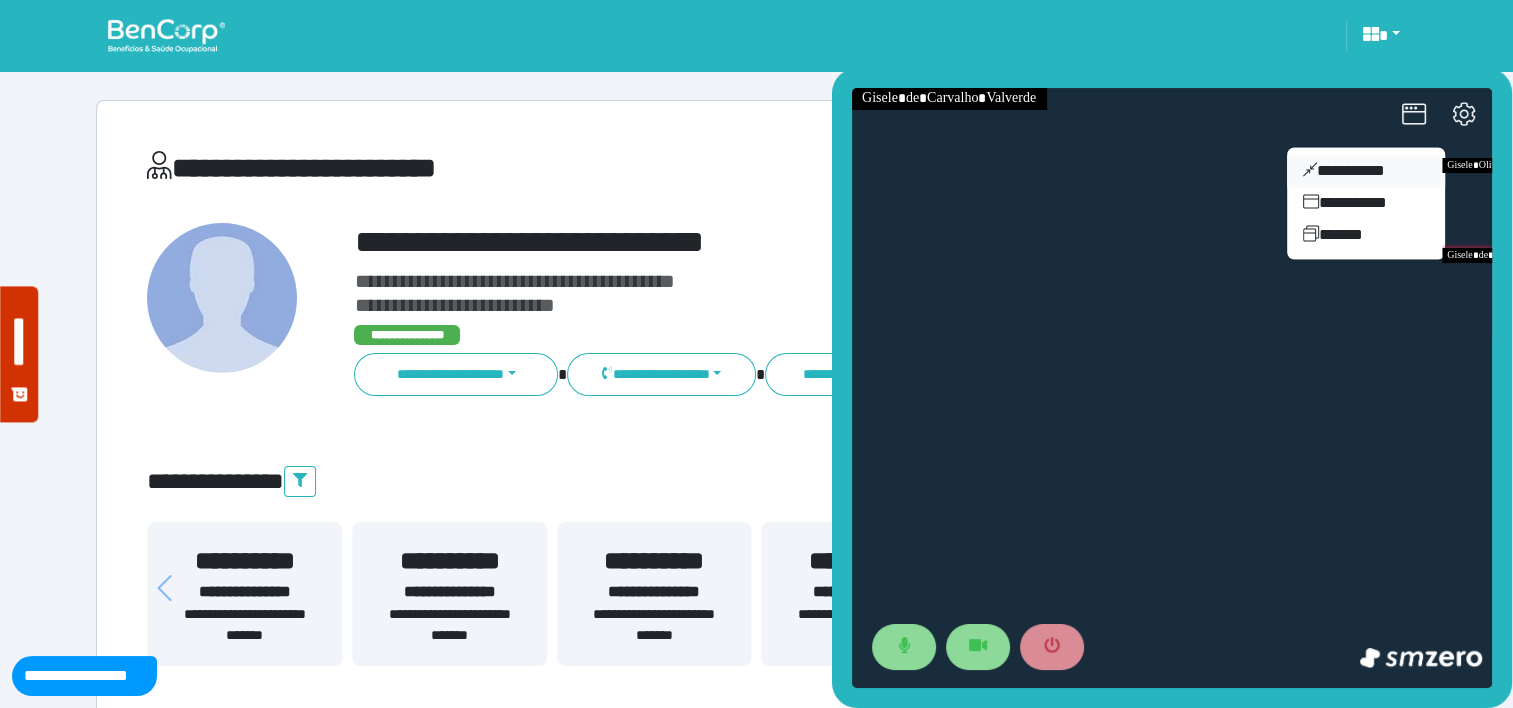 click on "**********" at bounding box center (1366, 171) 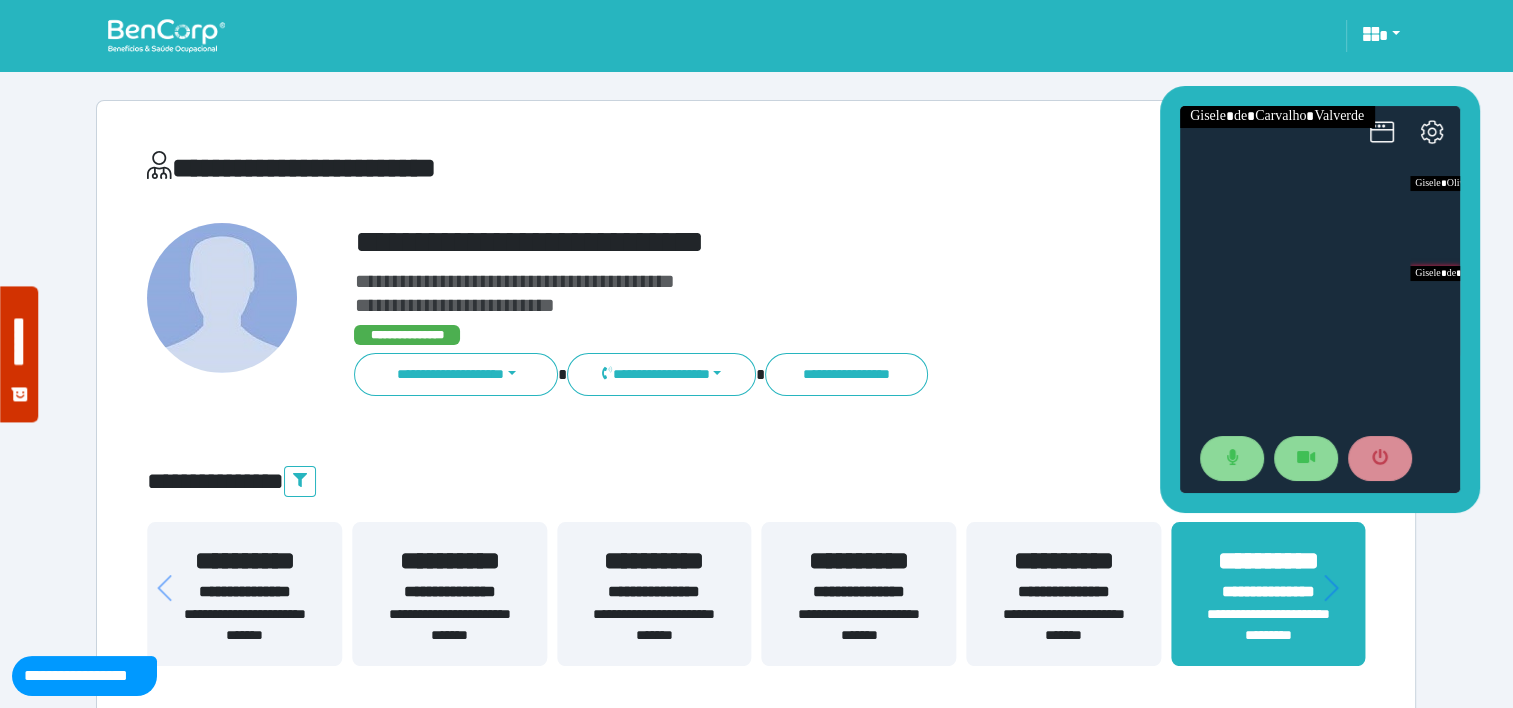 drag, startPoint x: 1381, startPoint y: 292, endPoint x: 1349, endPoint y: 97, distance: 197.6082 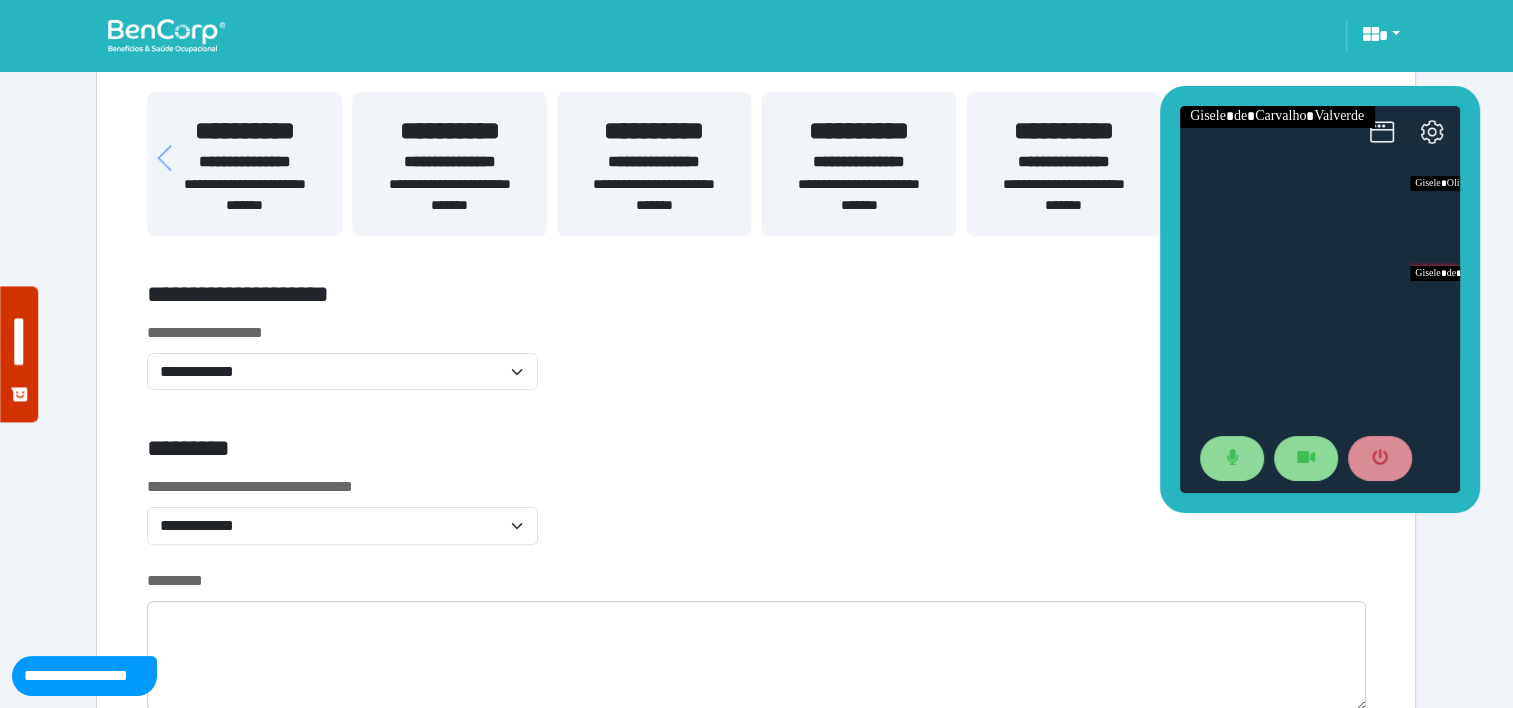 scroll, scrollTop: 460, scrollLeft: 0, axis: vertical 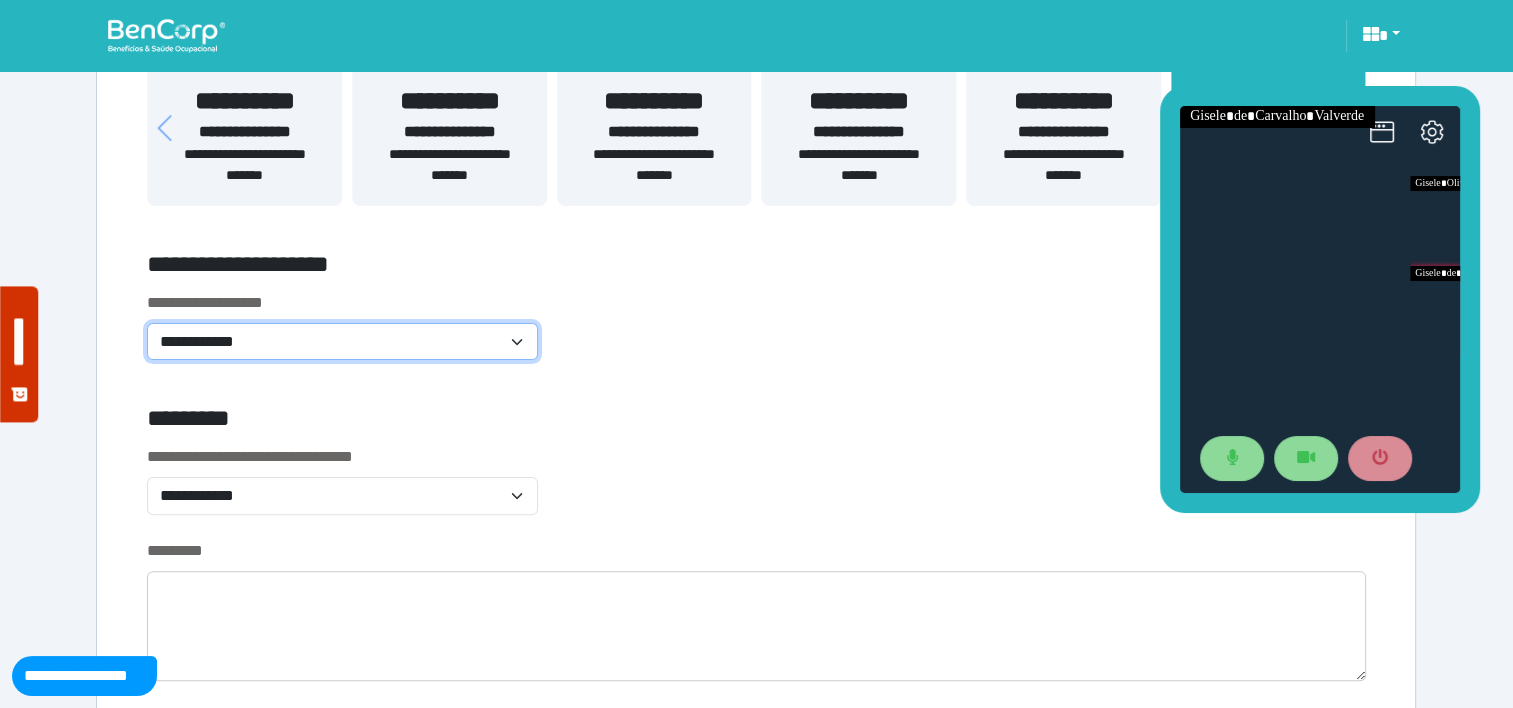 click on "**********" at bounding box center [342, 342] 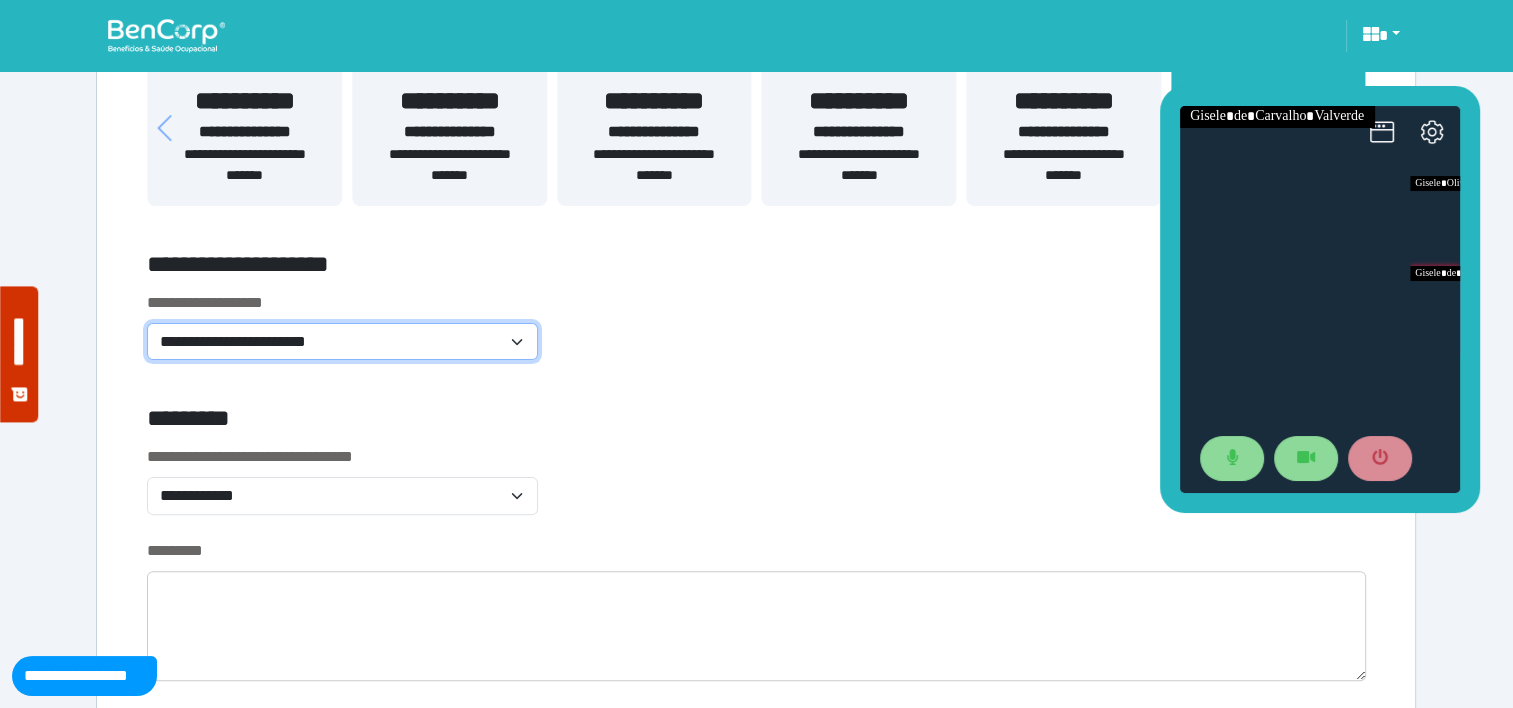 click on "**********" at bounding box center [342, 342] 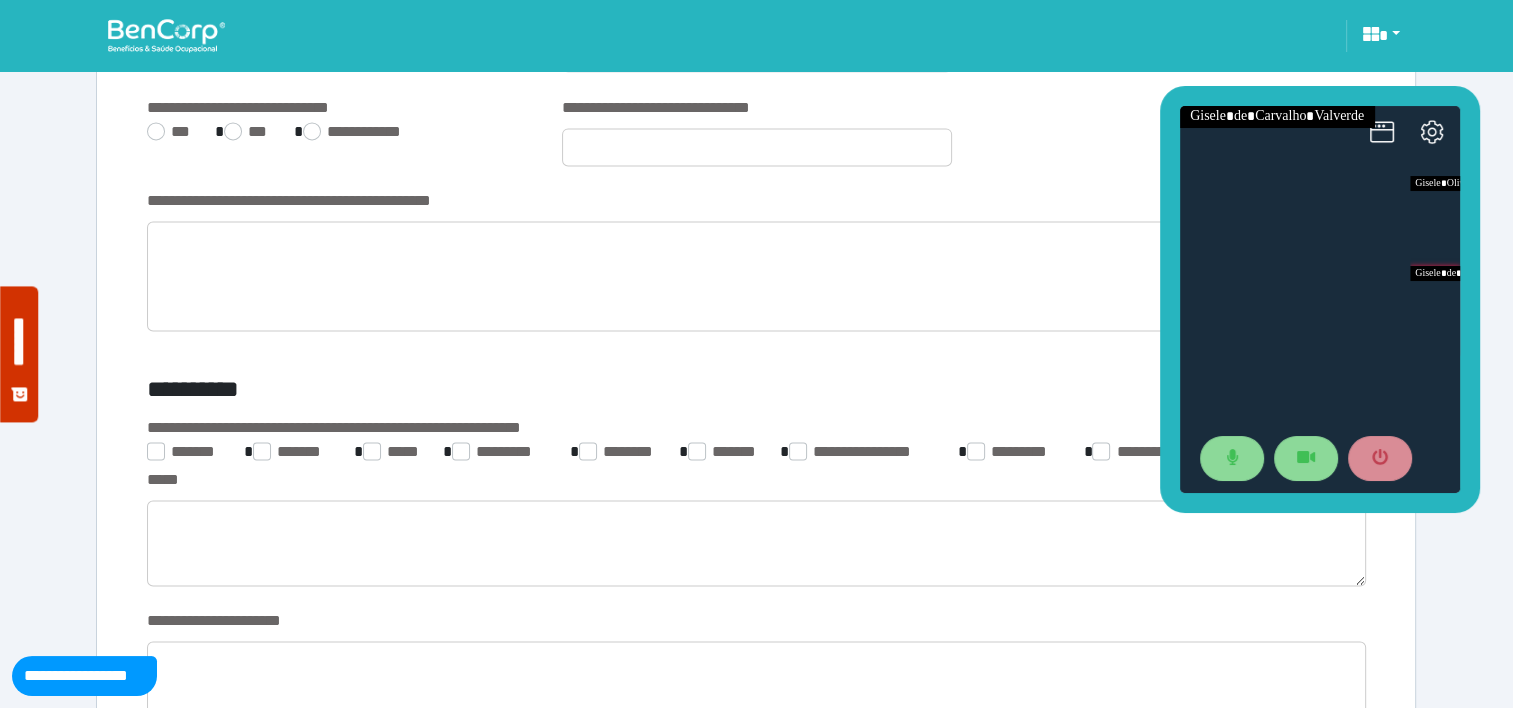 scroll, scrollTop: 2909, scrollLeft: 0, axis: vertical 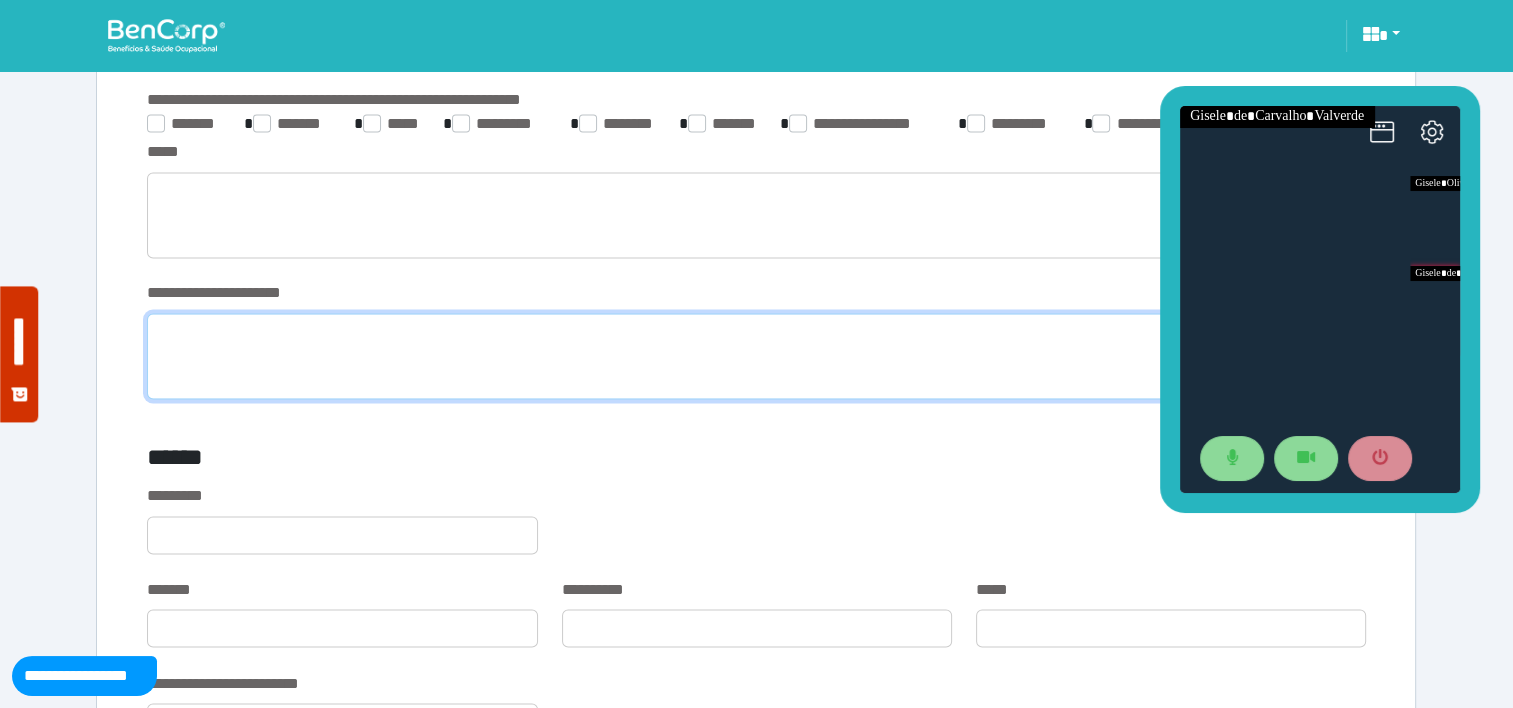 click at bounding box center [756, 356] 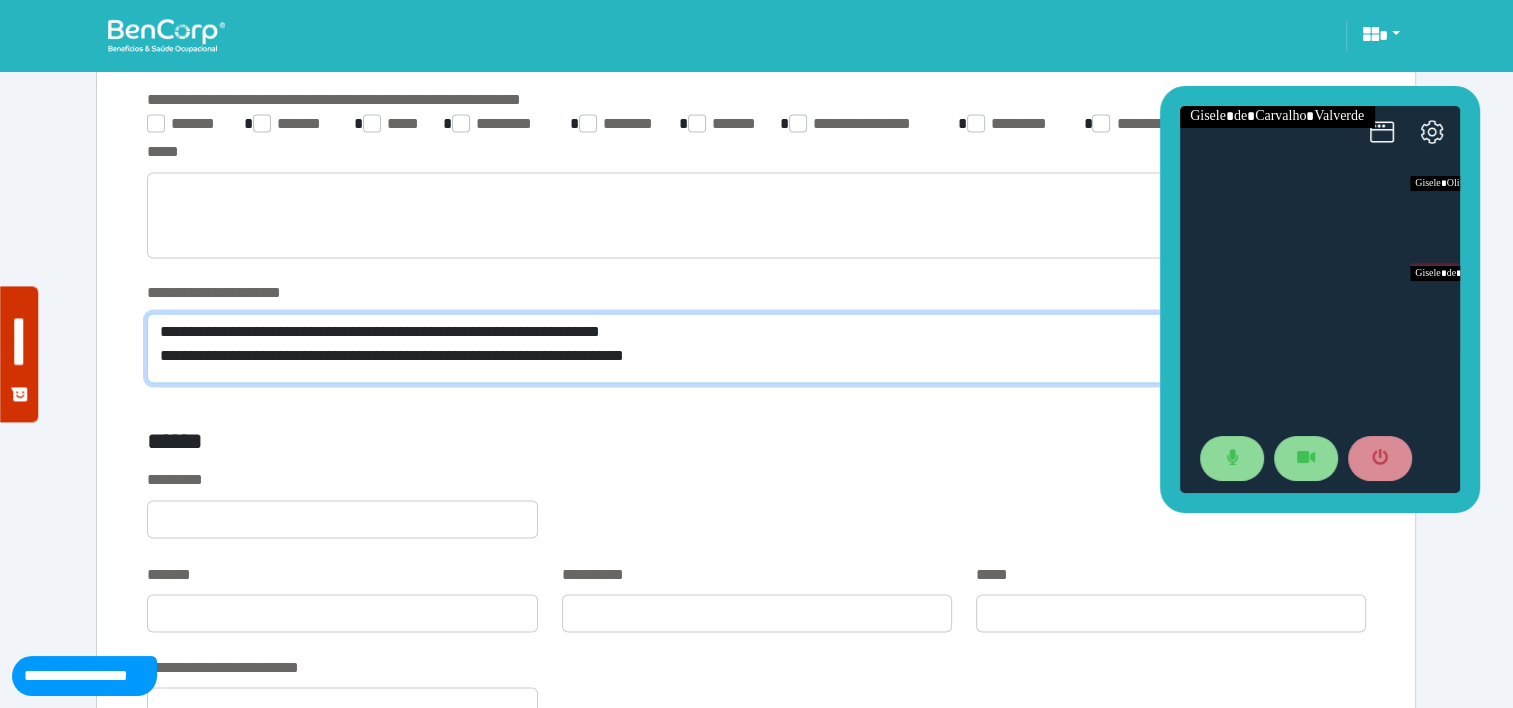 scroll, scrollTop: 0, scrollLeft: 0, axis: both 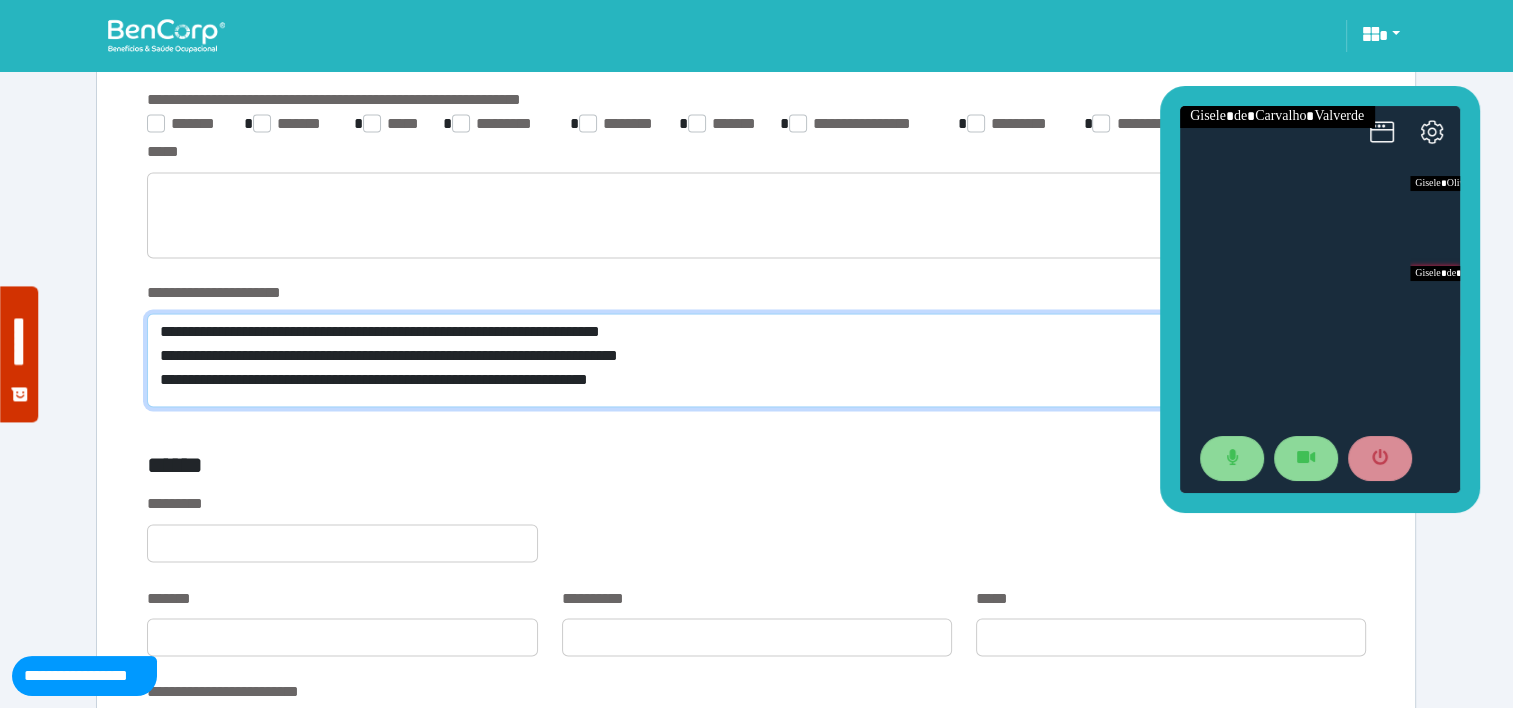 click on "**********" at bounding box center (756, 360) 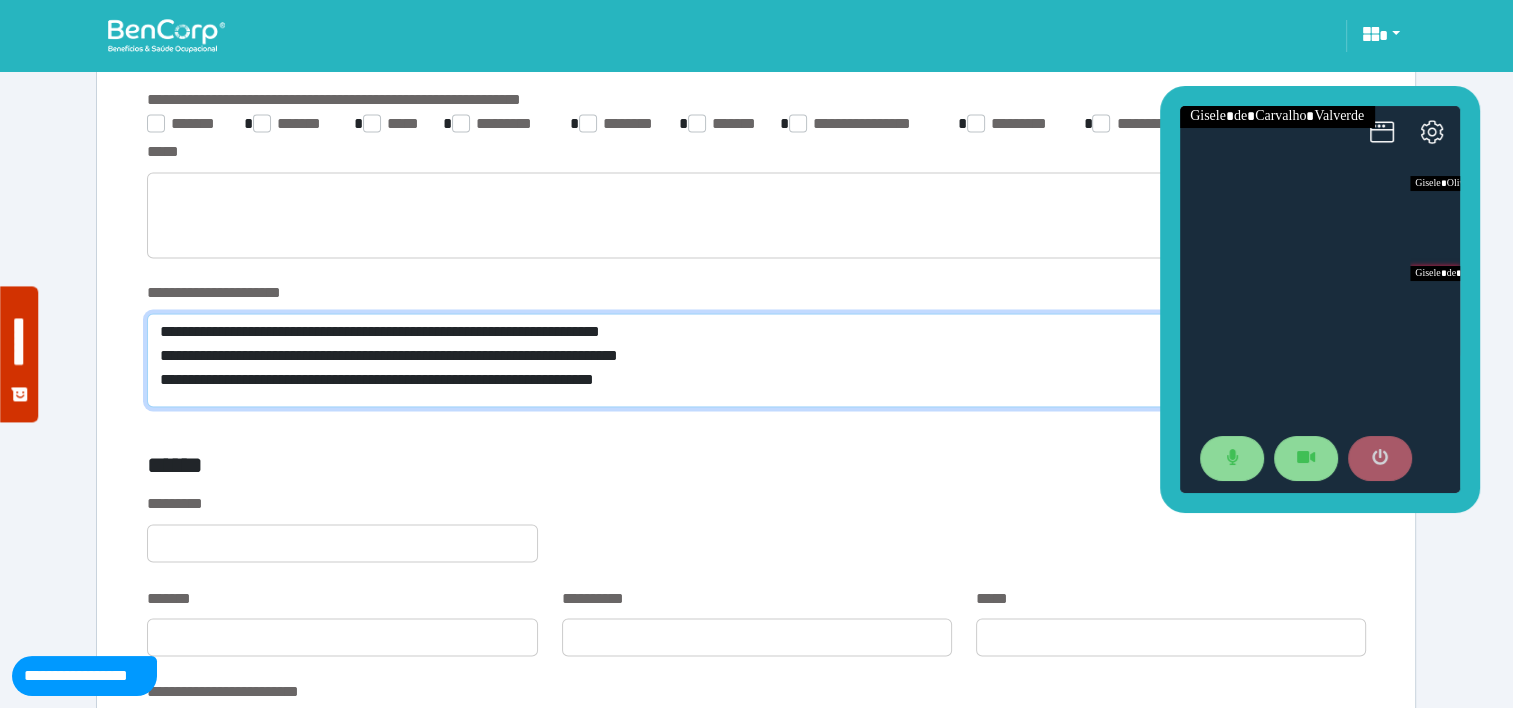 type on "**********" 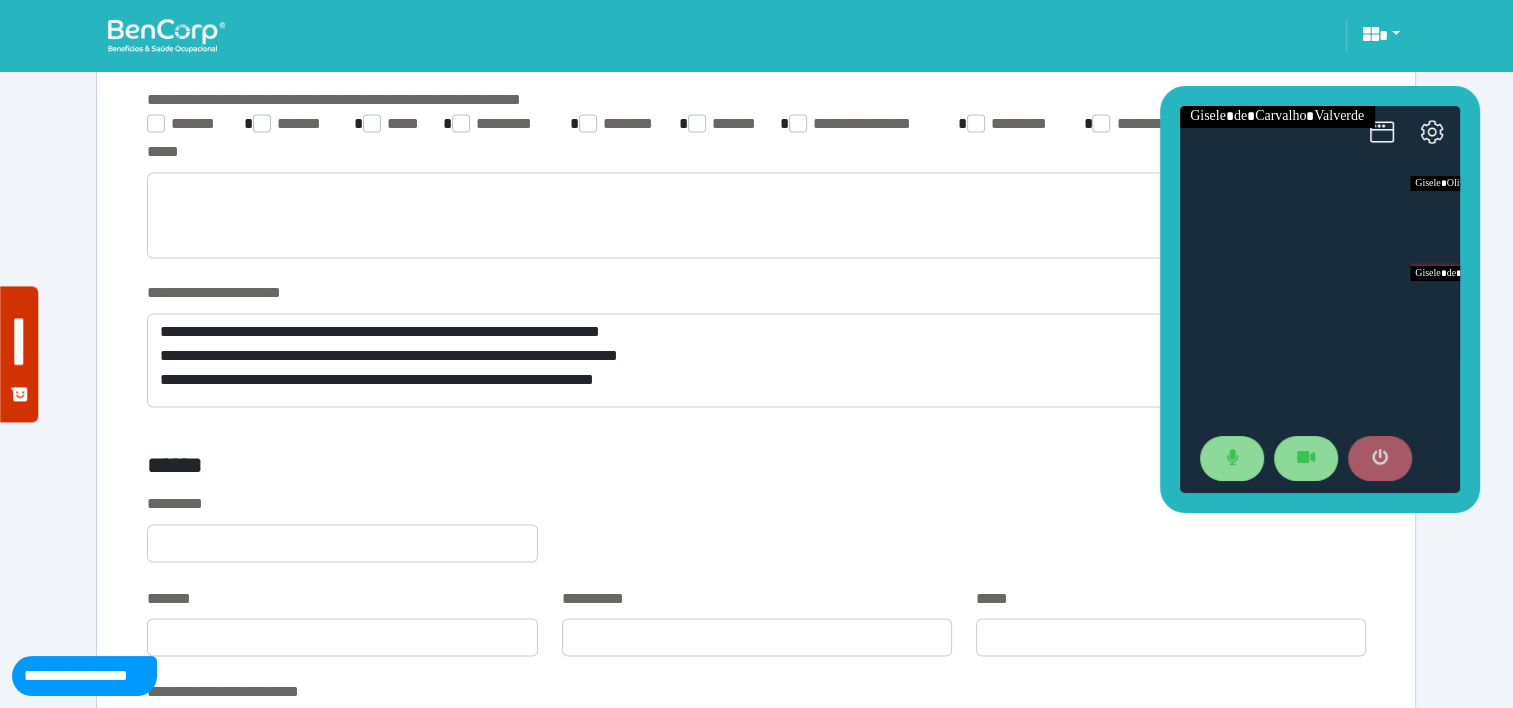 click at bounding box center [1379, 459] 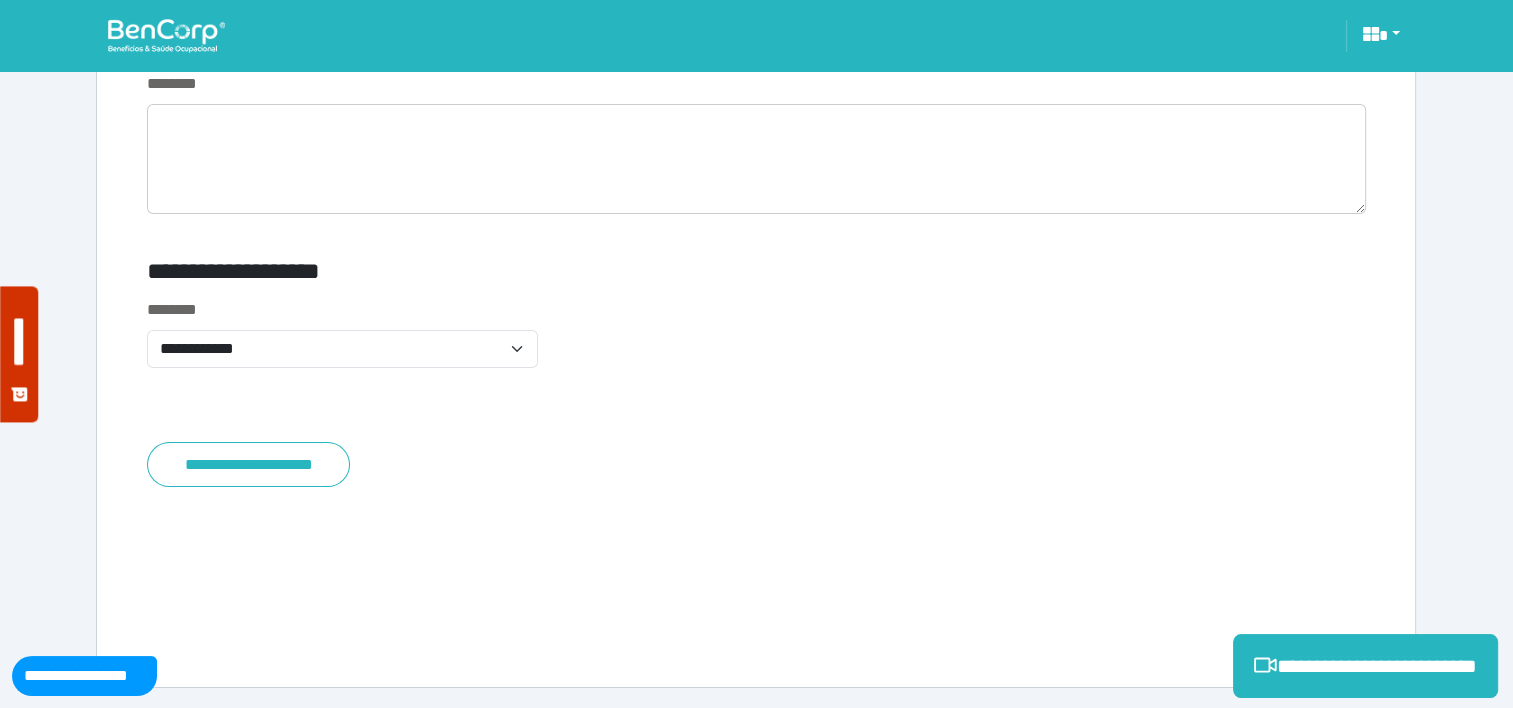 scroll, scrollTop: 3268, scrollLeft: 0, axis: vertical 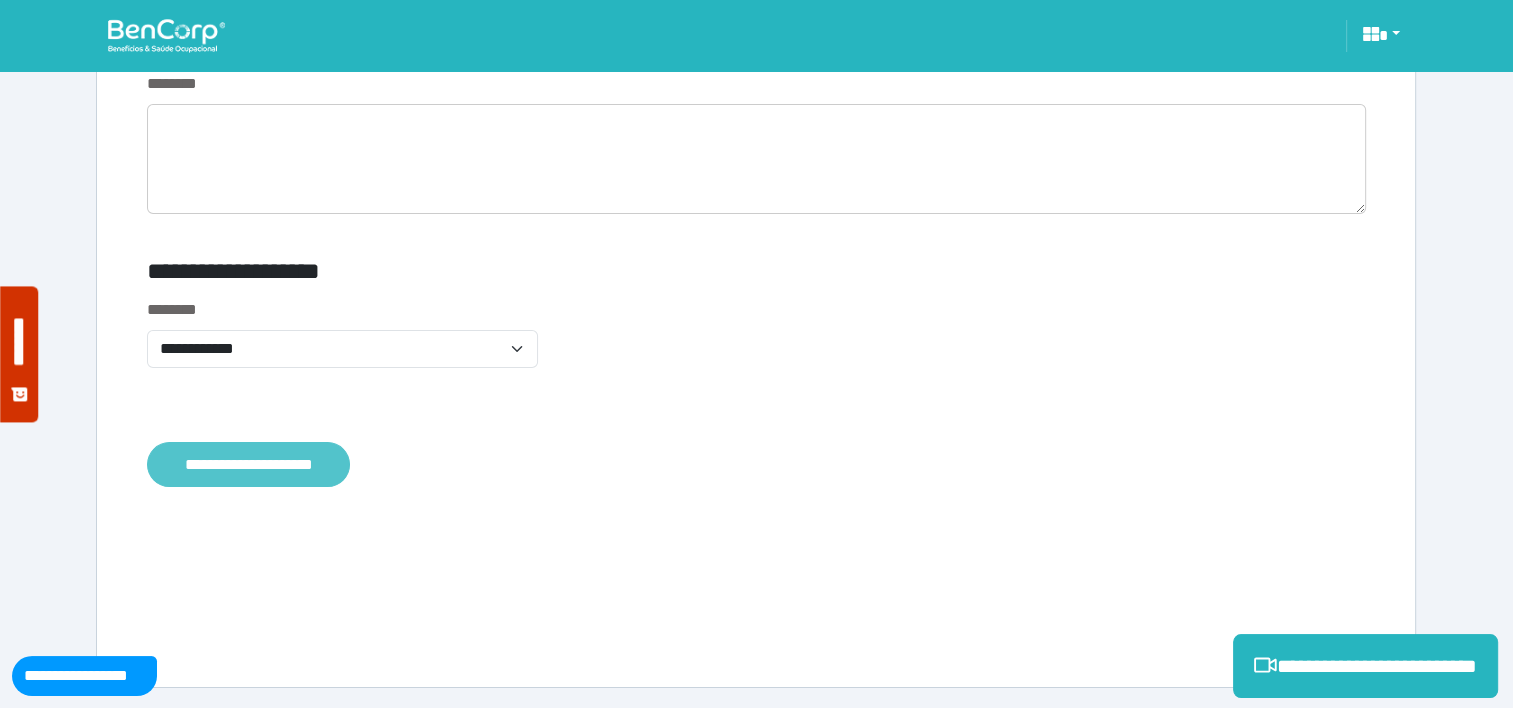 click on "**********" at bounding box center [248, 465] 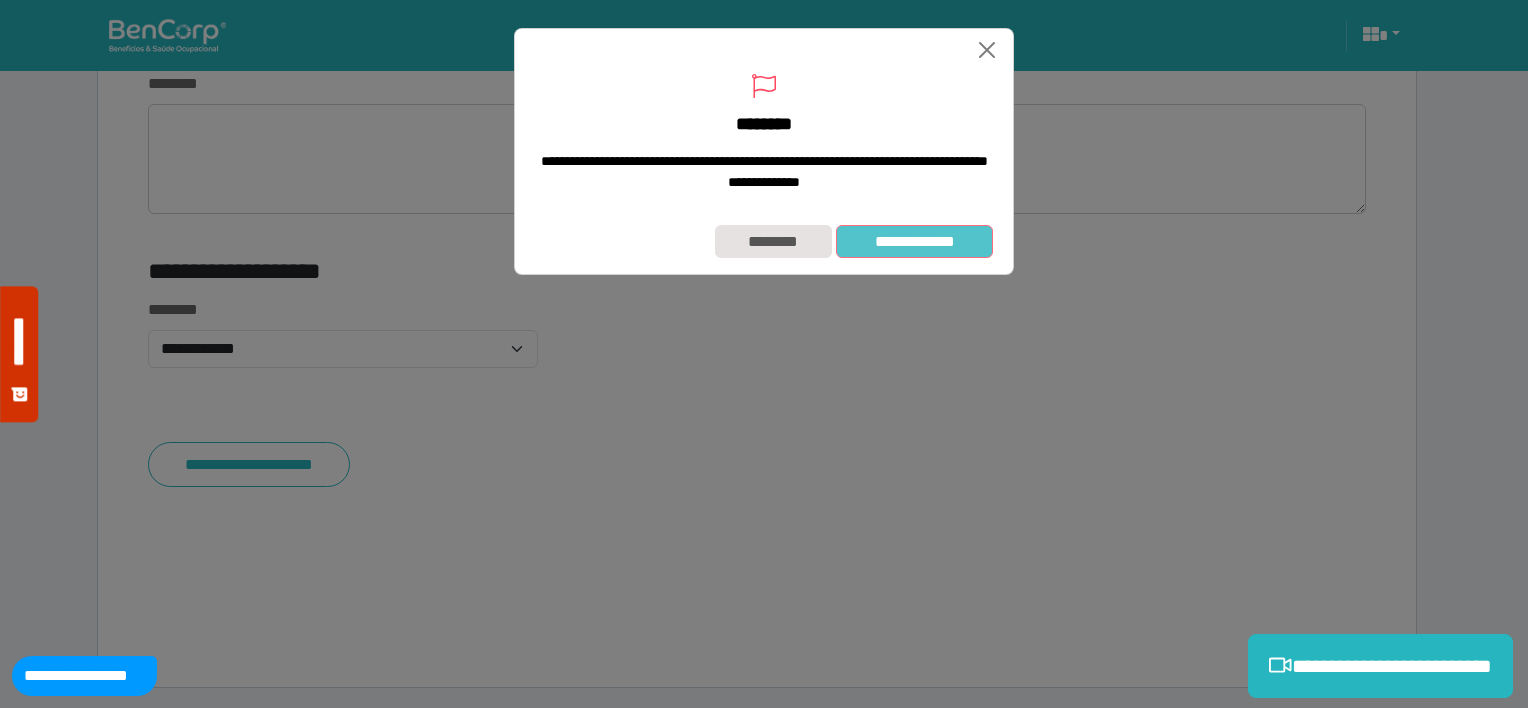 click on "**********" at bounding box center [914, 242] 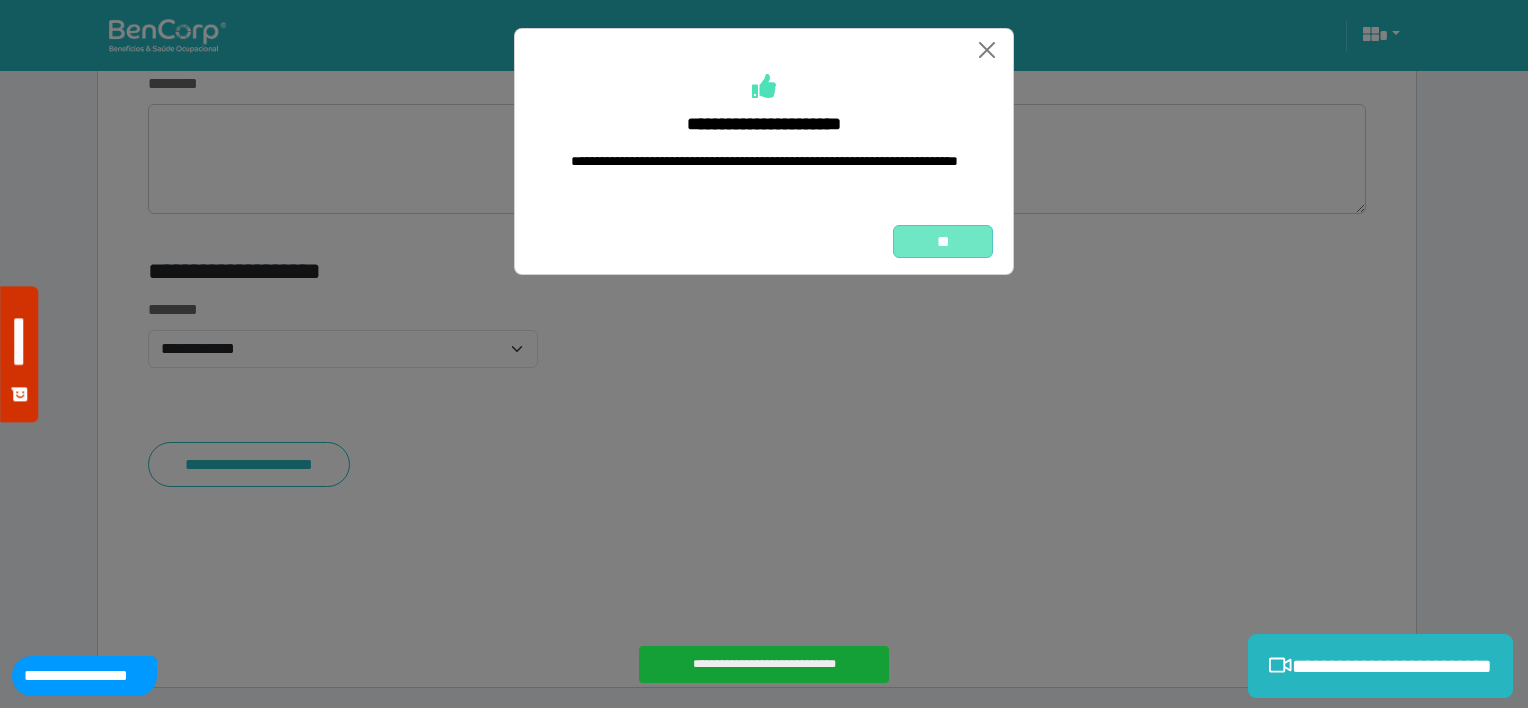click on "**" at bounding box center [943, 242] 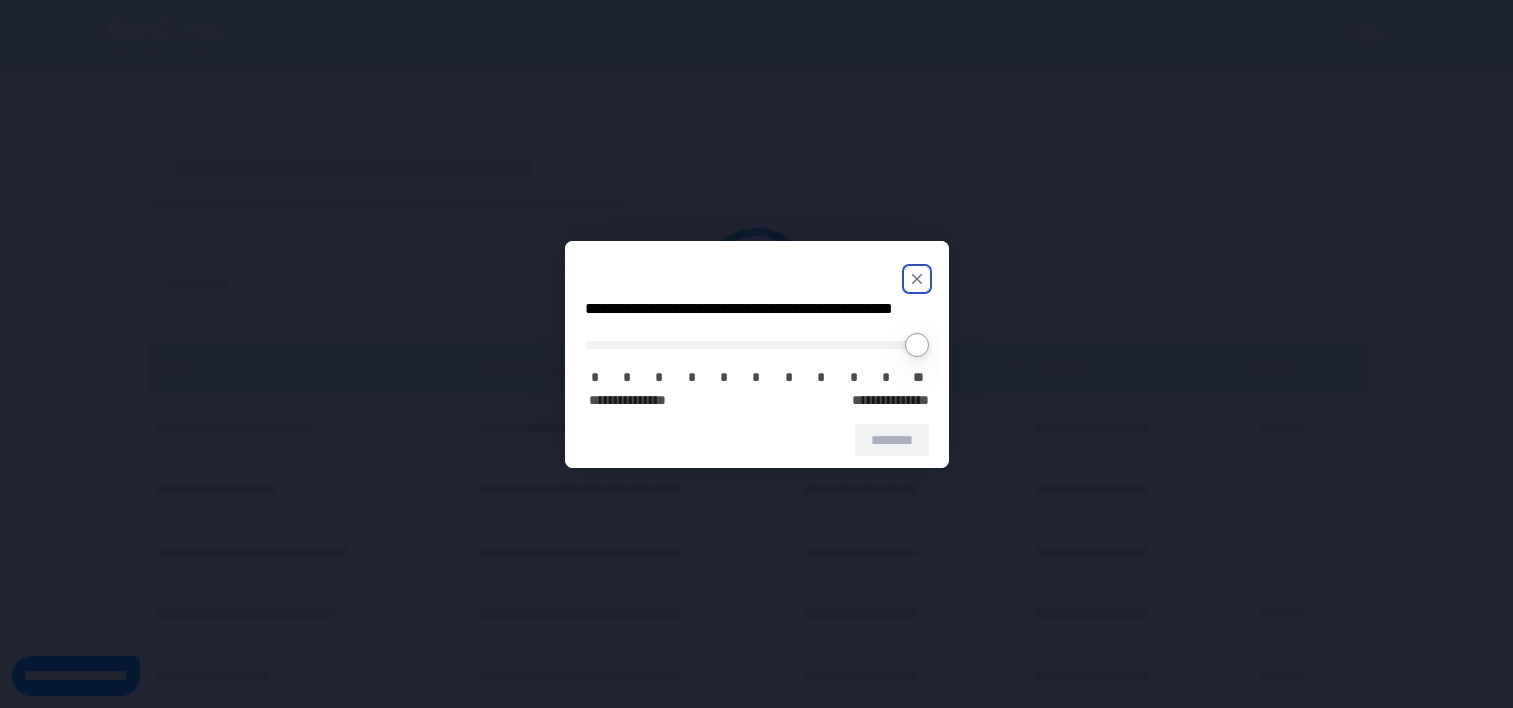 scroll, scrollTop: 0, scrollLeft: 0, axis: both 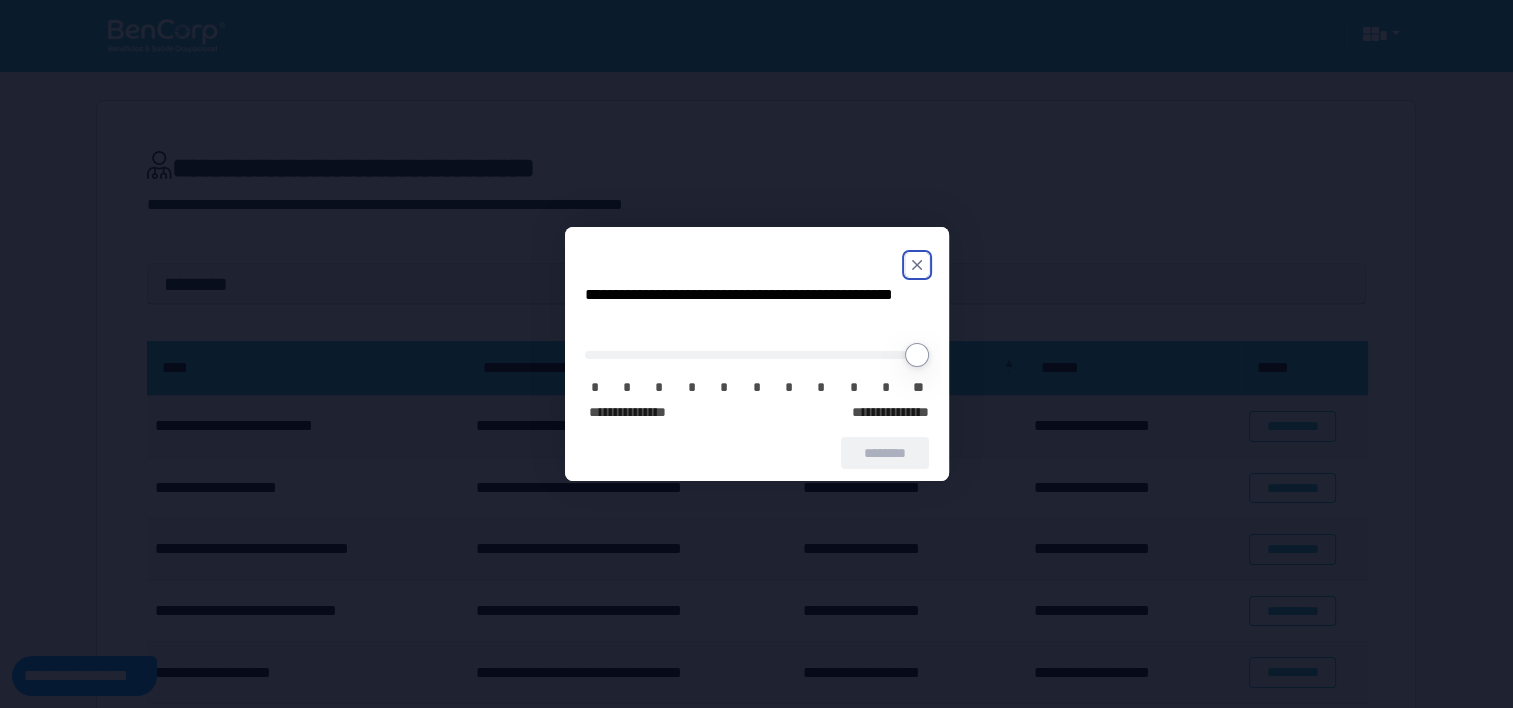 click 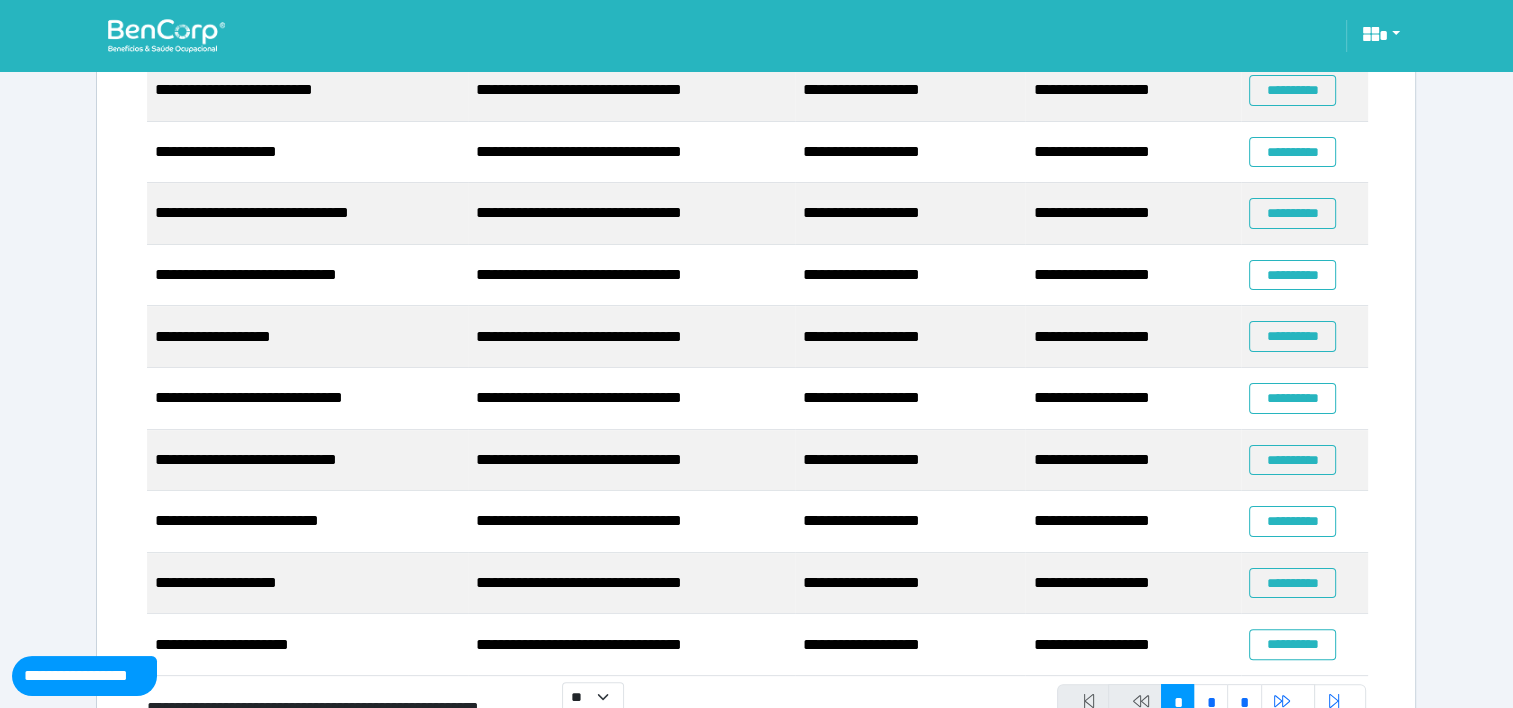 scroll, scrollTop: 338, scrollLeft: 0, axis: vertical 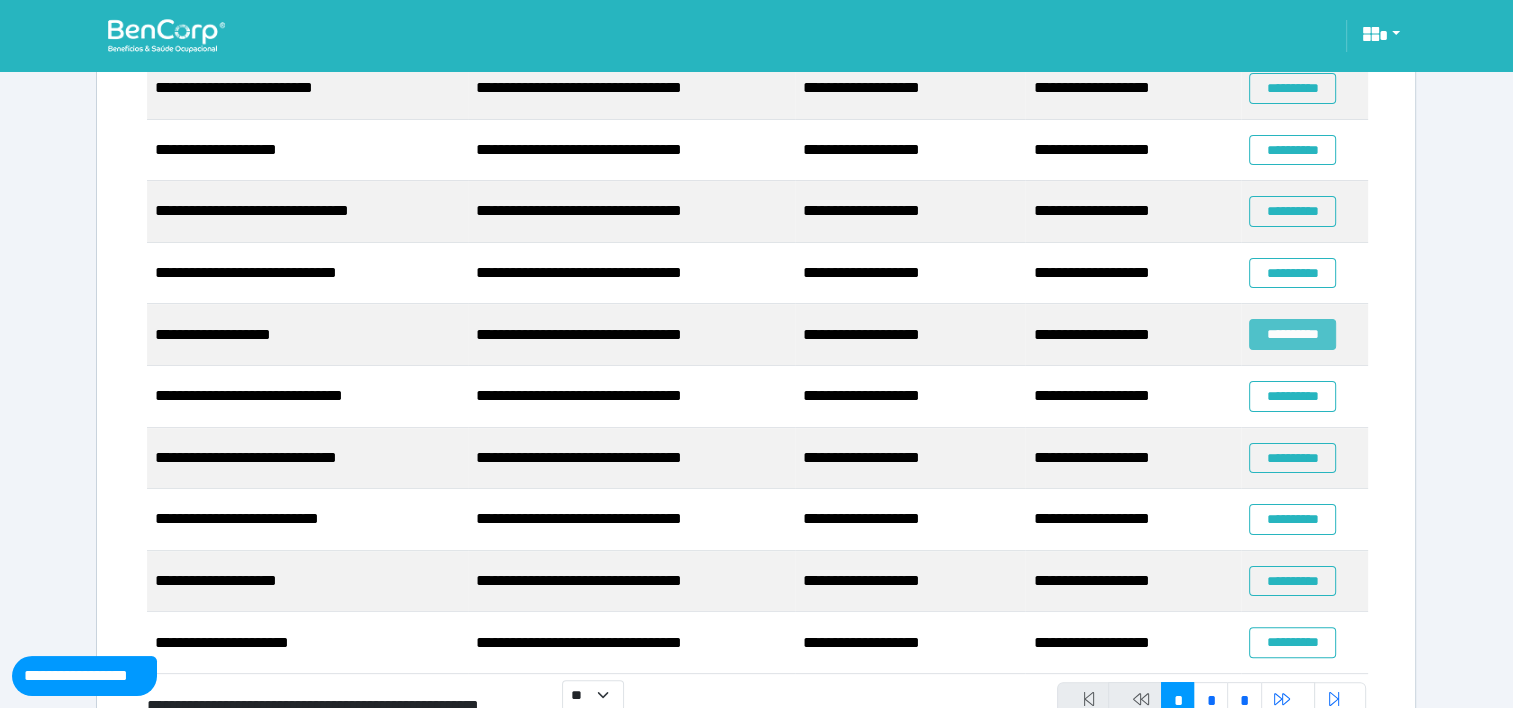 click on "**********" at bounding box center (1292, 334) 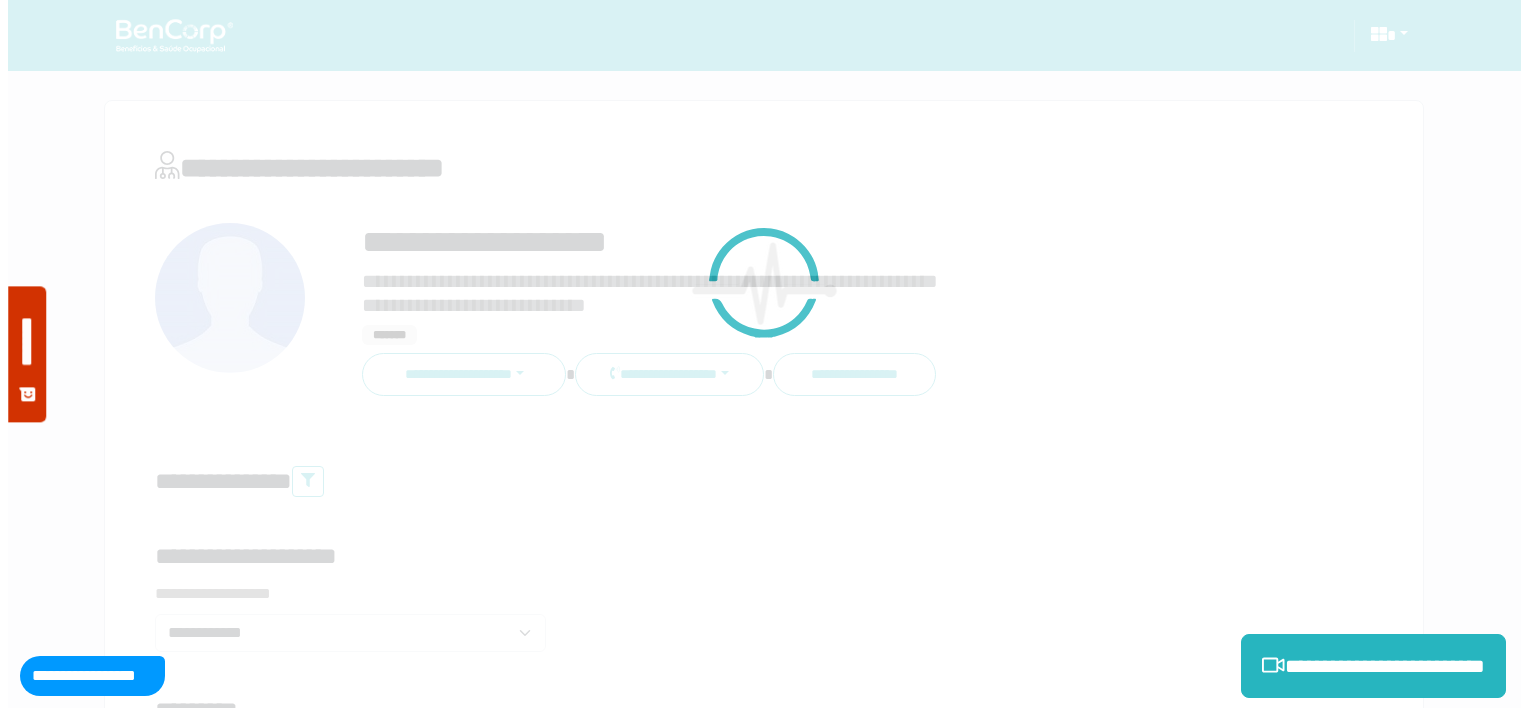 scroll, scrollTop: 0, scrollLeft: 0, axis: both 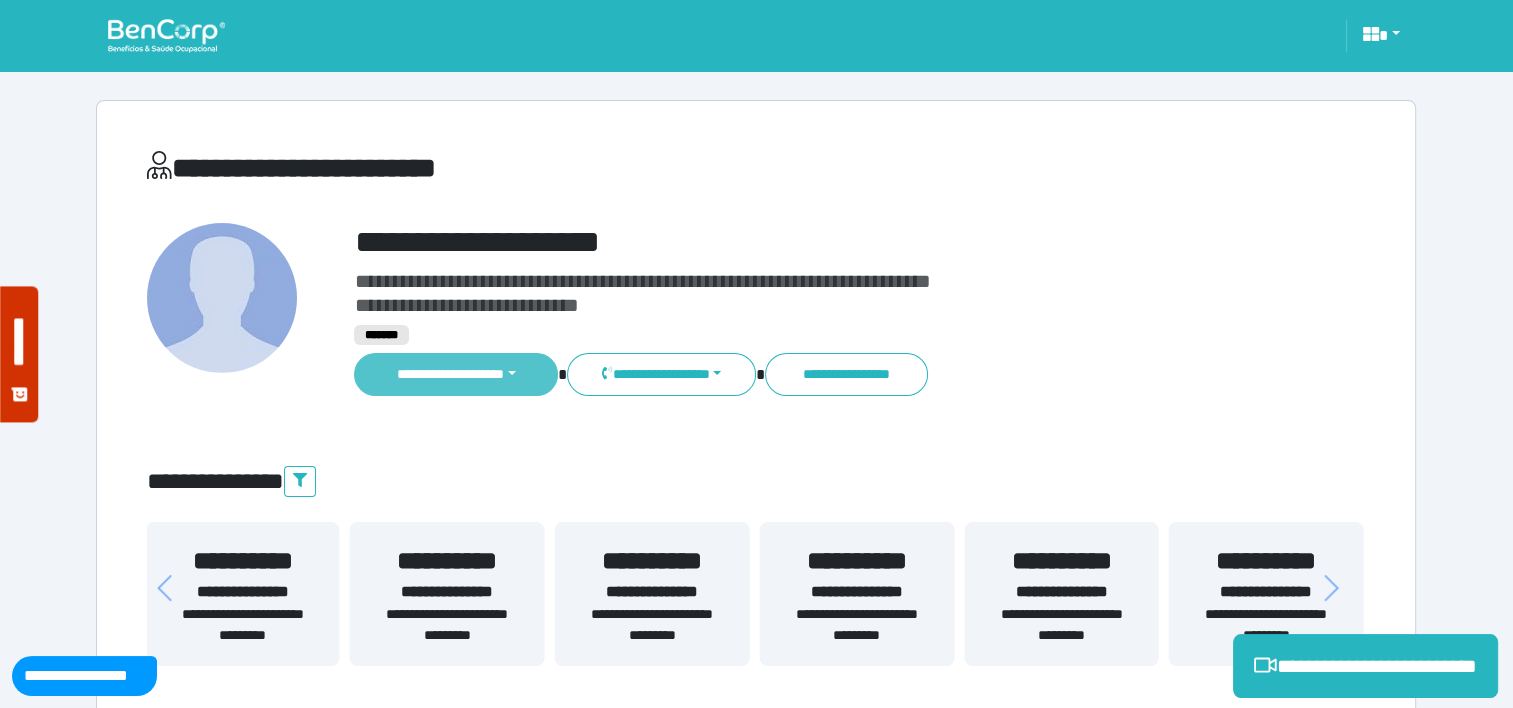 click on "**********" at bounding box center (456, 374) 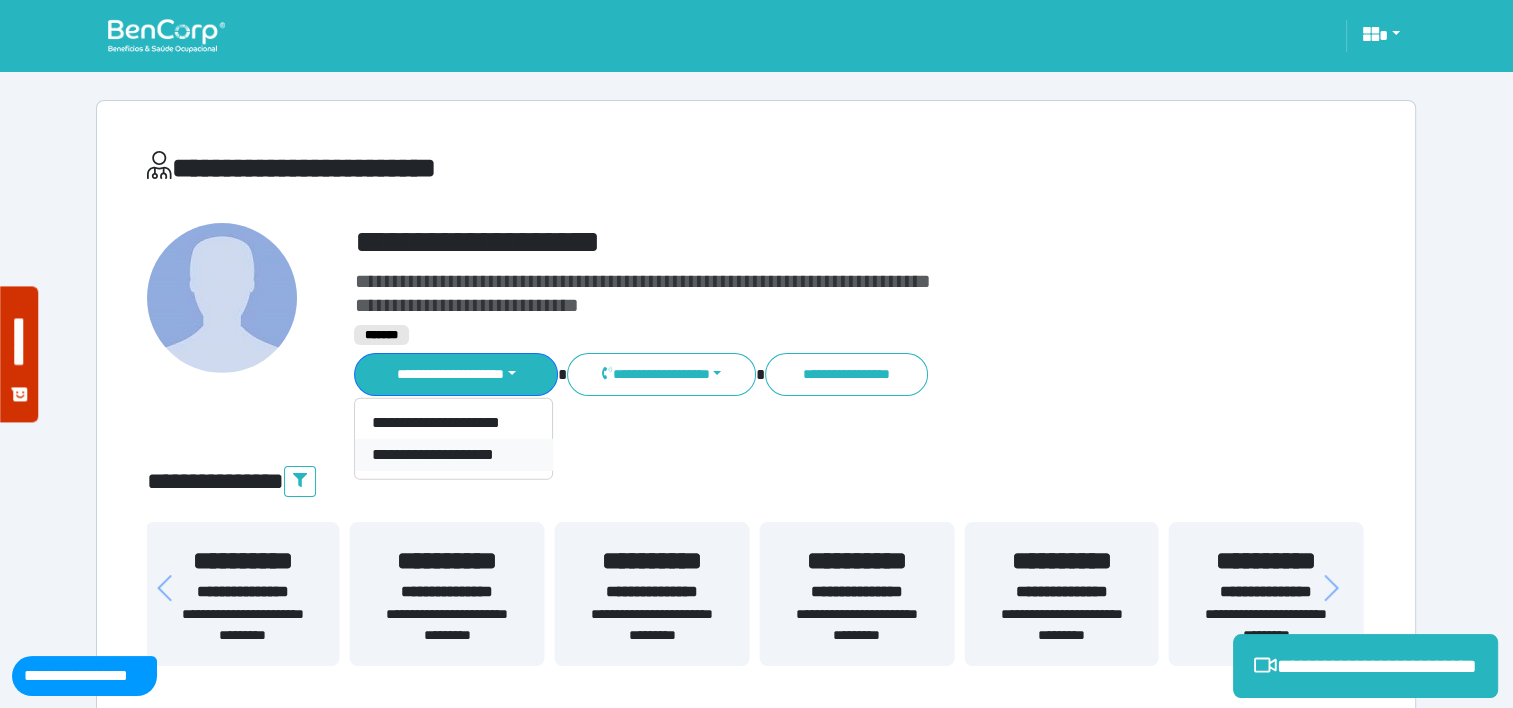 click on "**********" at bounding box center [453, 455] 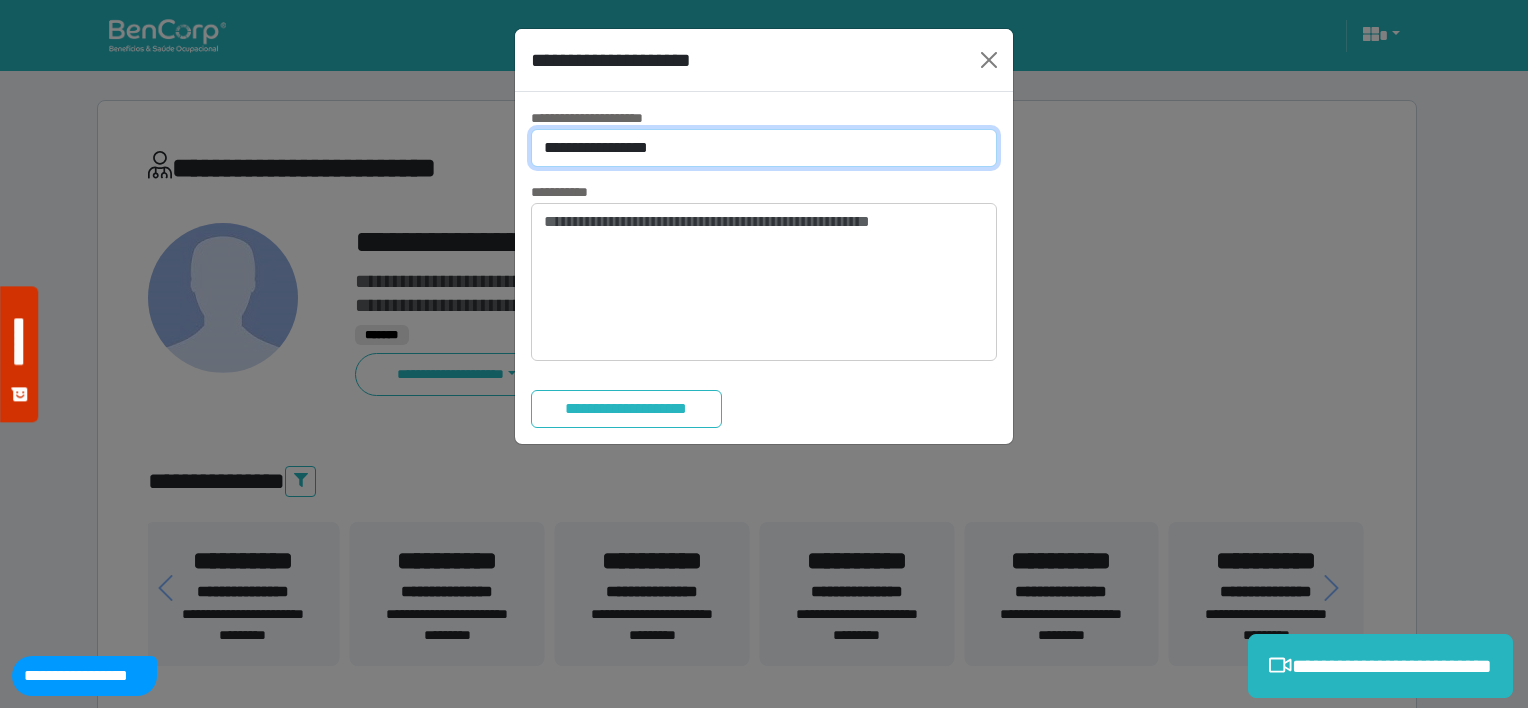 click on "**********" at bounding box center [764, 148] 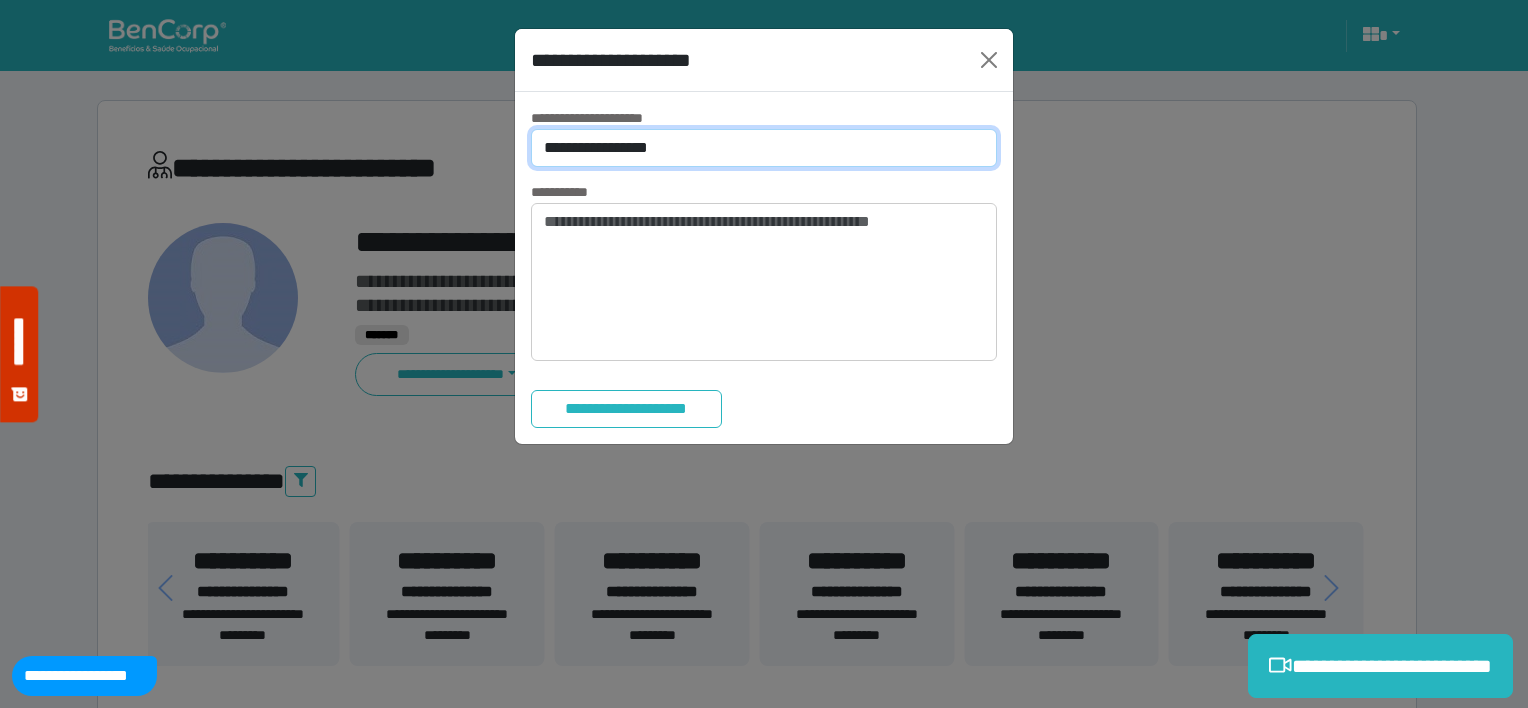 select on "*" 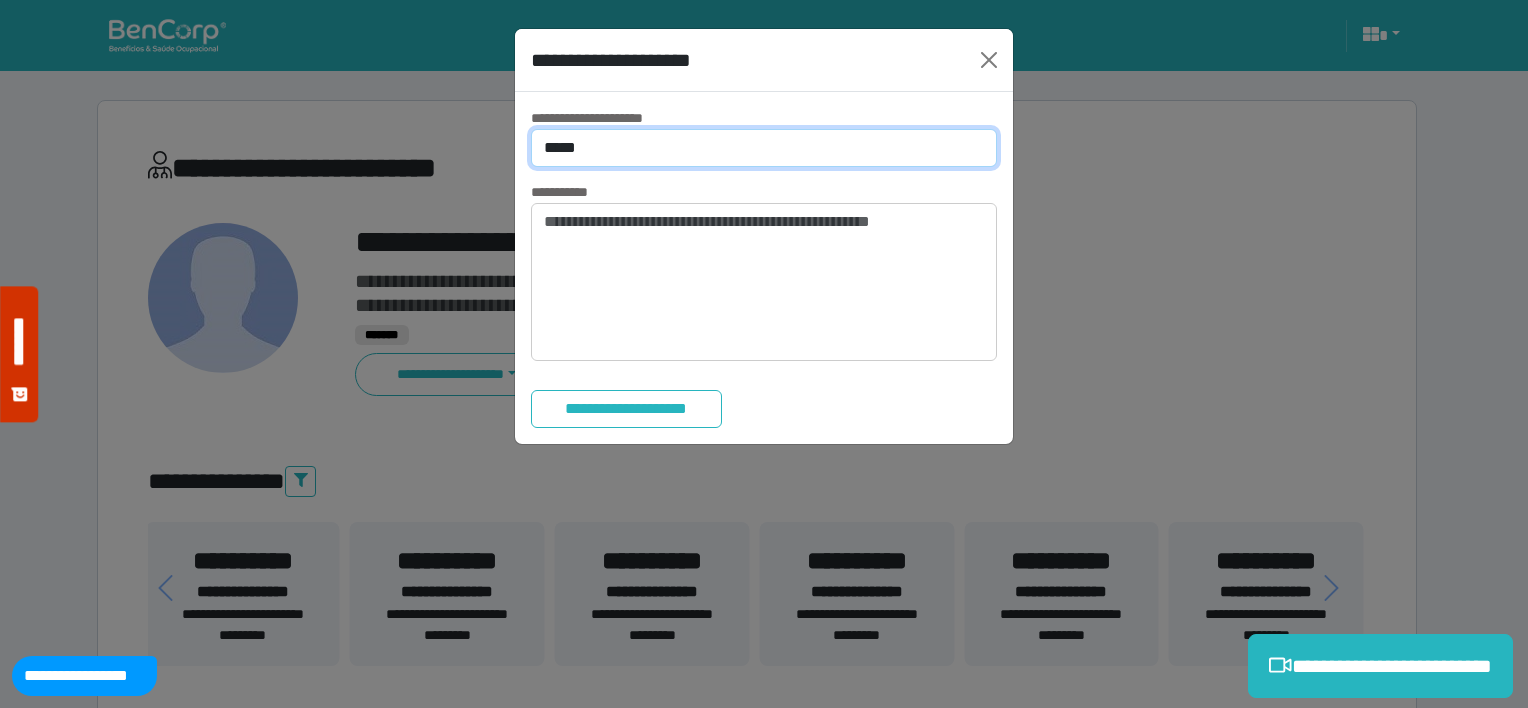 click on "**********" at bounding box center (764, 148) 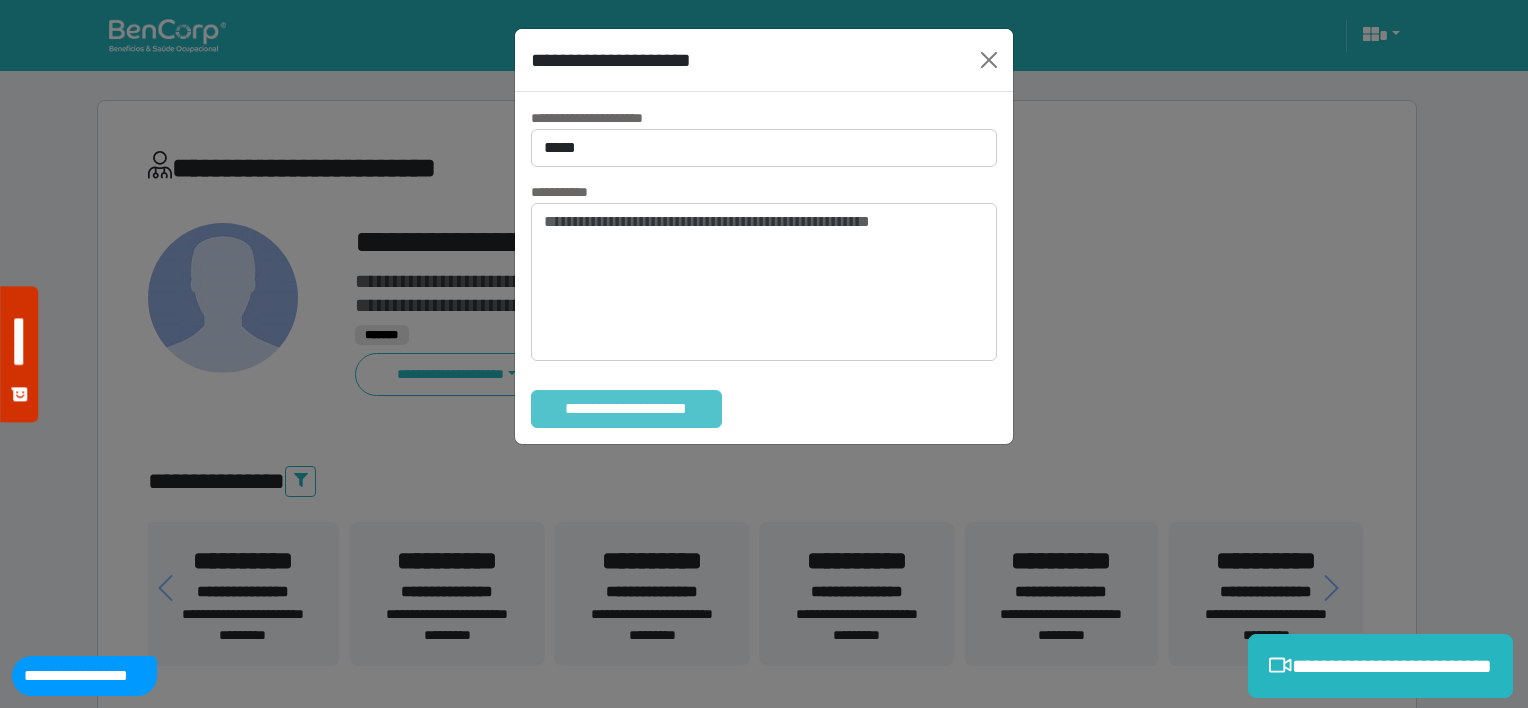 click on "**********" at bounding box center [626, 409] 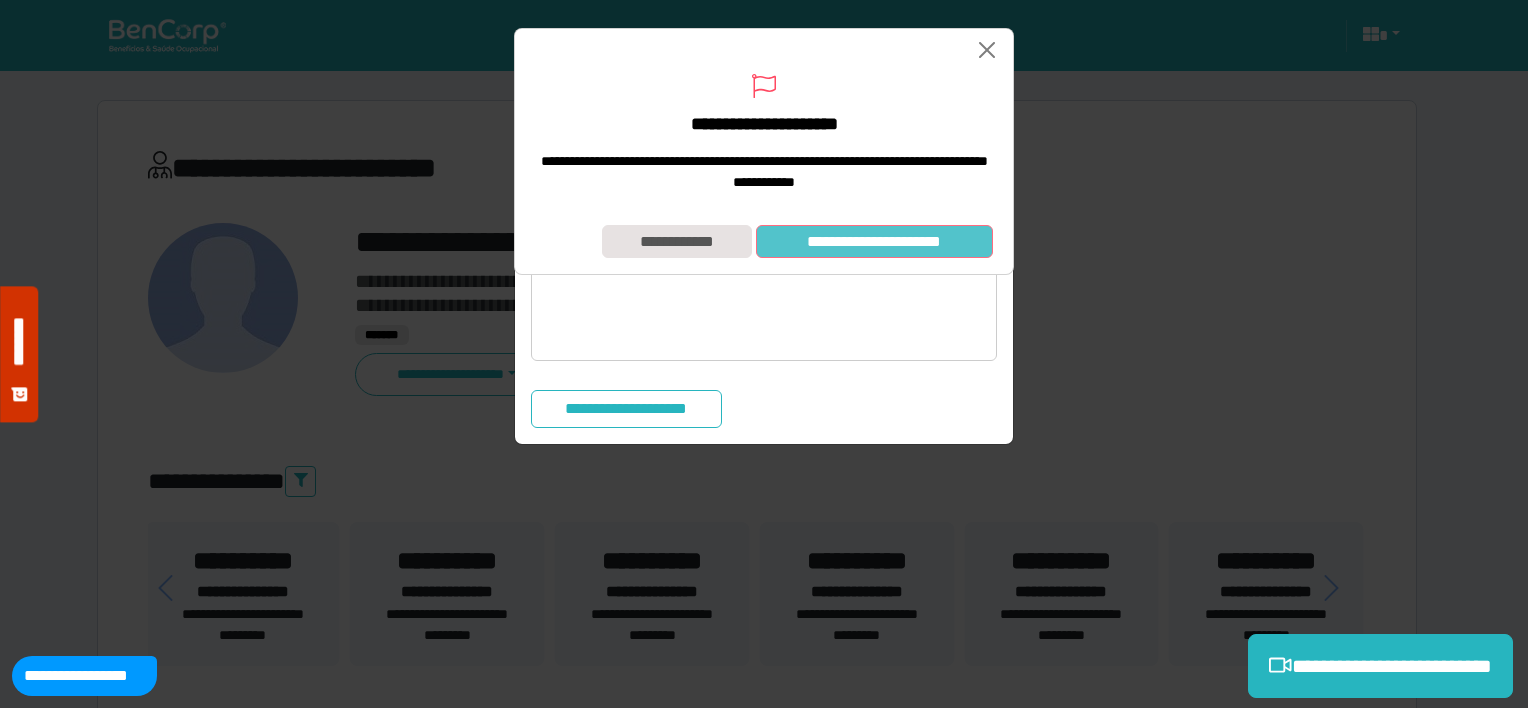 click on "**********" at bounding box center (874, 242) 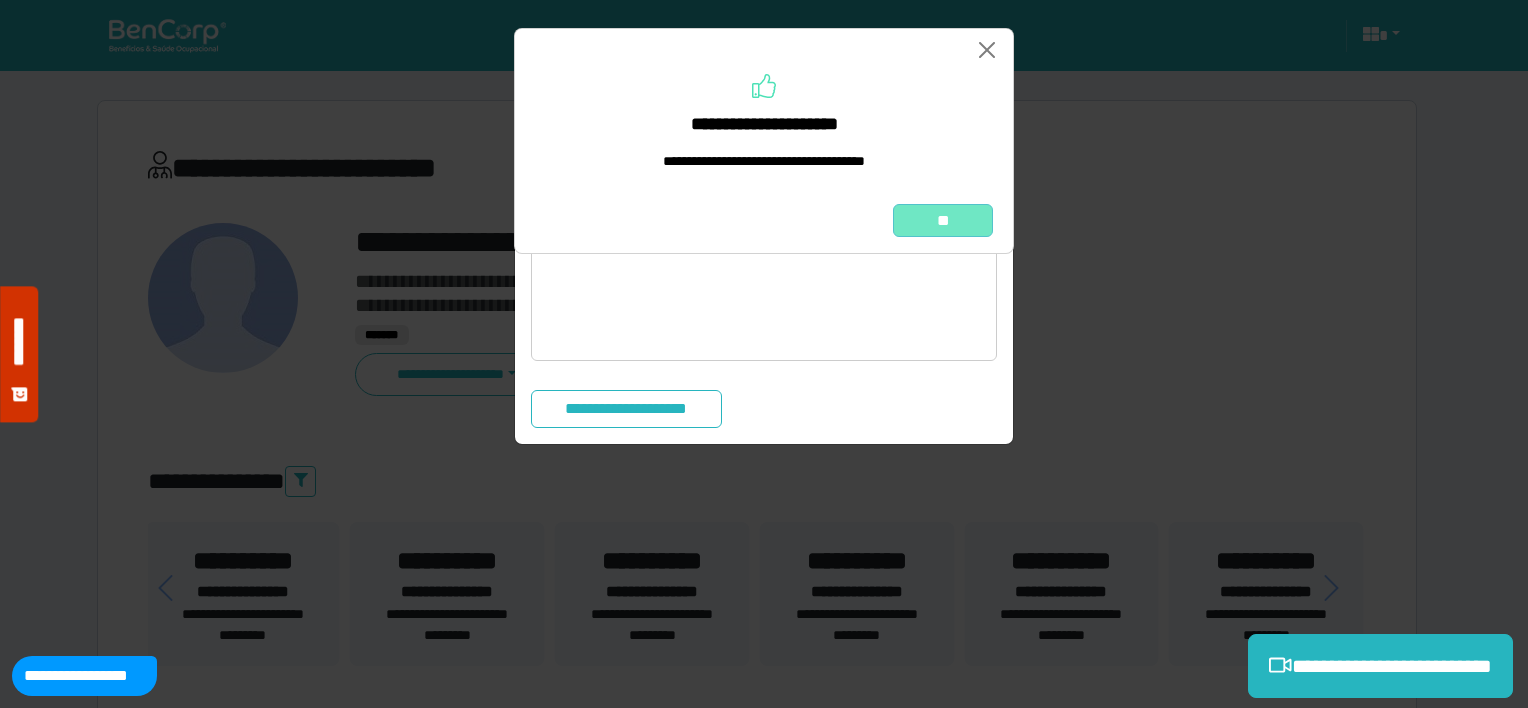click on "**" at bounding box center [943, 221] 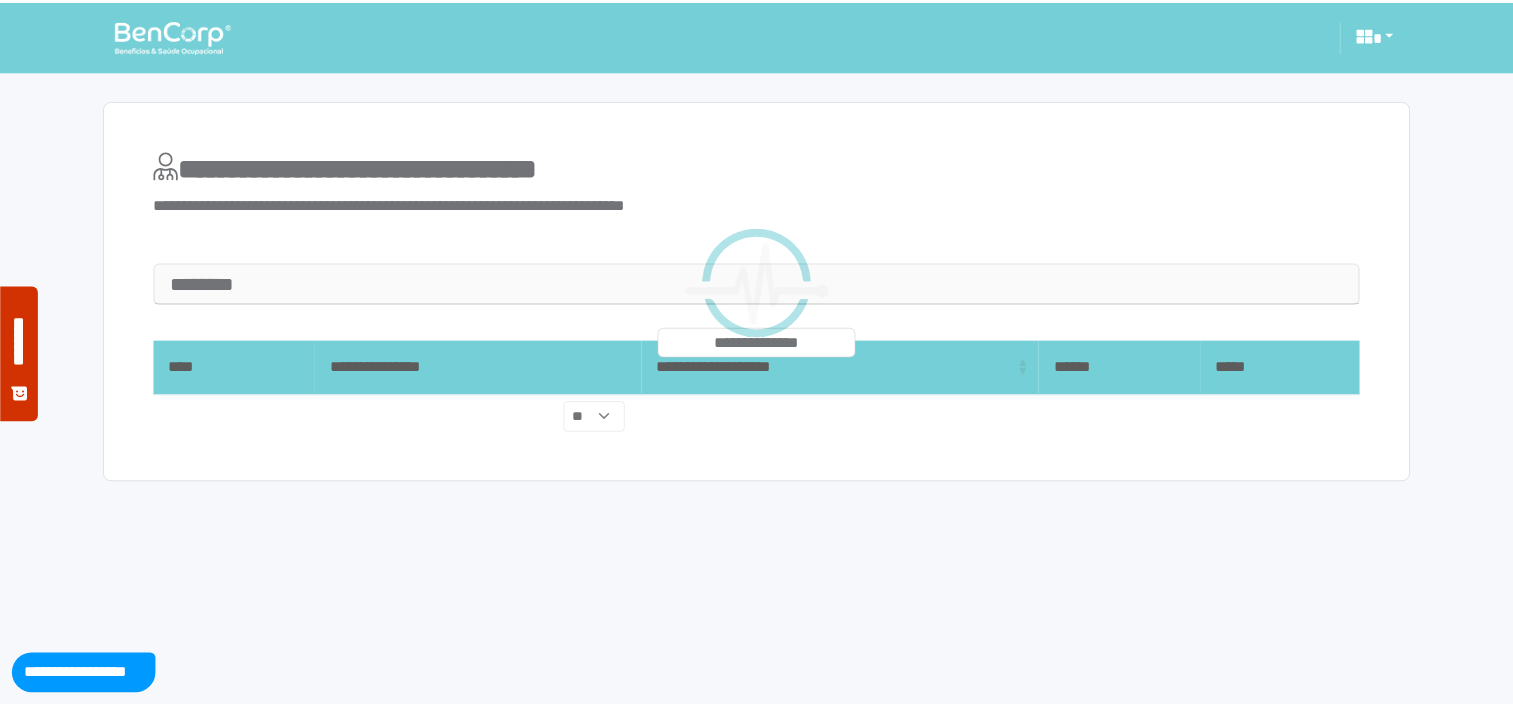 scroll, scrollTop: 0, scrollLeft: 0, axis: both 